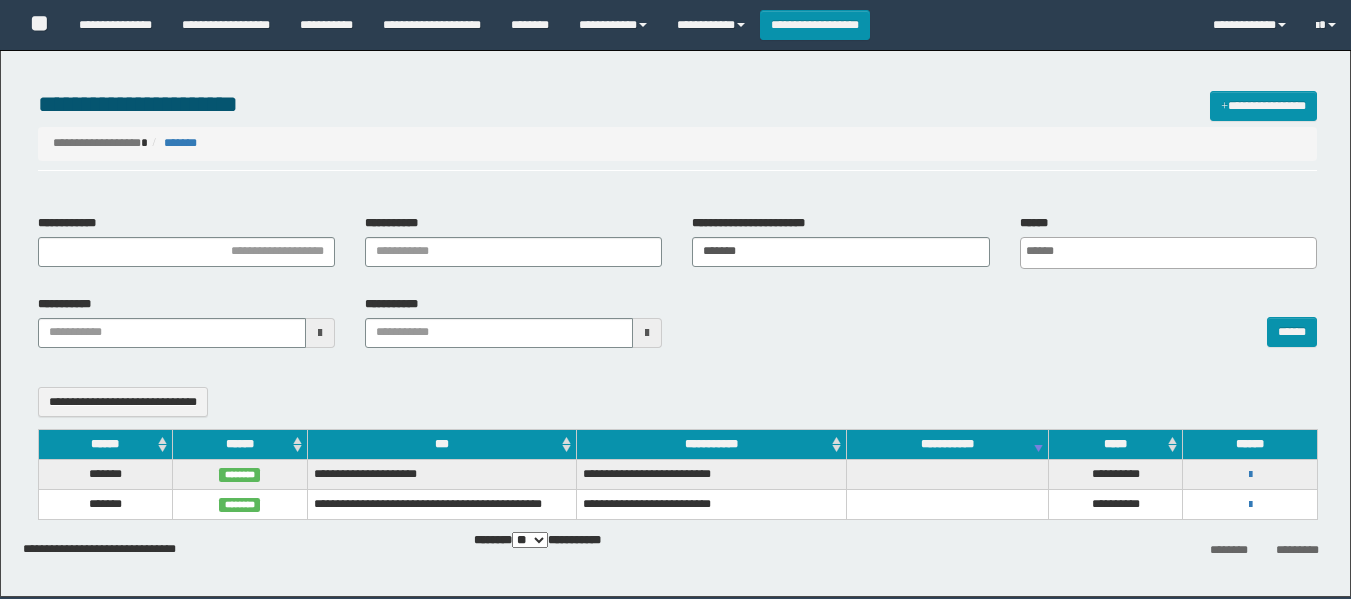 select 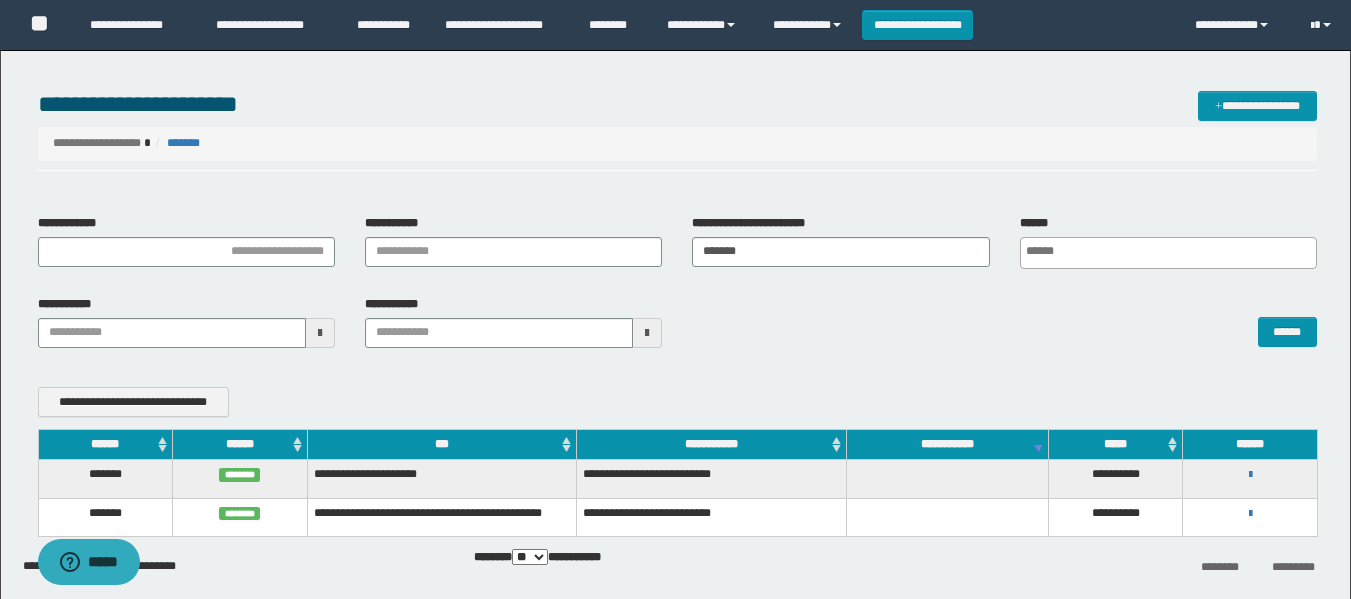 scroll, scrollTop: 0, scrollLeft: 0, axis: both 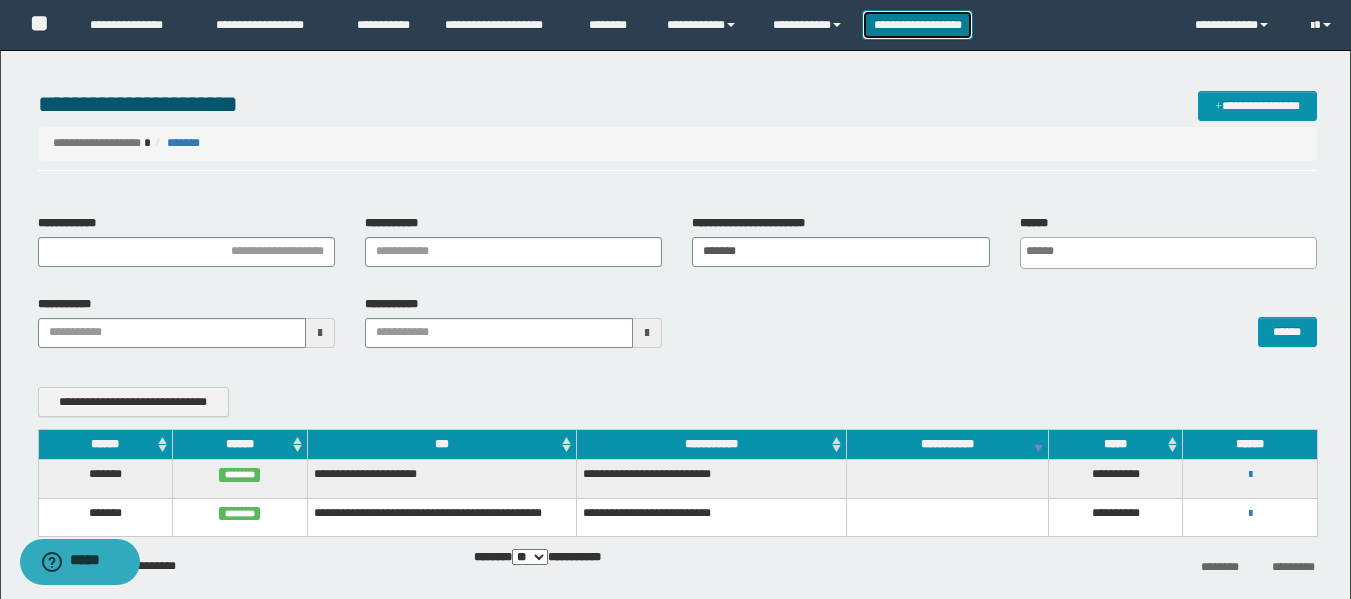 click on "**********" at bounding box center [917, 25] 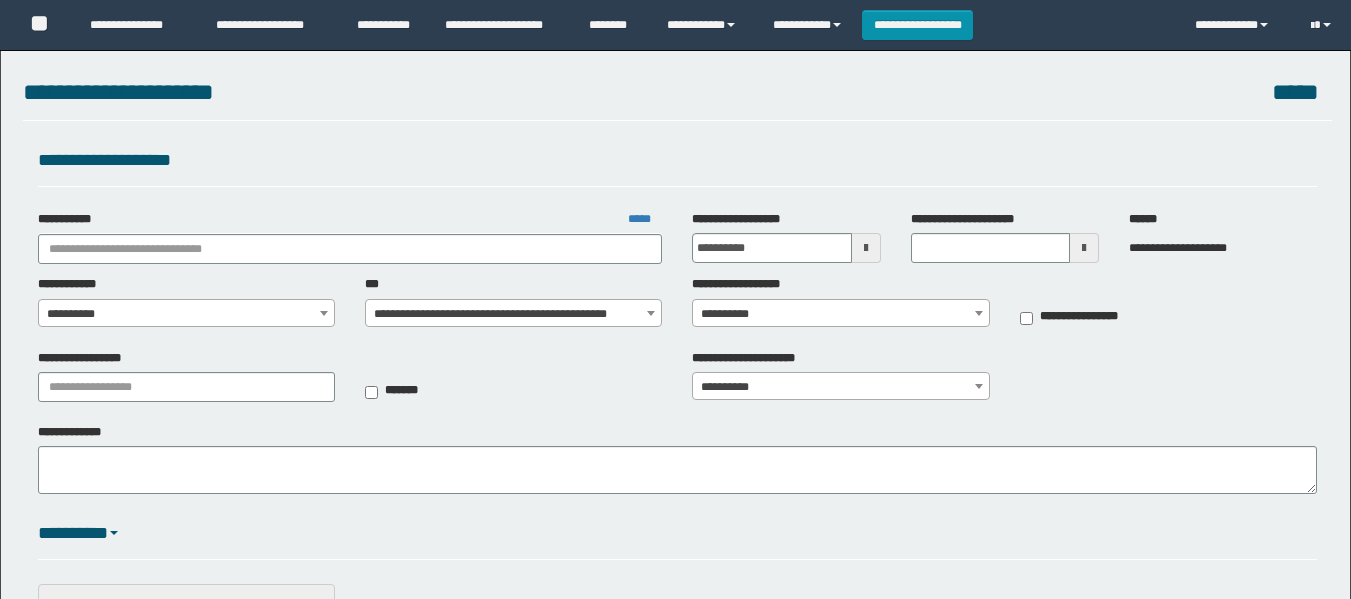 scroll, scrollTop: 0, scrollLeft: 0, axis: both 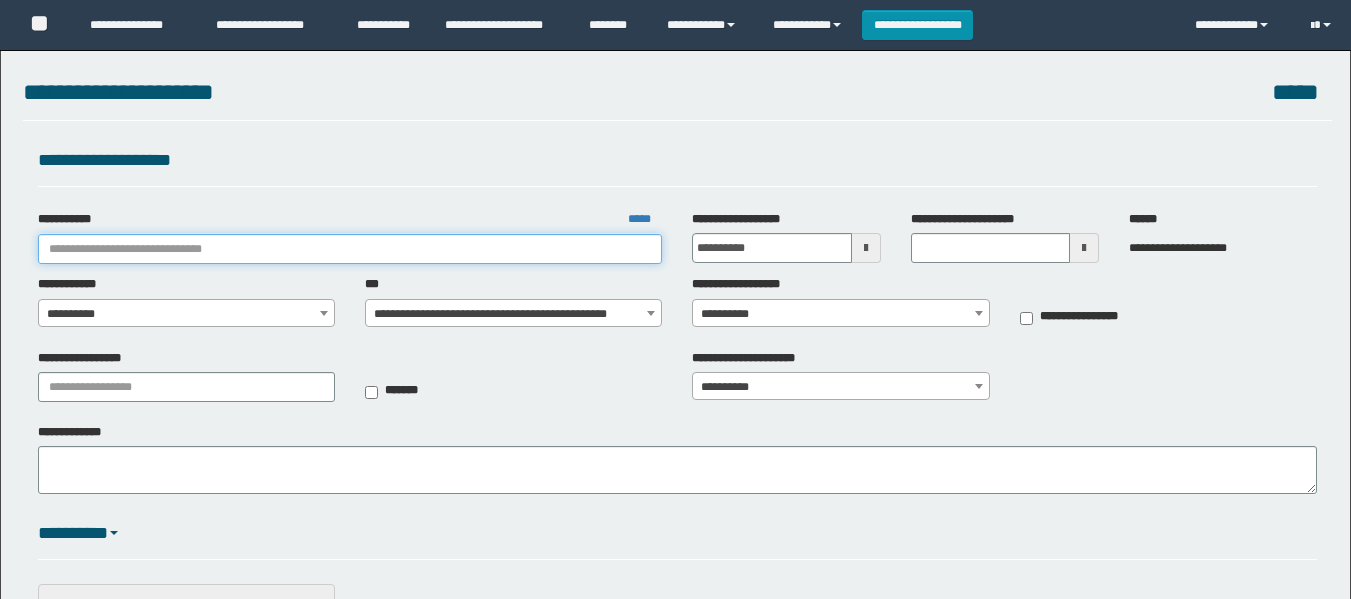 click on "**********" at bounding box center [350, 249] 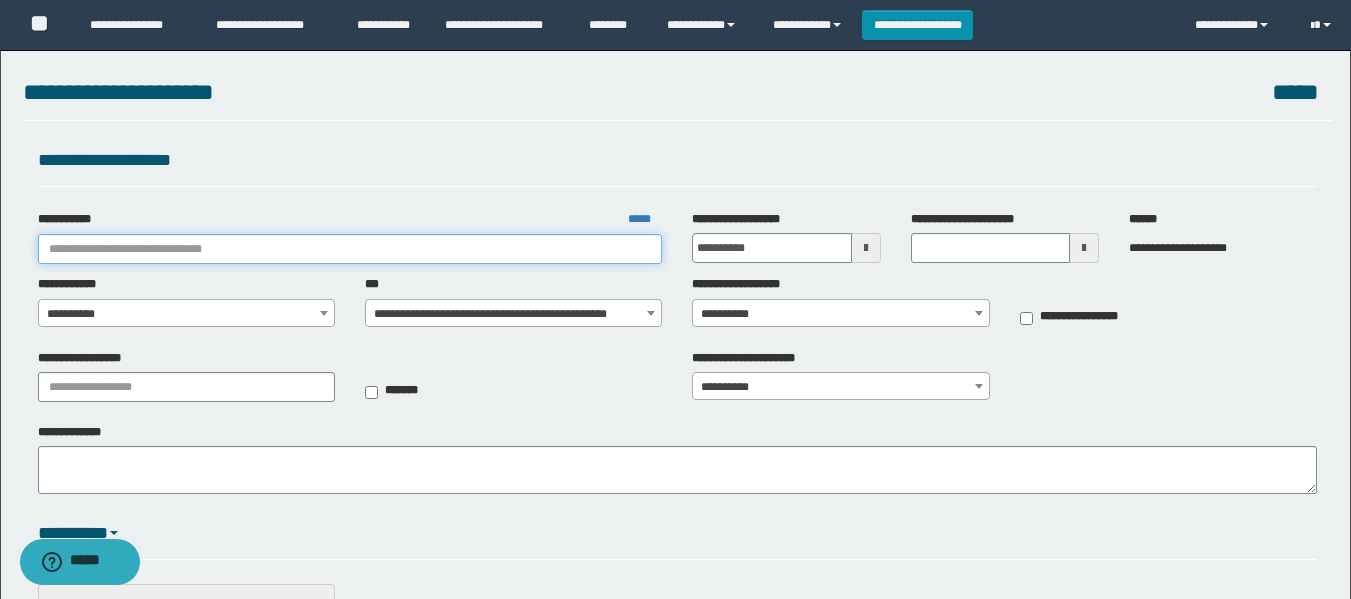 click on "**********" at bounding box center [350, 249] 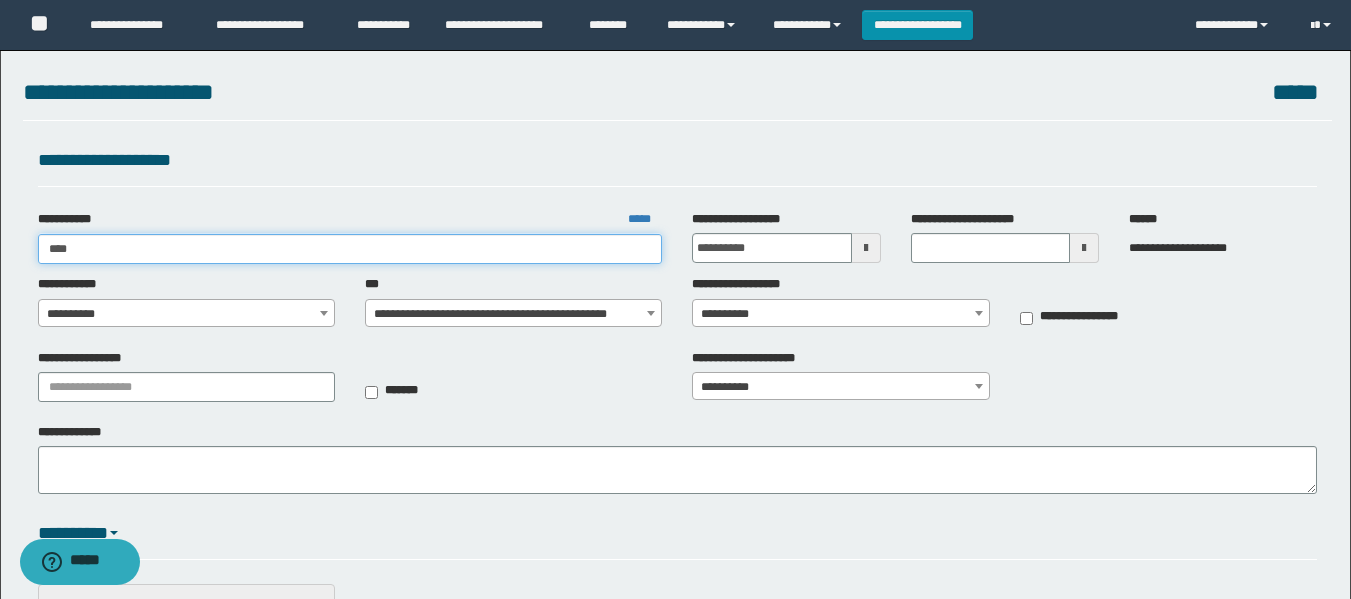 type on "*****" 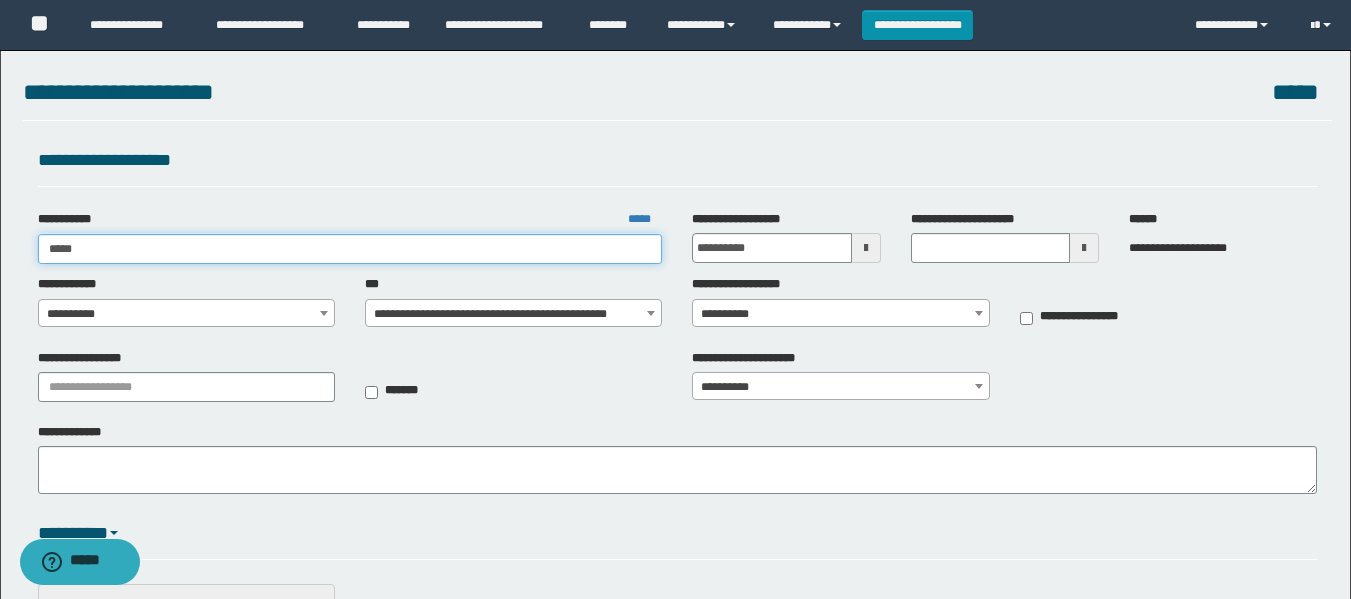 type on "*****" 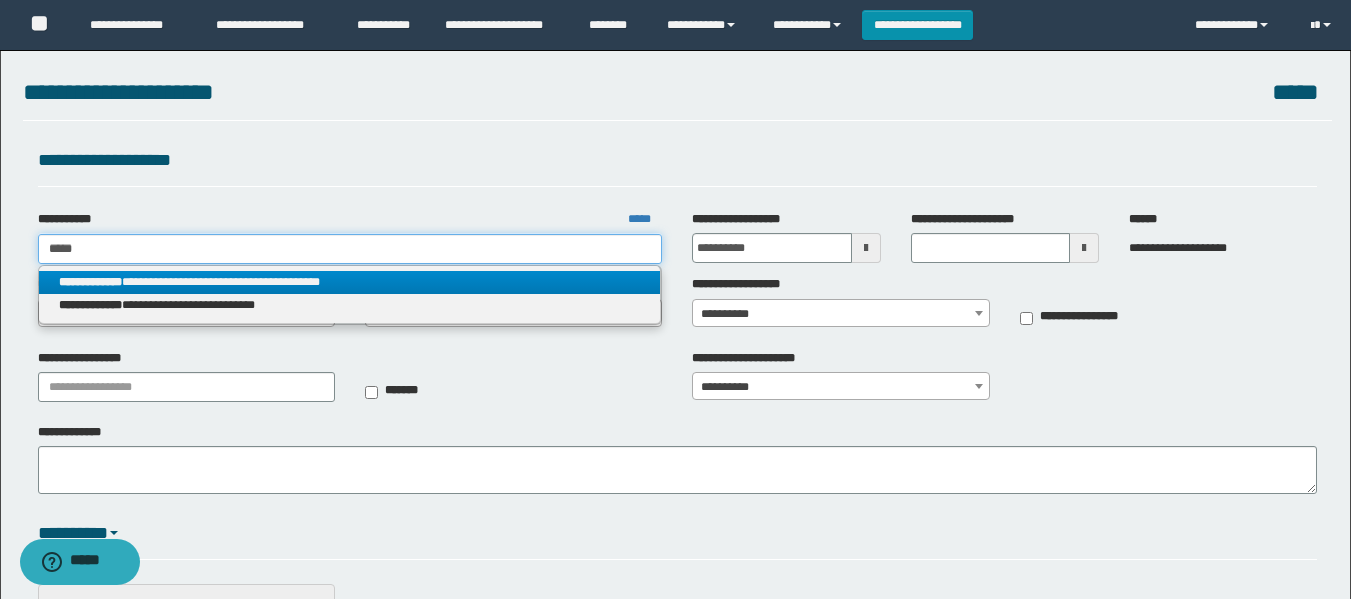 type on "*****" 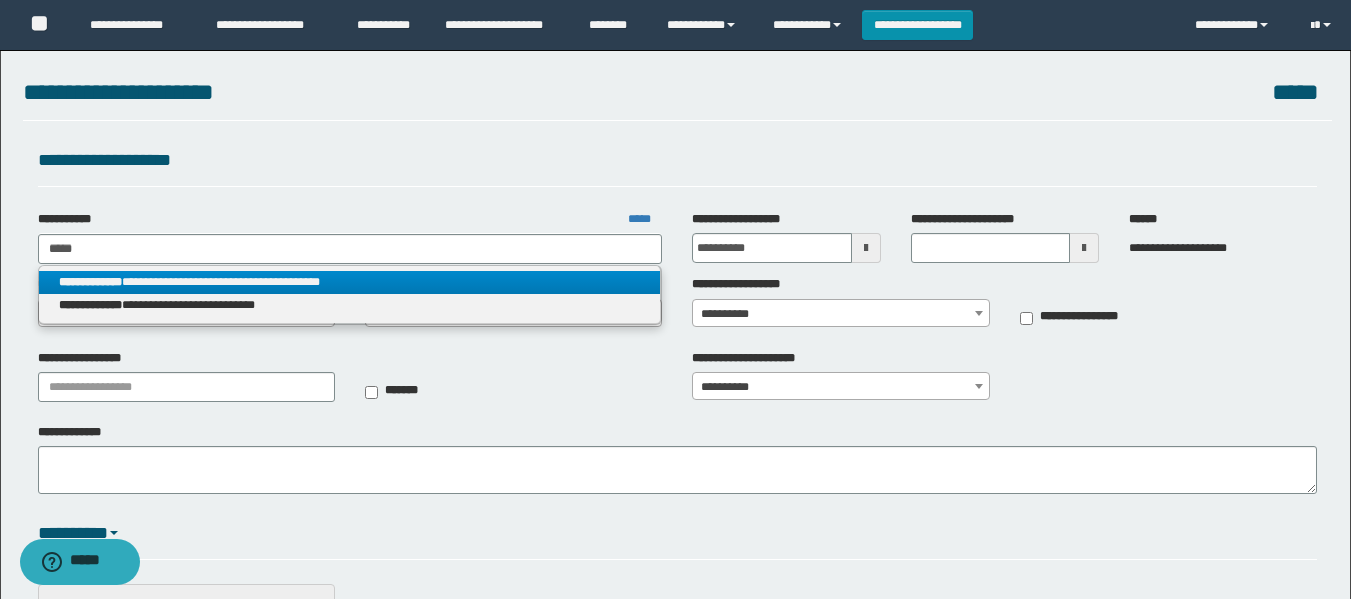 click on "**********" at bounding box center (350, 282) 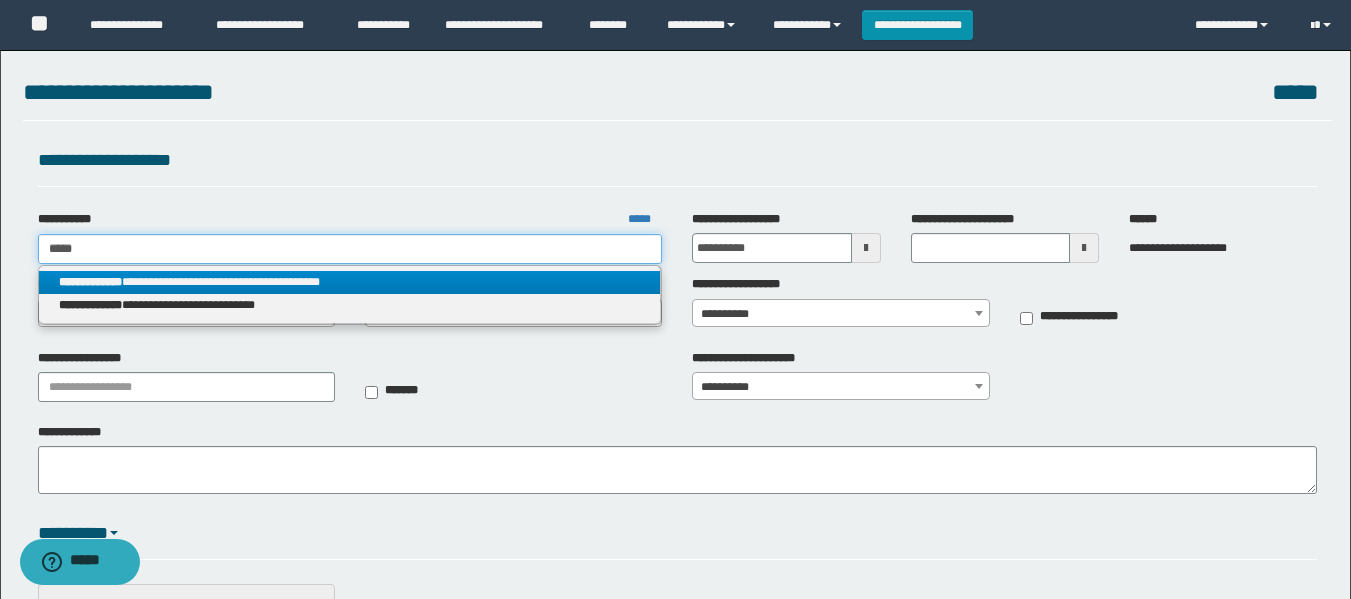 type 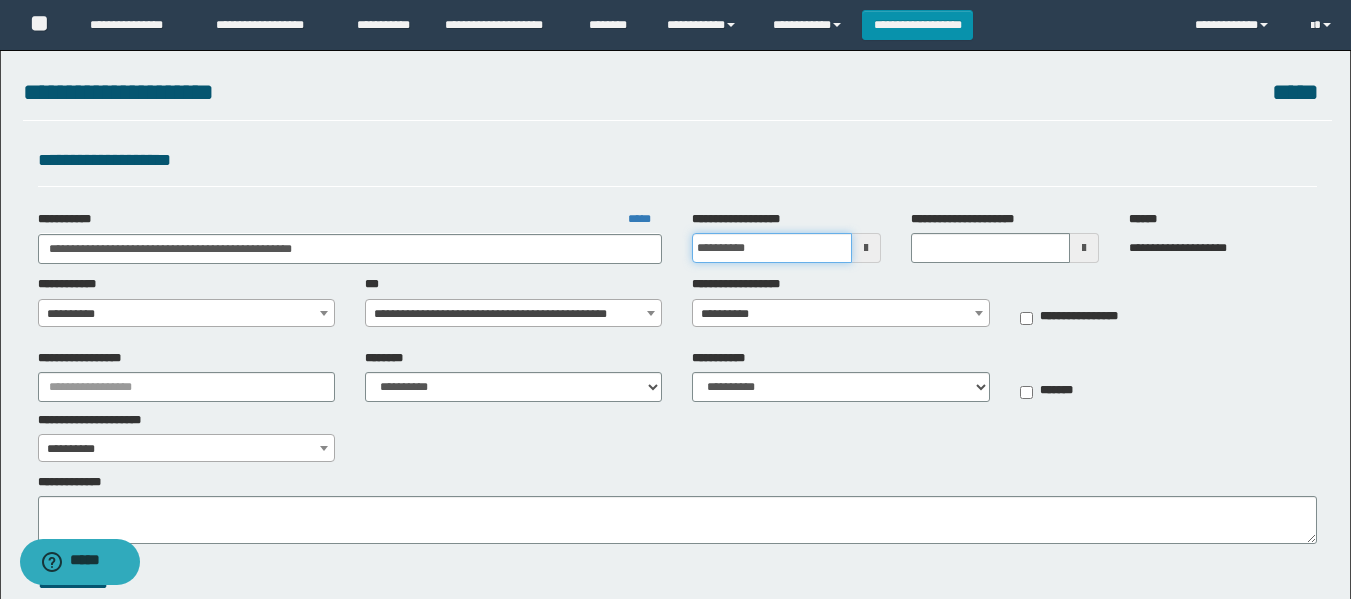click on "**********" at bounding box center (771, 248) 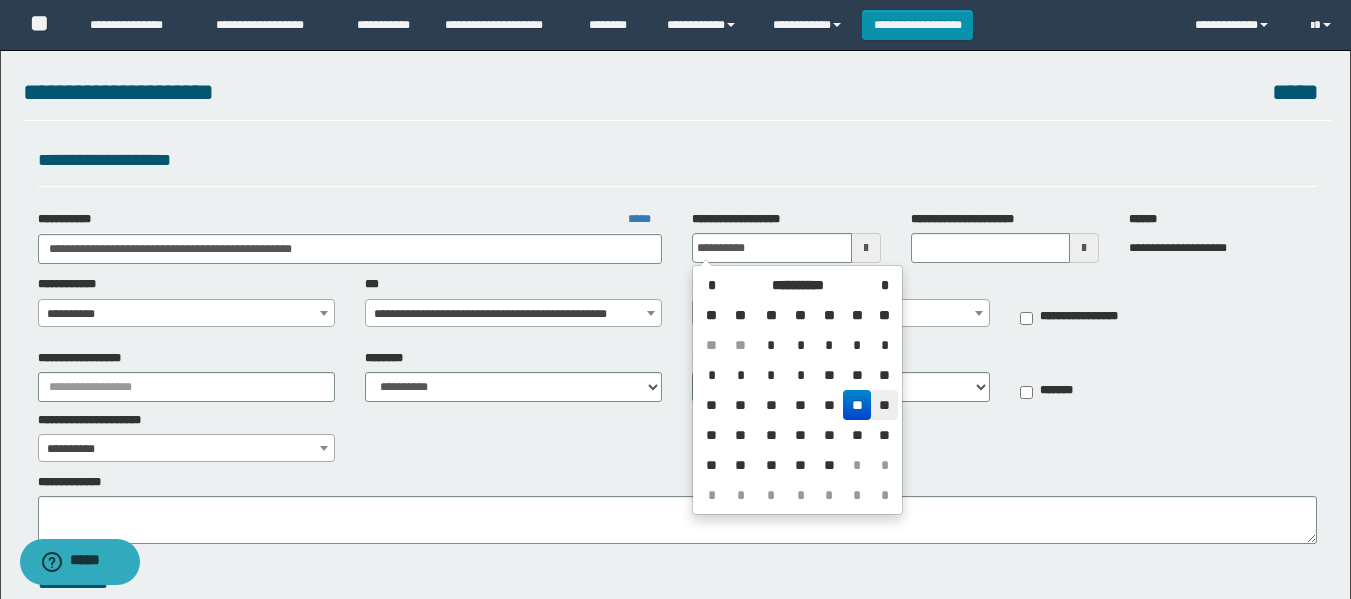click on "**" at bounding box center (884, 405) 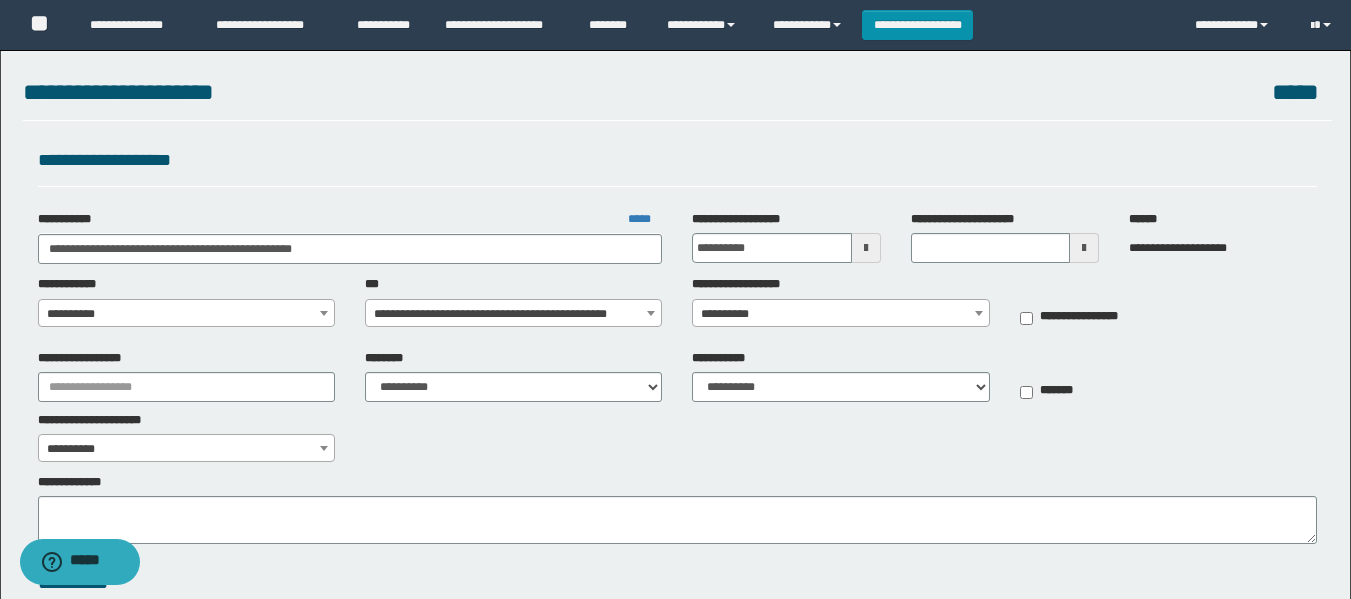 click on "**********" at bounding box center [78, 284] 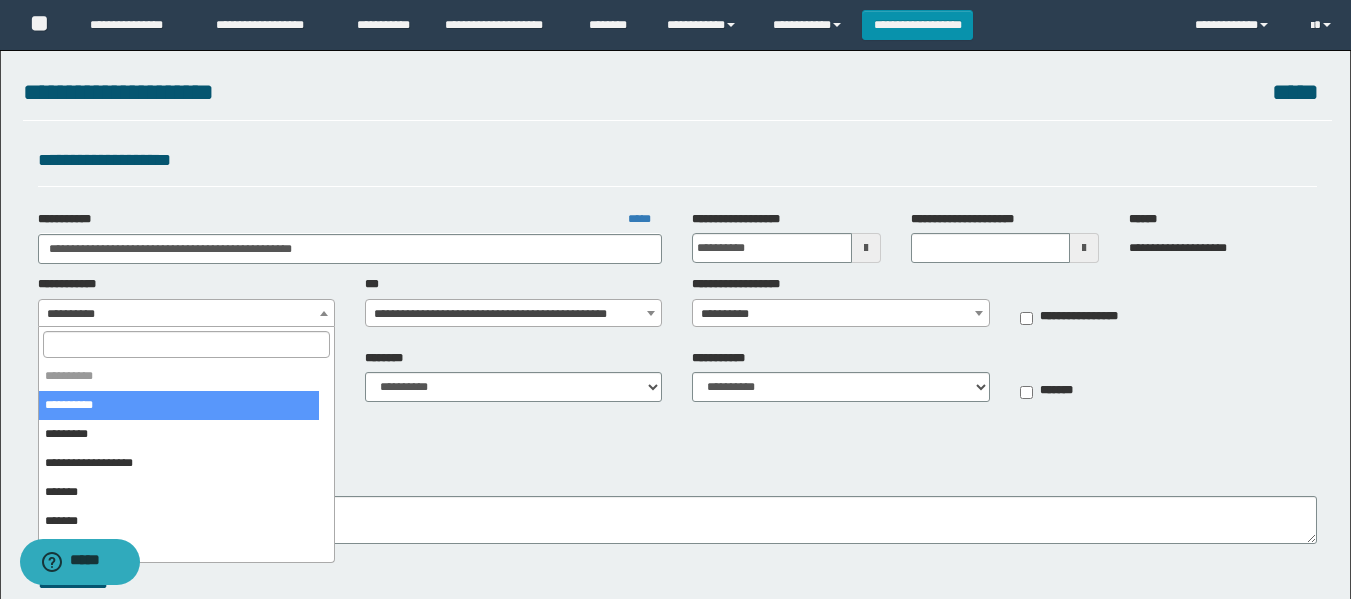 click at bounding box center (186, 344) 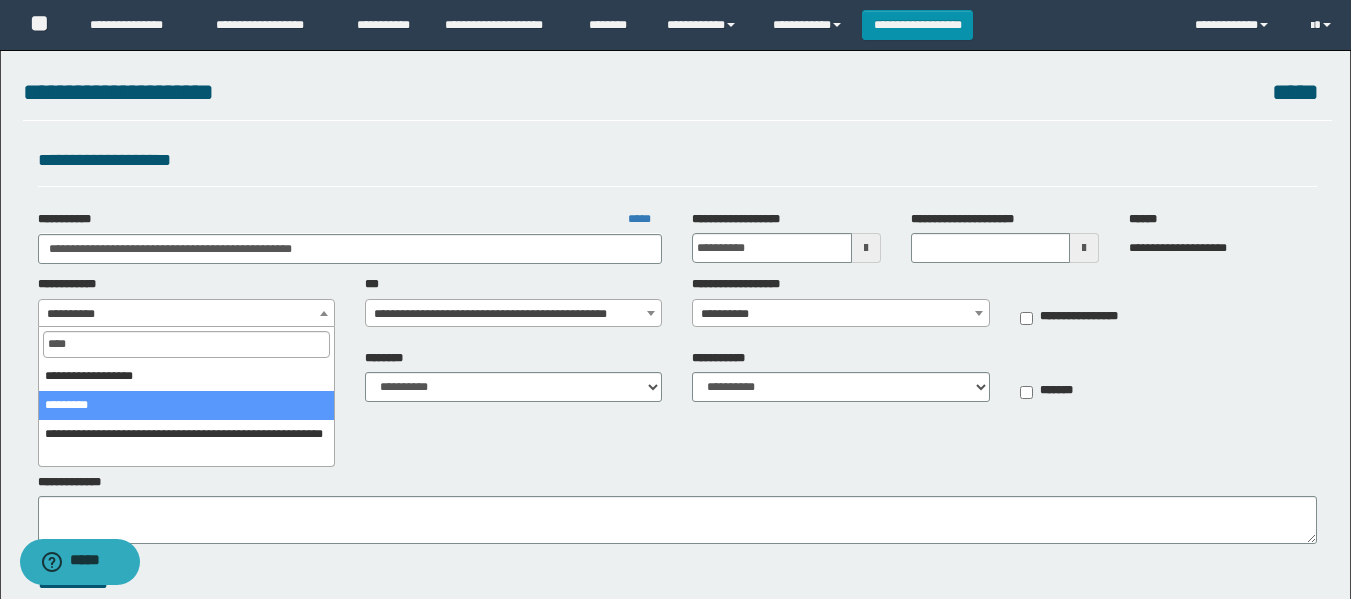 type on "****" 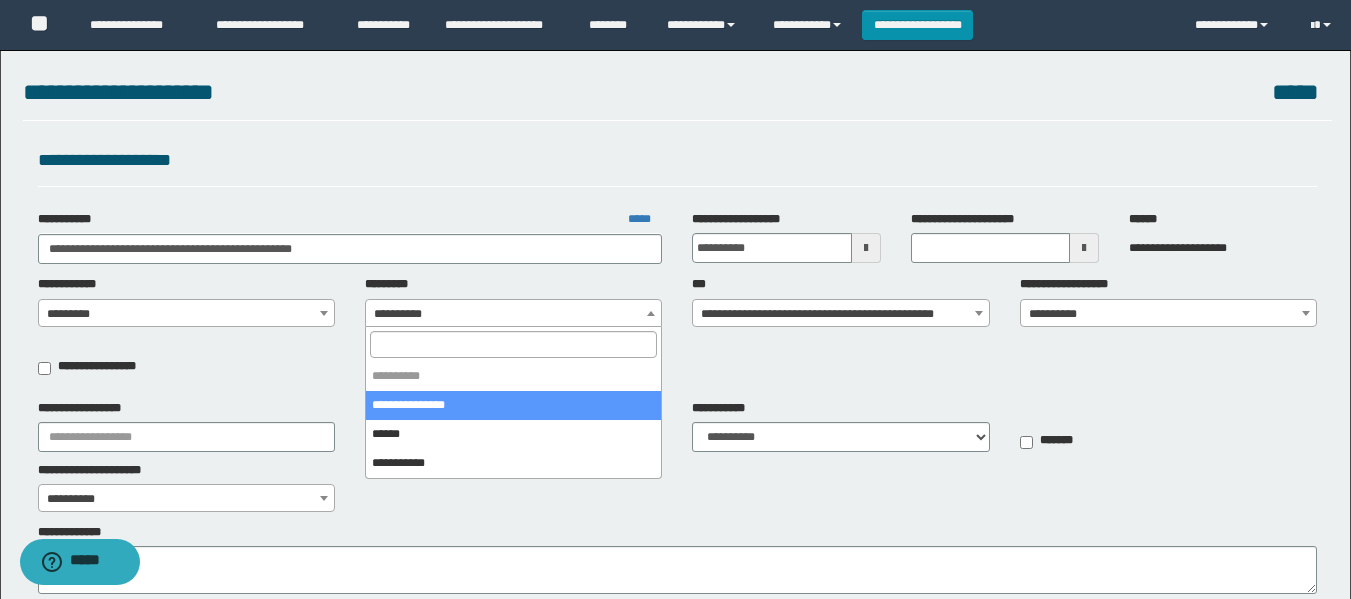 click on "**********" at bounding box center [513, 314] 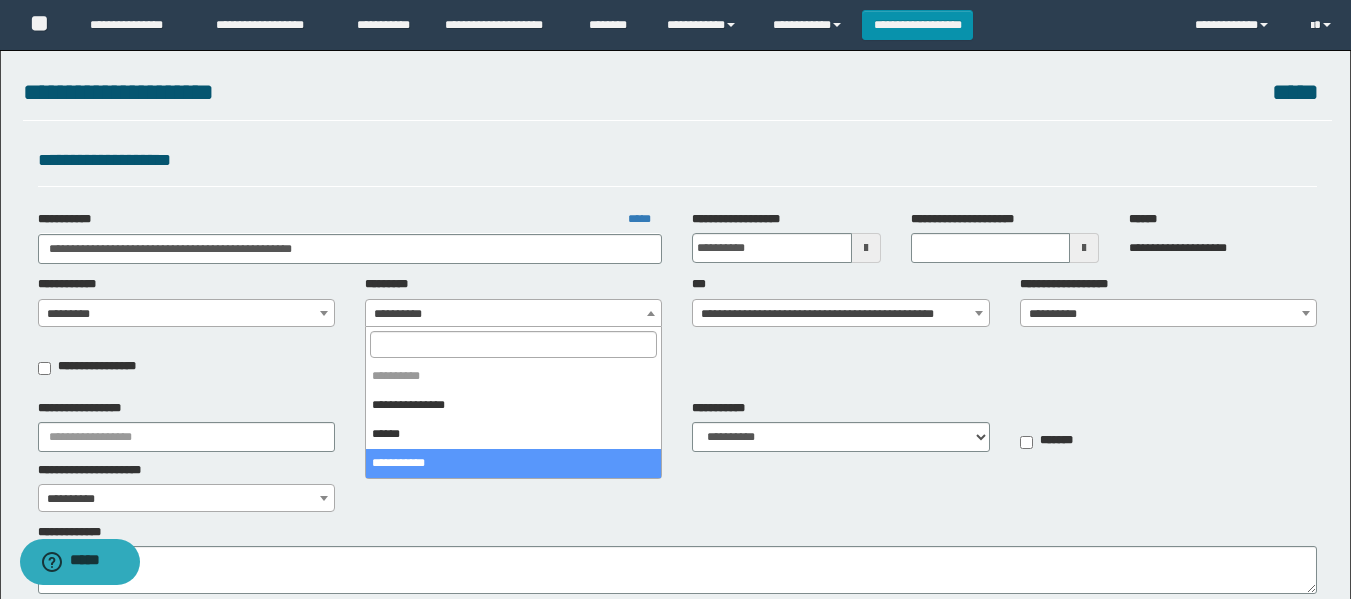 select on "****" 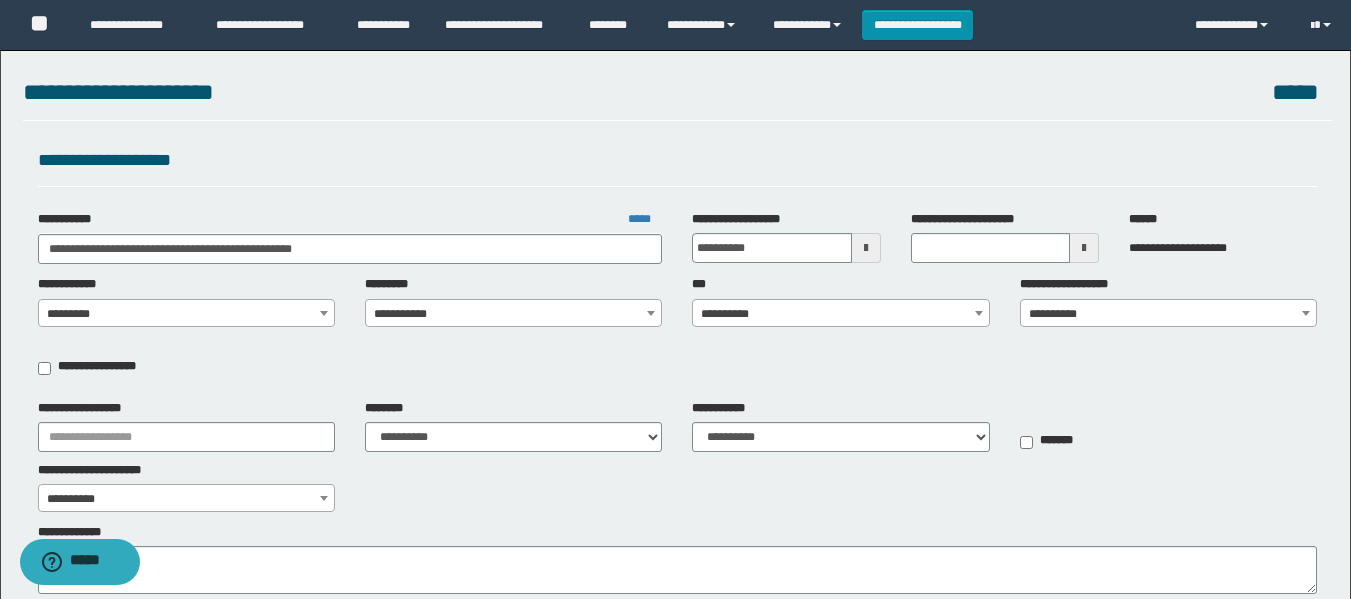 click on "**********" at bounding box center [840, 314] 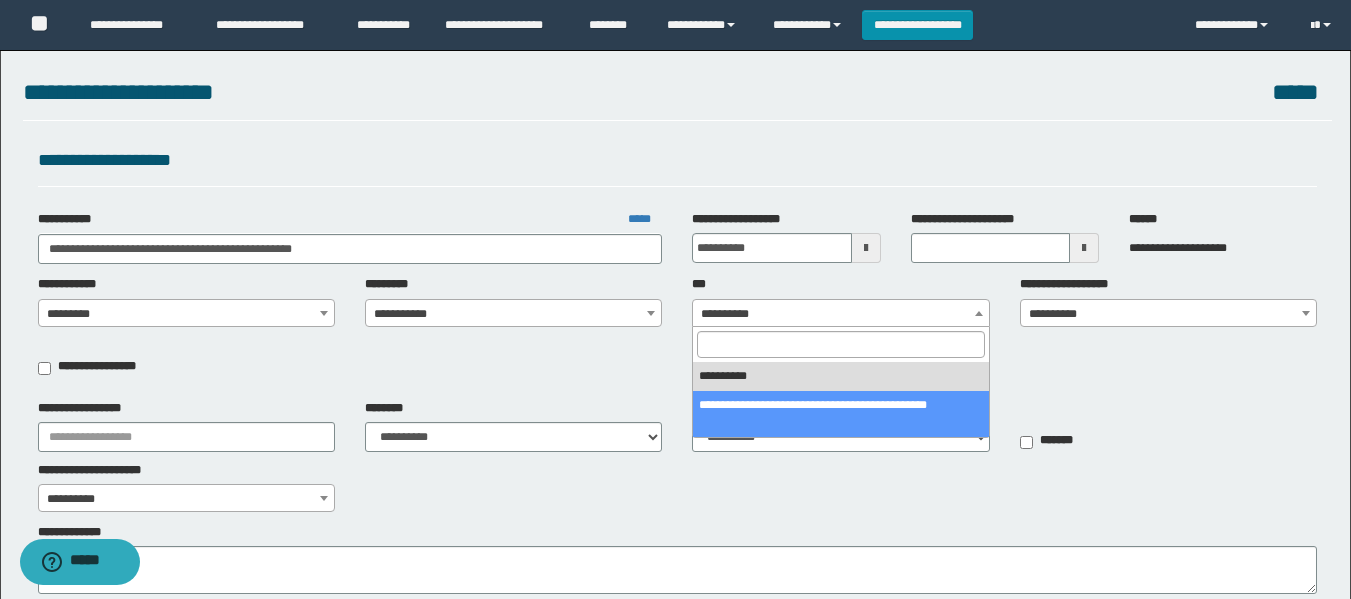 select on "***" 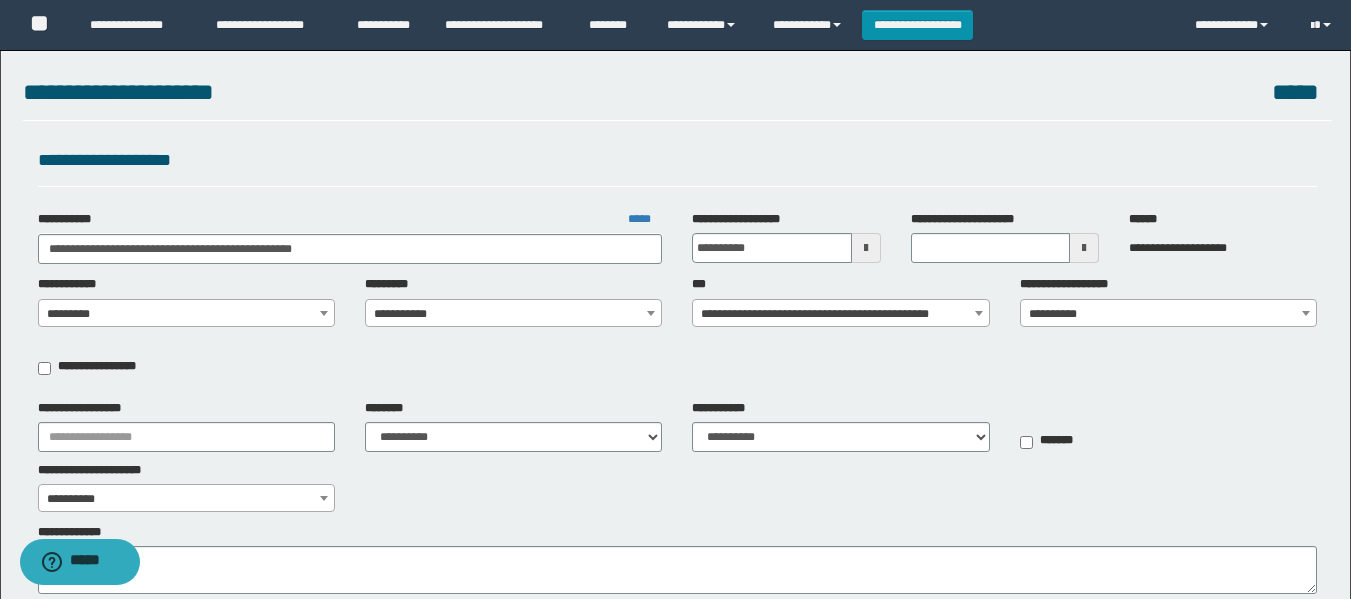 click on "**********" at bounding box center (1168, 314) 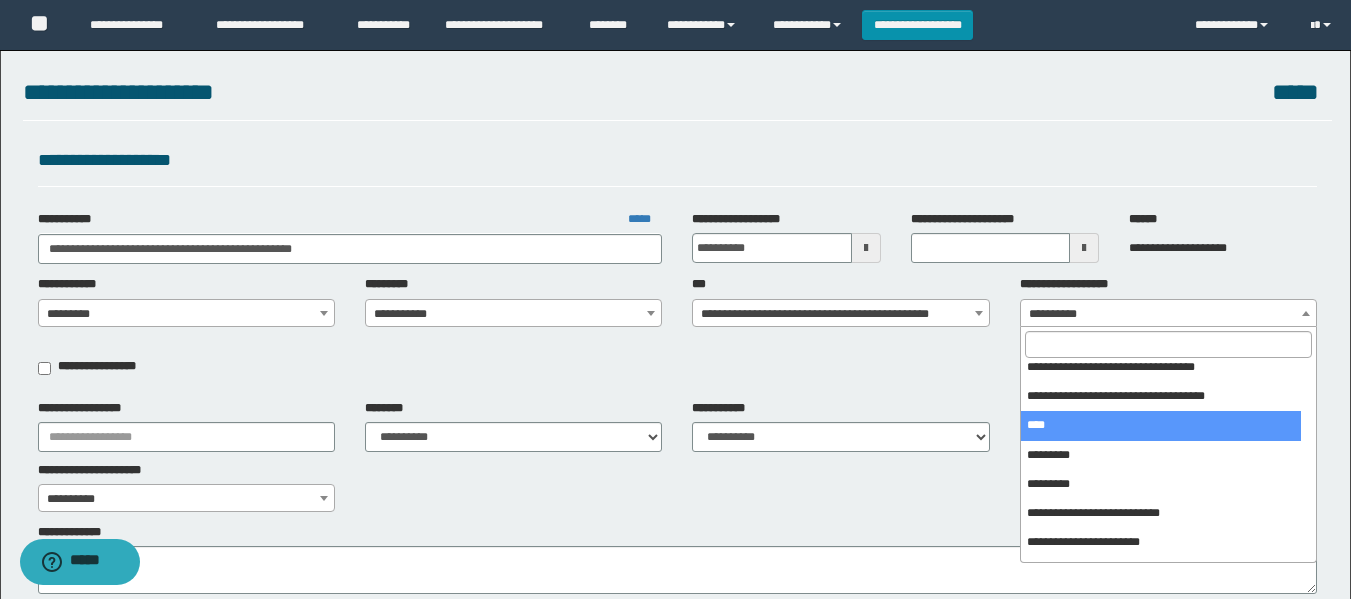 scroll, scrollTop: 400, scrollLeft: 0, axis: vertical 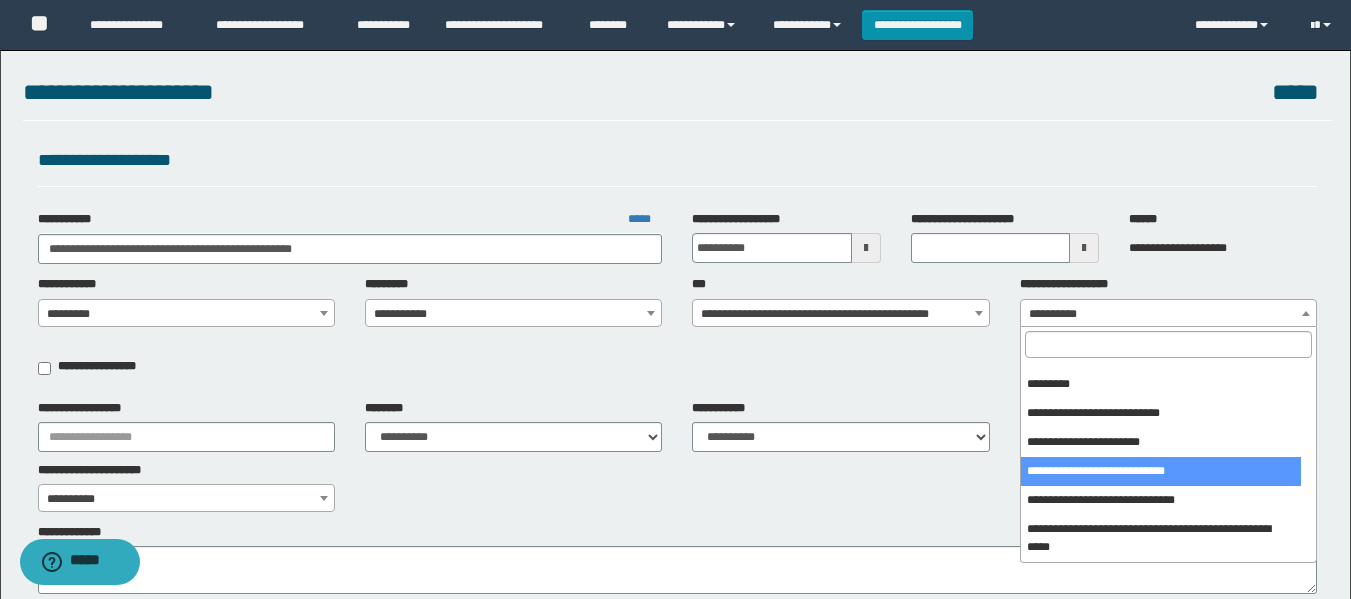 select on "***" 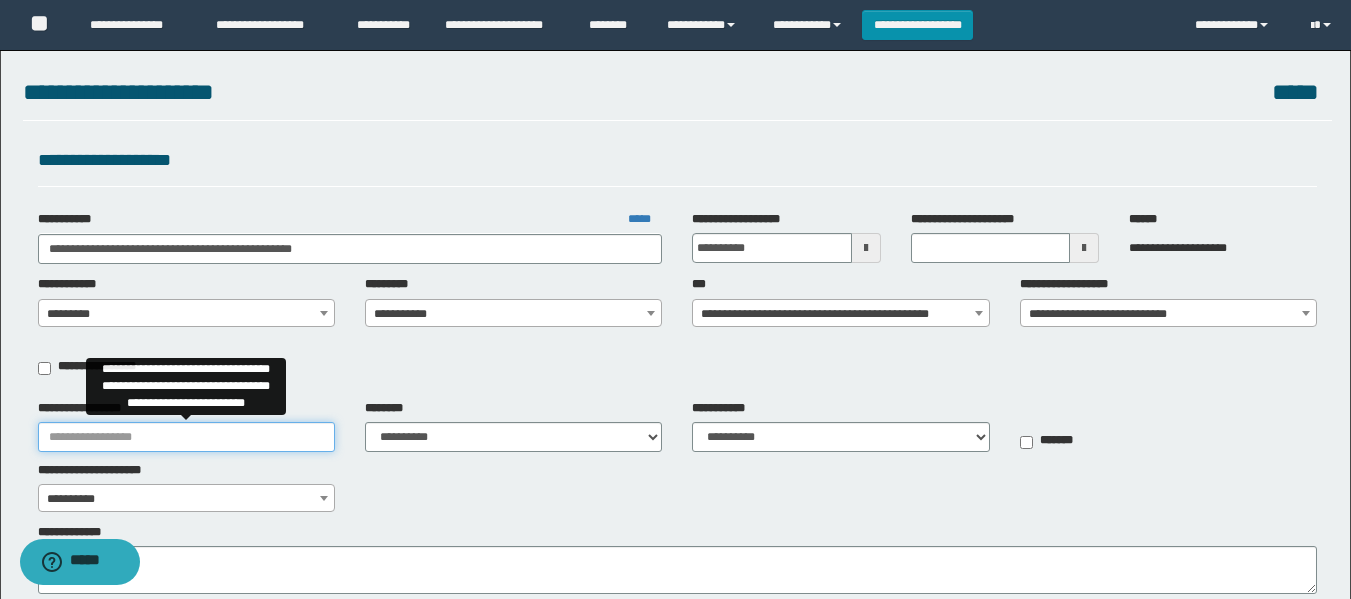 click on "**********" at bounding box center (186, 437) 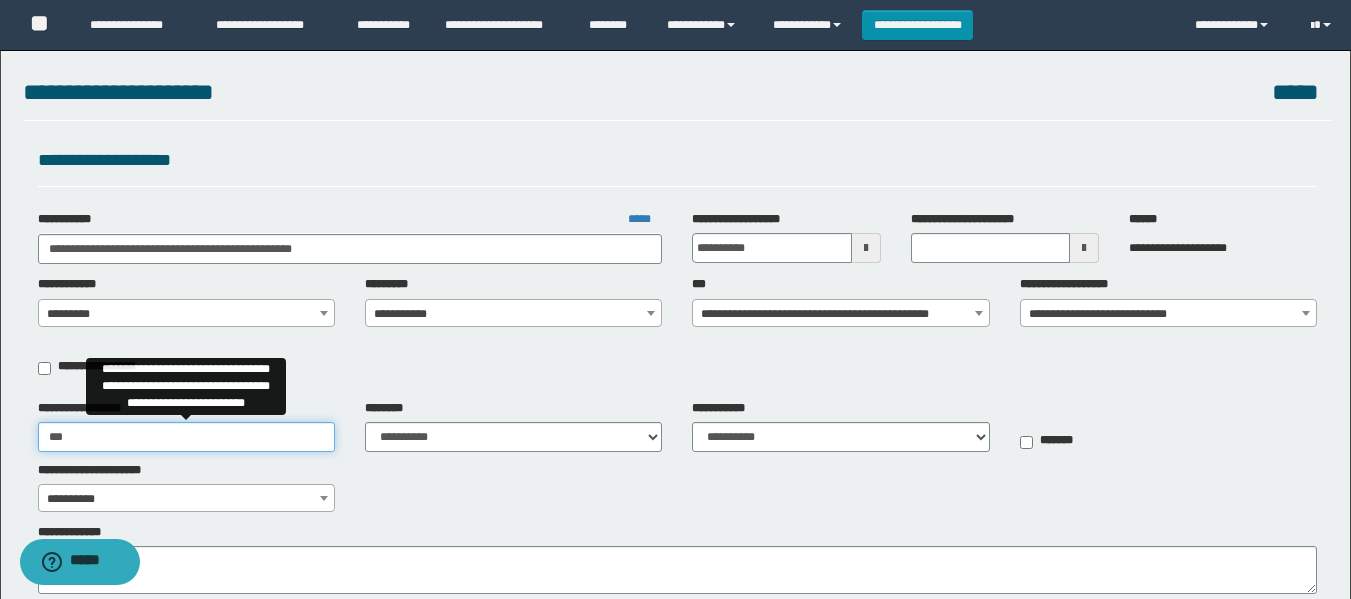 type on "**********" 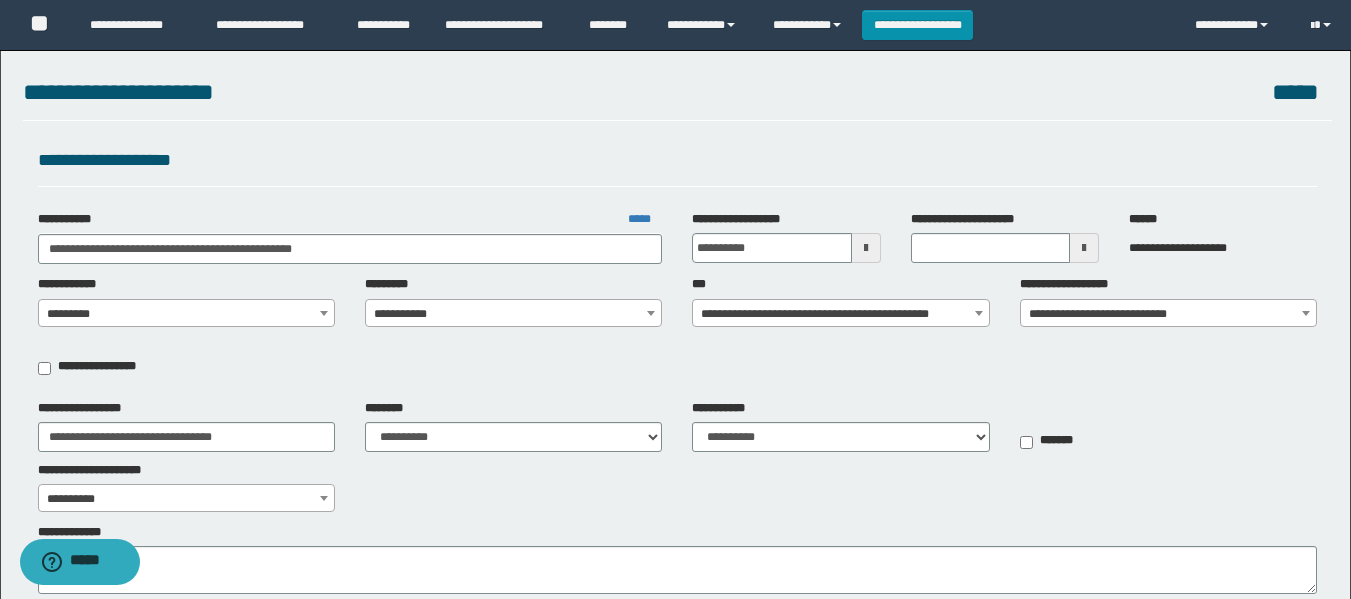 click on "**********" at bounding box center [677, 456] 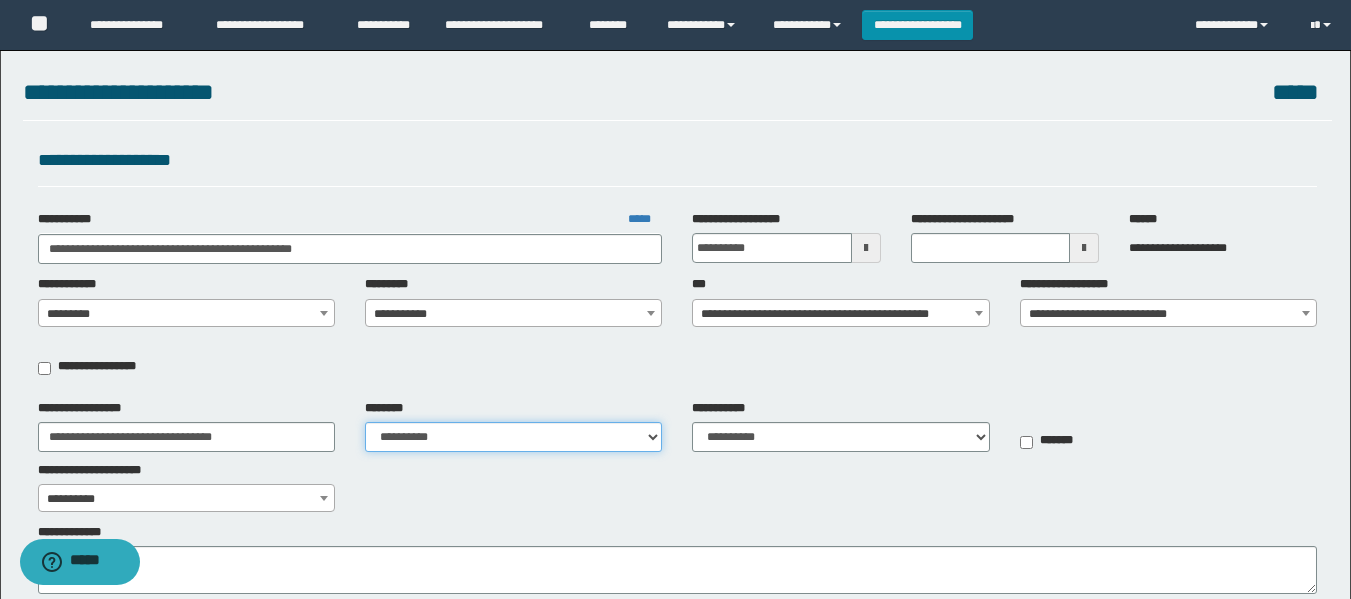 click on "**********" at bounding box center [513, 437] 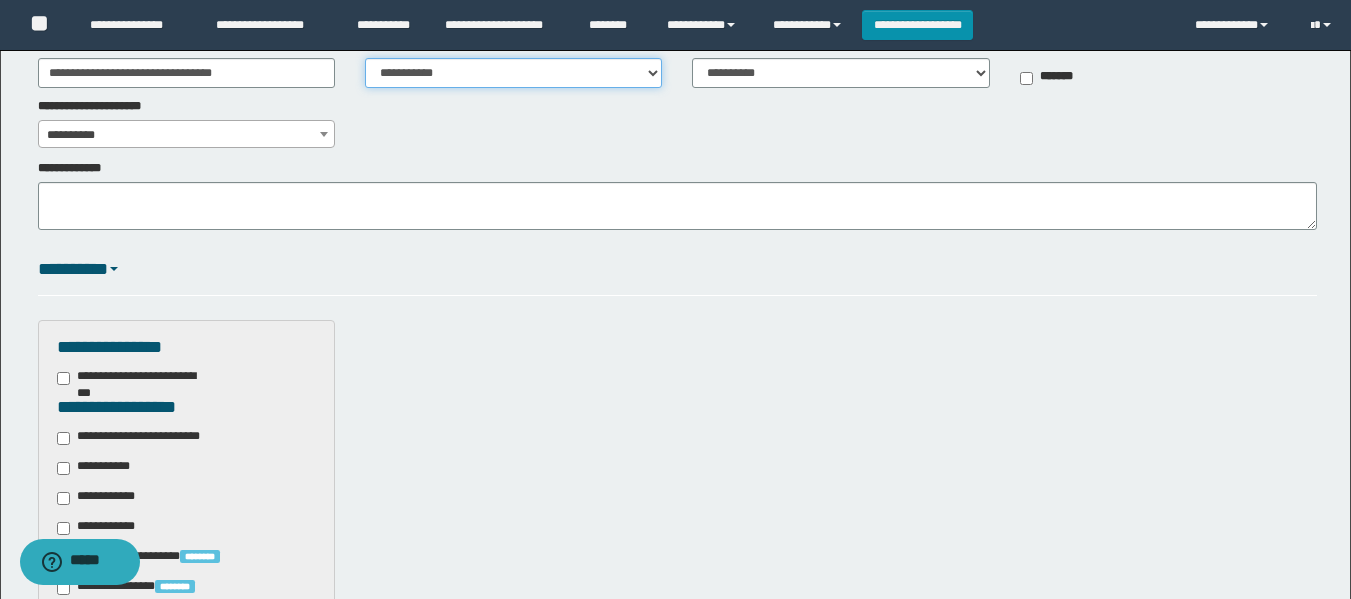 scroll, scrollTop: 400, scrollLeft: 0, axis: vertical 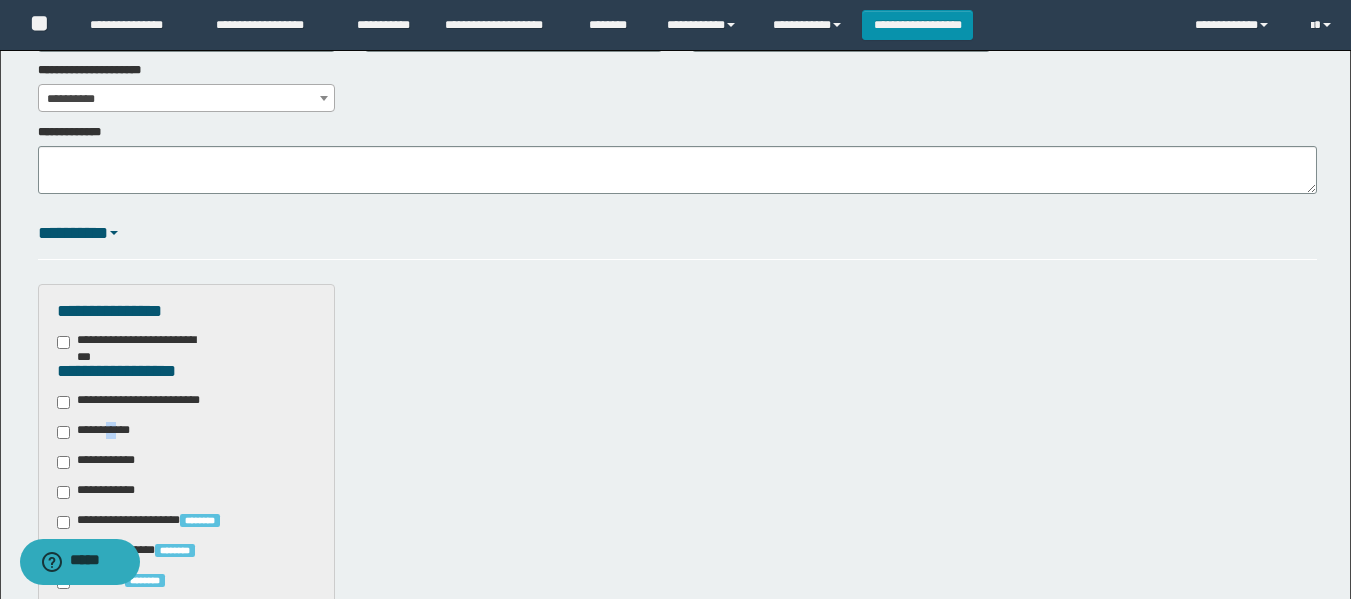 click on "**********" at bounding box center [97, 432] 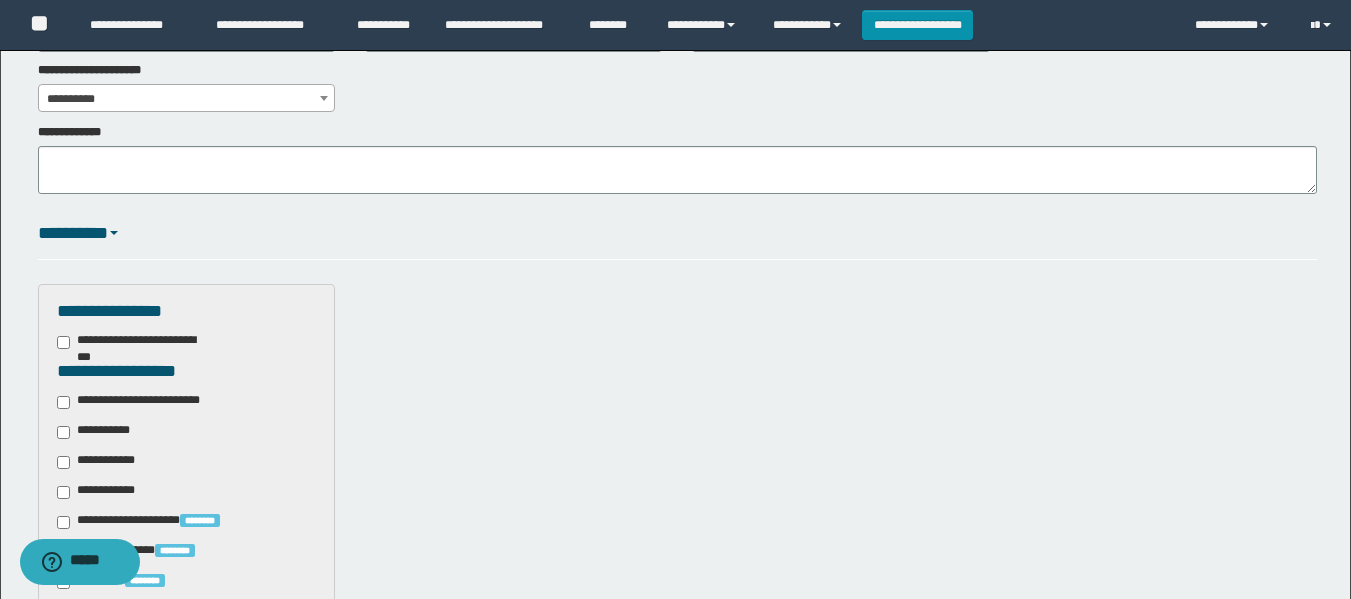 click on "**********" at bounding box center [97, 432] 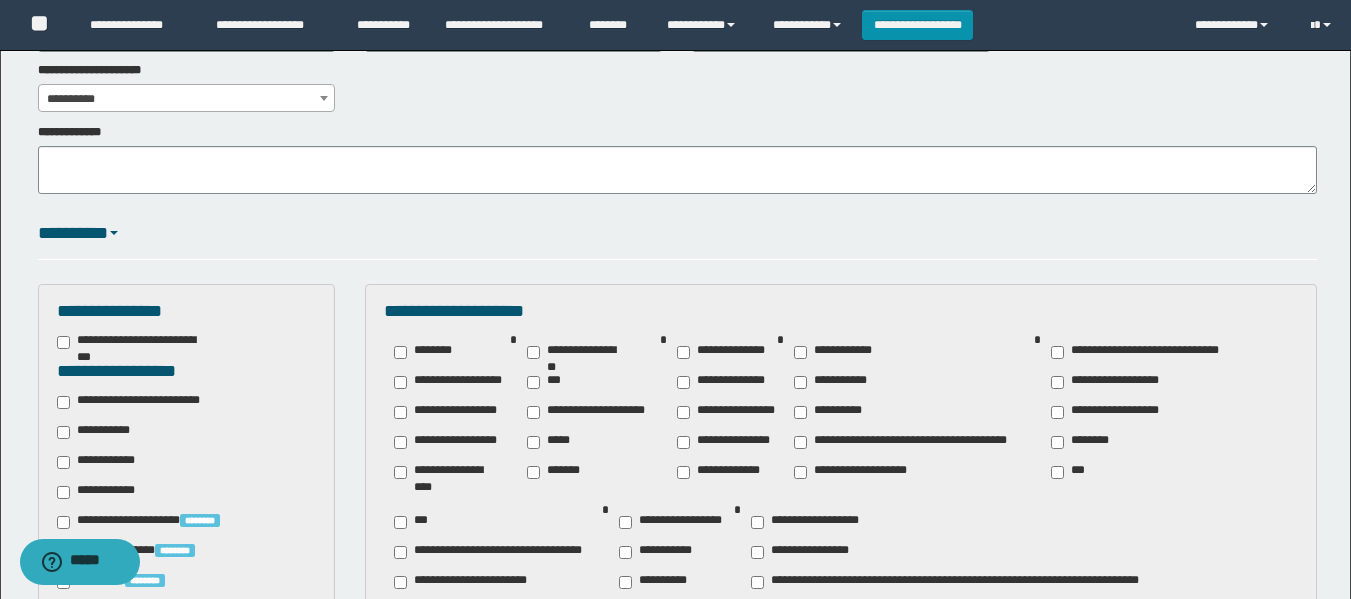 click on "********" at bounding box center [1084, 442] 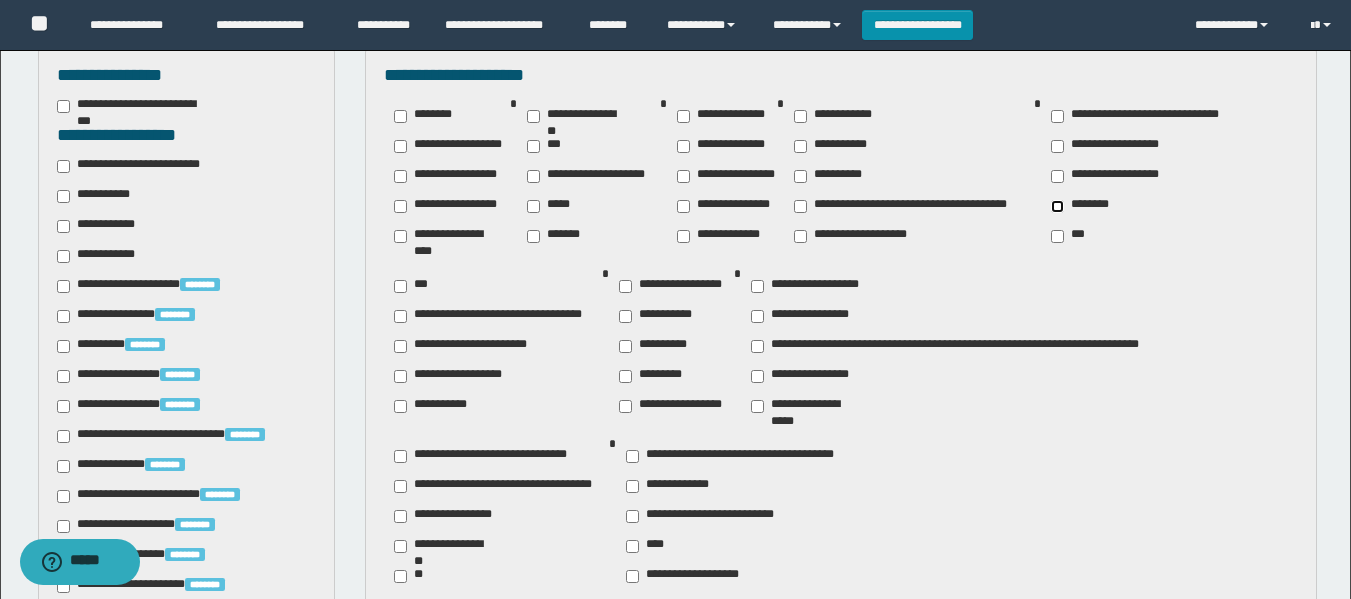 scroll, scrollTop: 600, scrollLeft: 0, axis: vertical 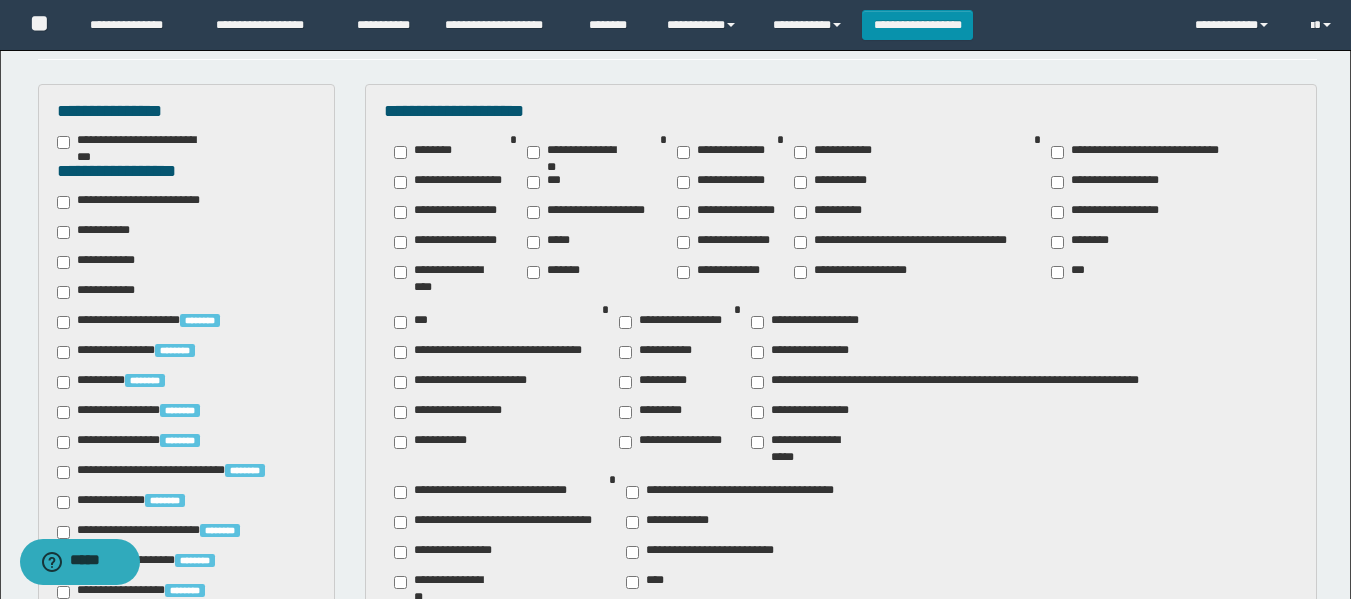click on "**********" at bounding box center [143, 202] 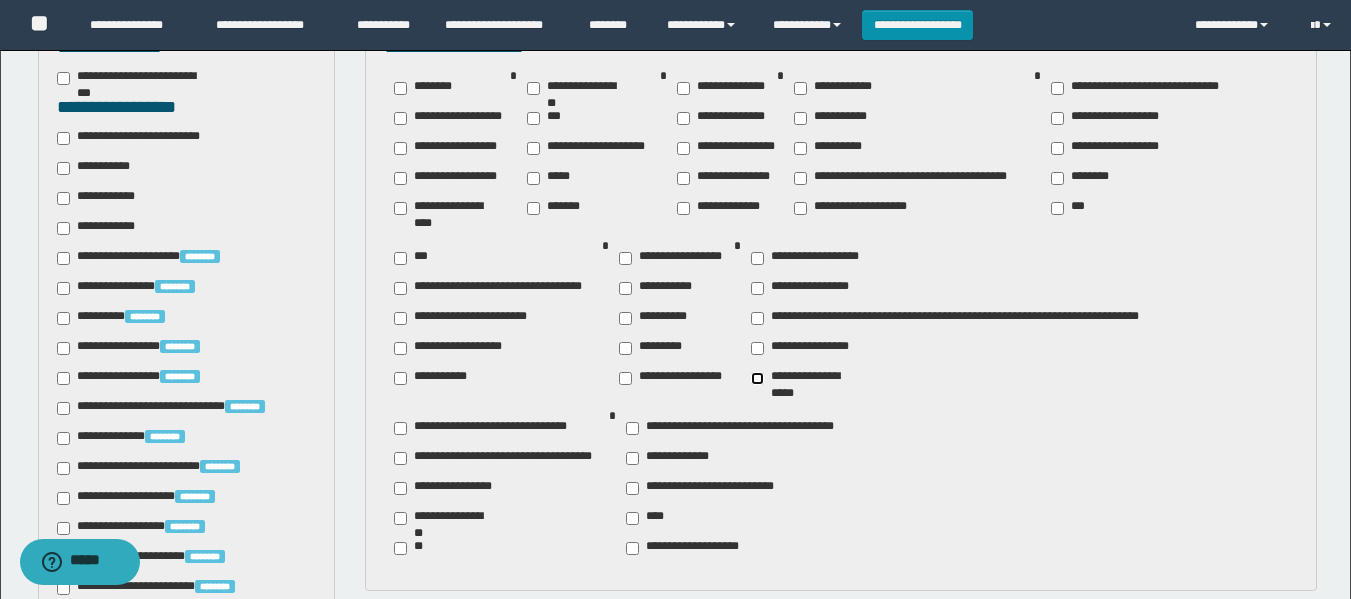 scroll, scrollTop: 700, scrollLeft: 0, axis: vertical 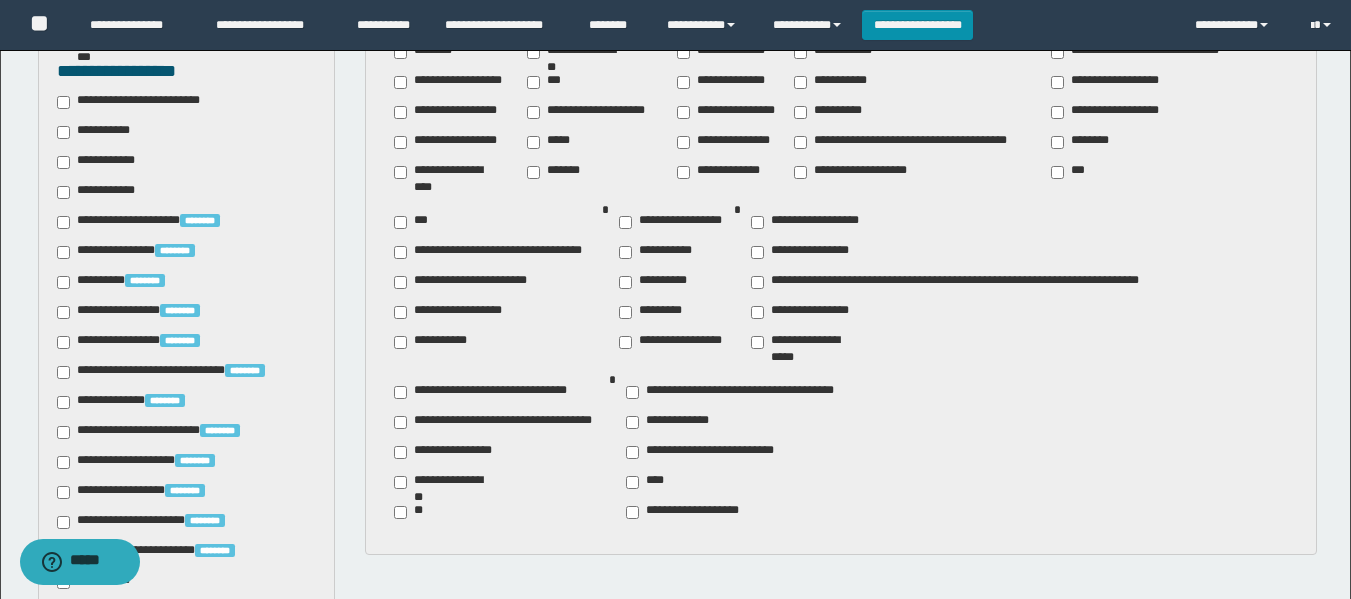 click on "**********" at bounding box center (103, 162) 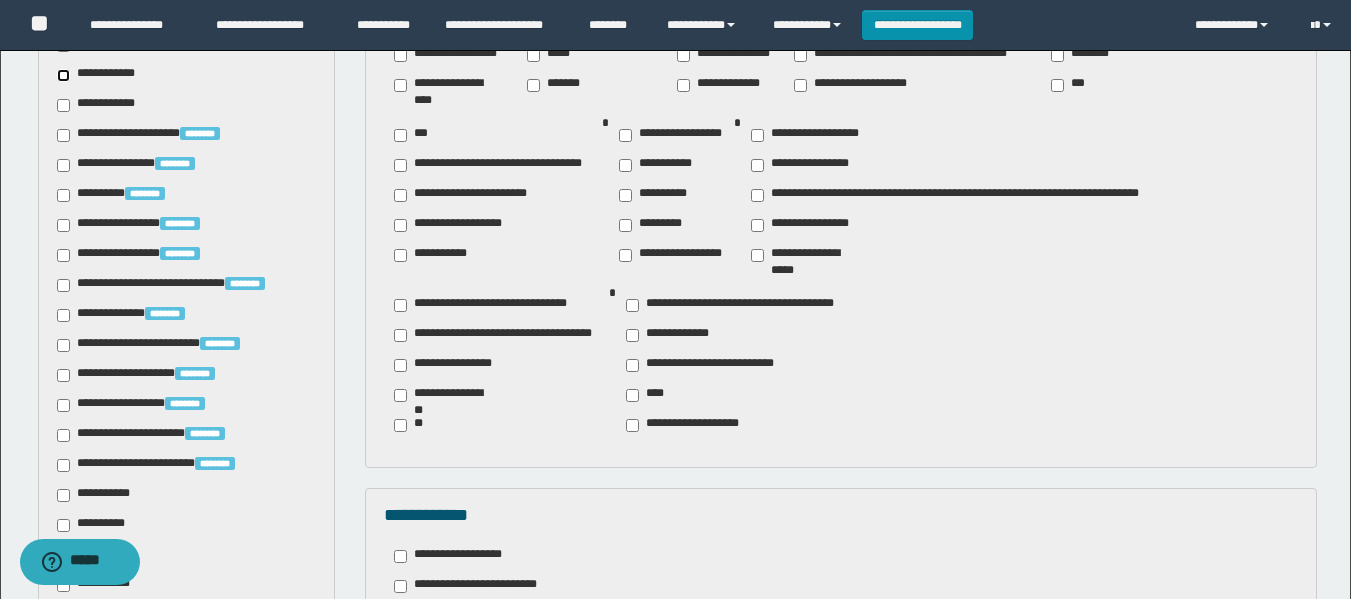 scroll, scrollTop: 1000, scrollLeft: 0, axis: vertical 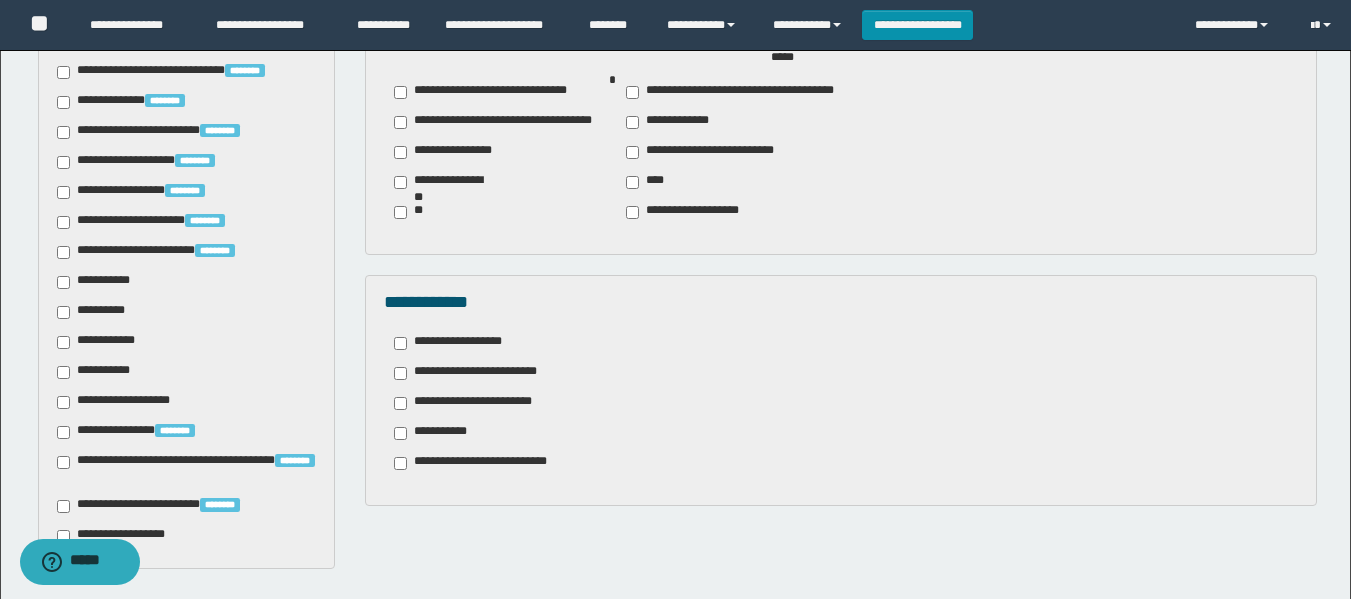 click on "**********" at bounding box center (97, 282) 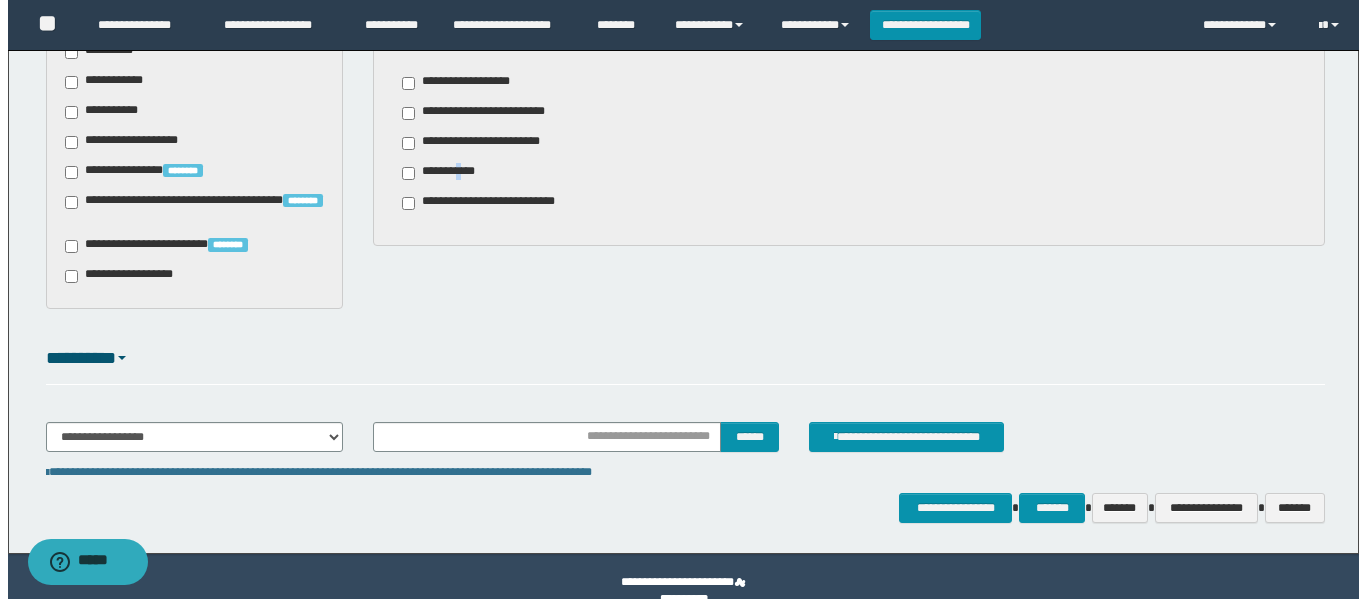 scroll, scrollTop: 1289, scrollLeft: 0, axis: vertical 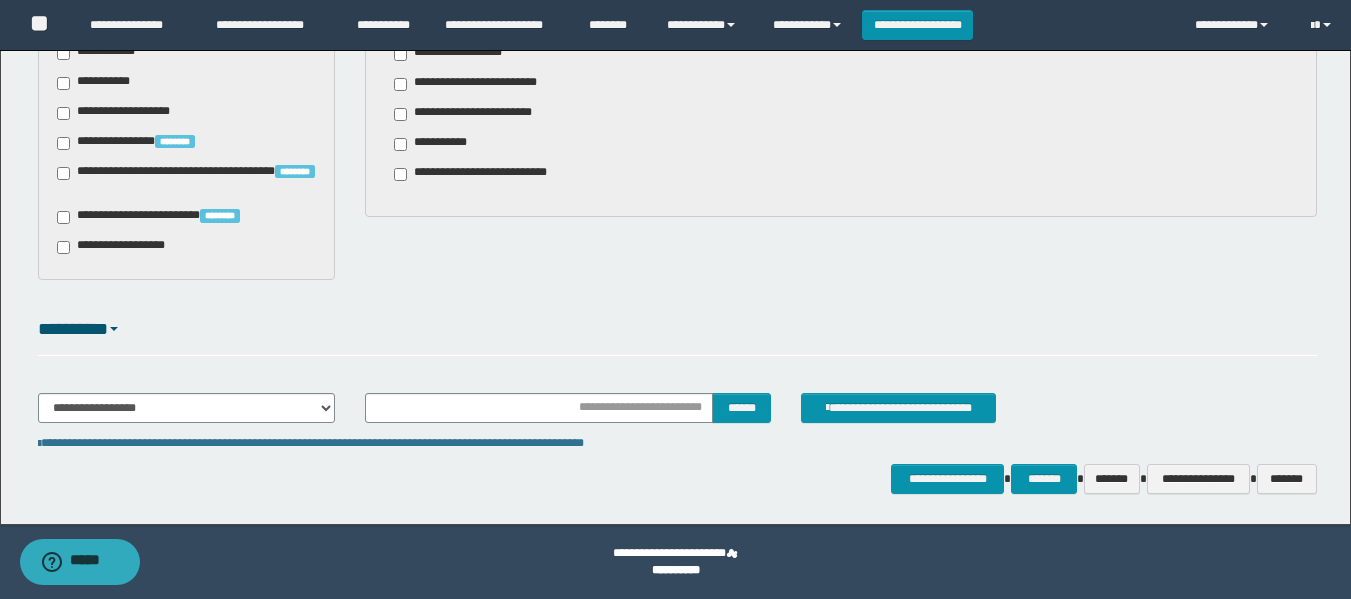 click on "**********" at bounding box center [477, 114] 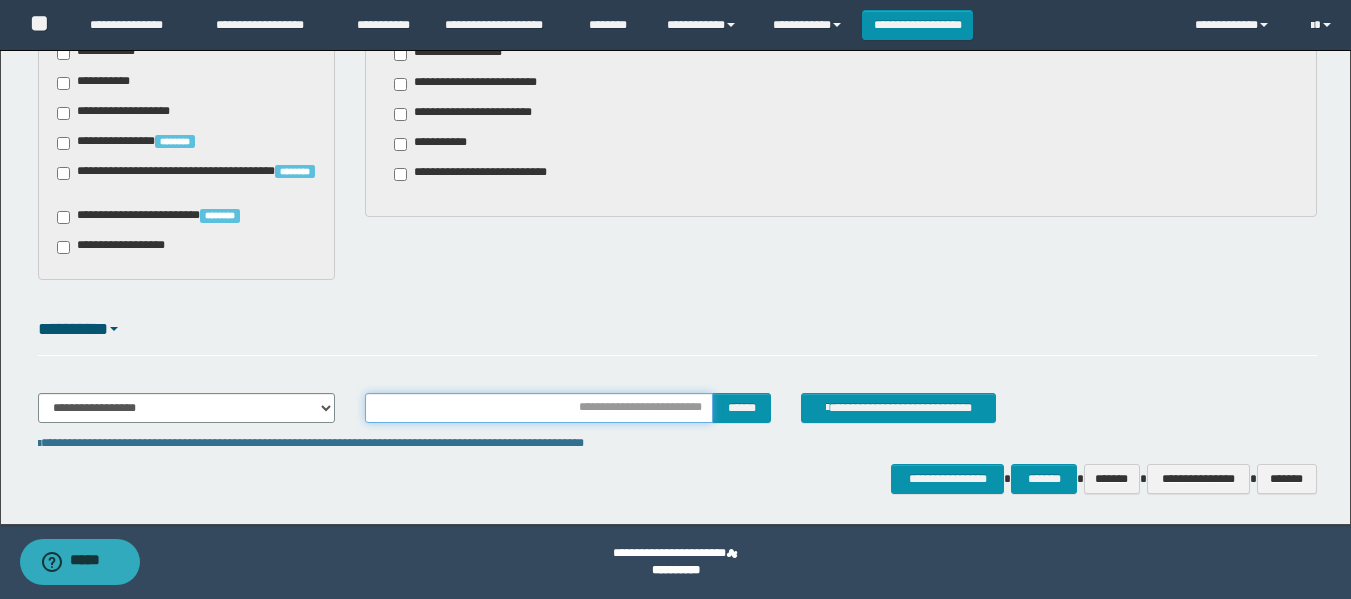 click at bounding box center (539, 408) 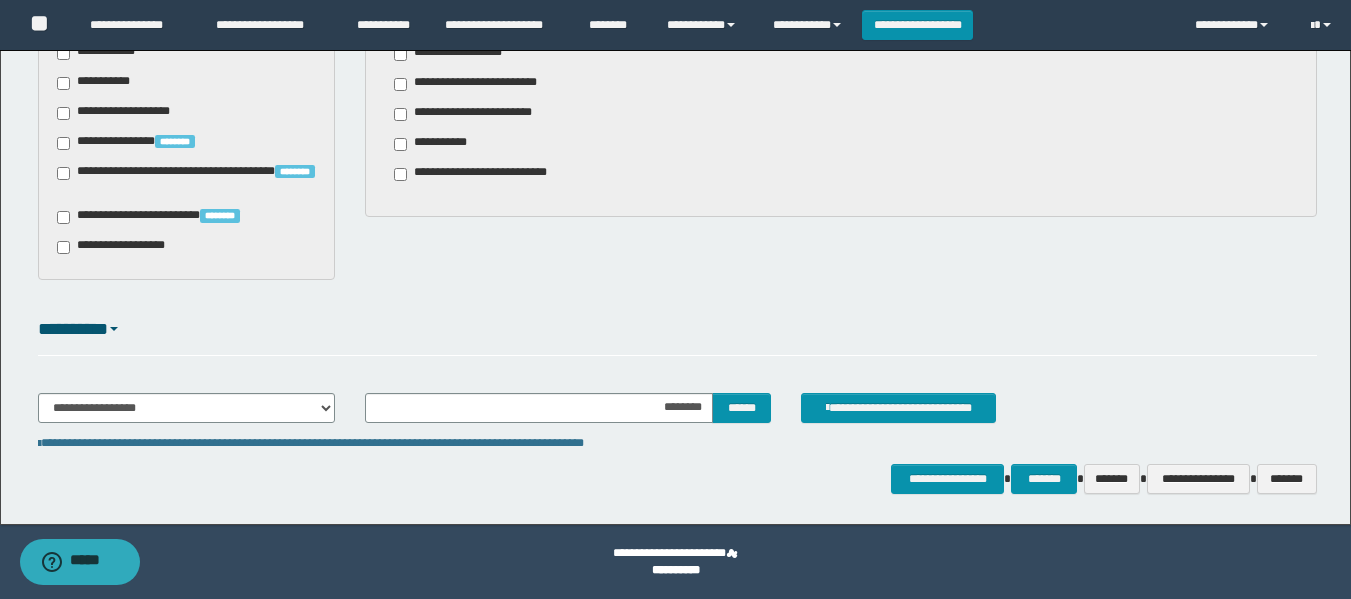 click on "**********" at bounding box center [677, 416] 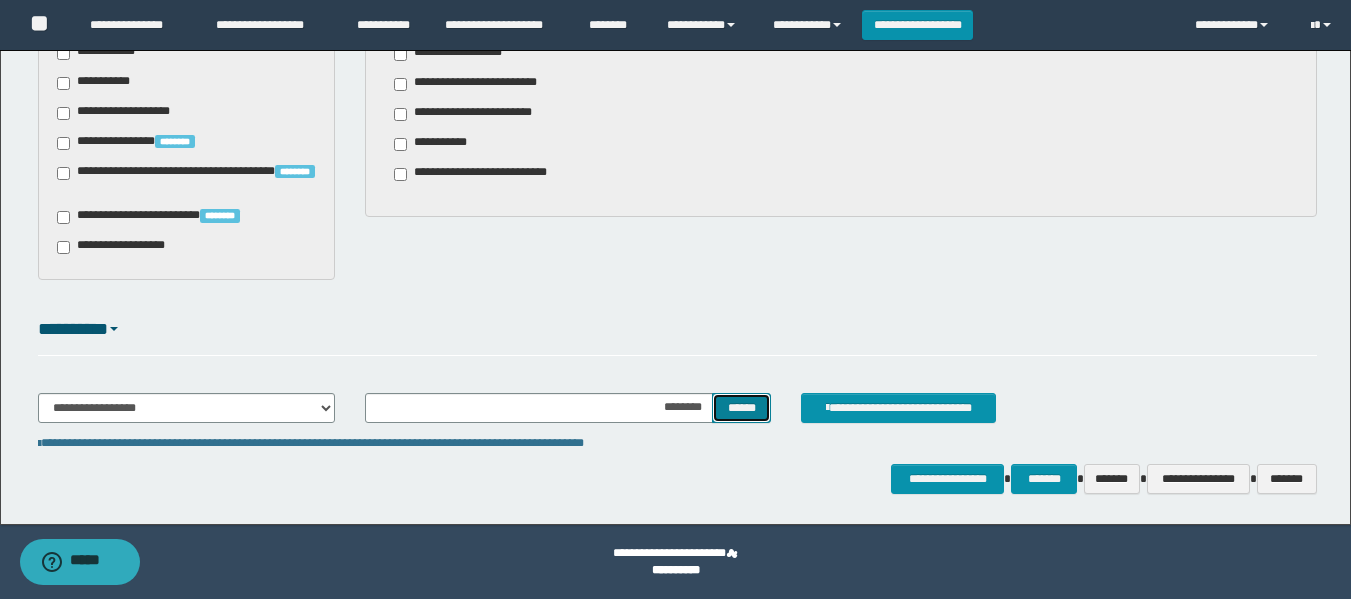 drag, startPoint x: 745, startPoint y: 416, endPoint x: 876, endPoint y: 540, distance: 180.38016 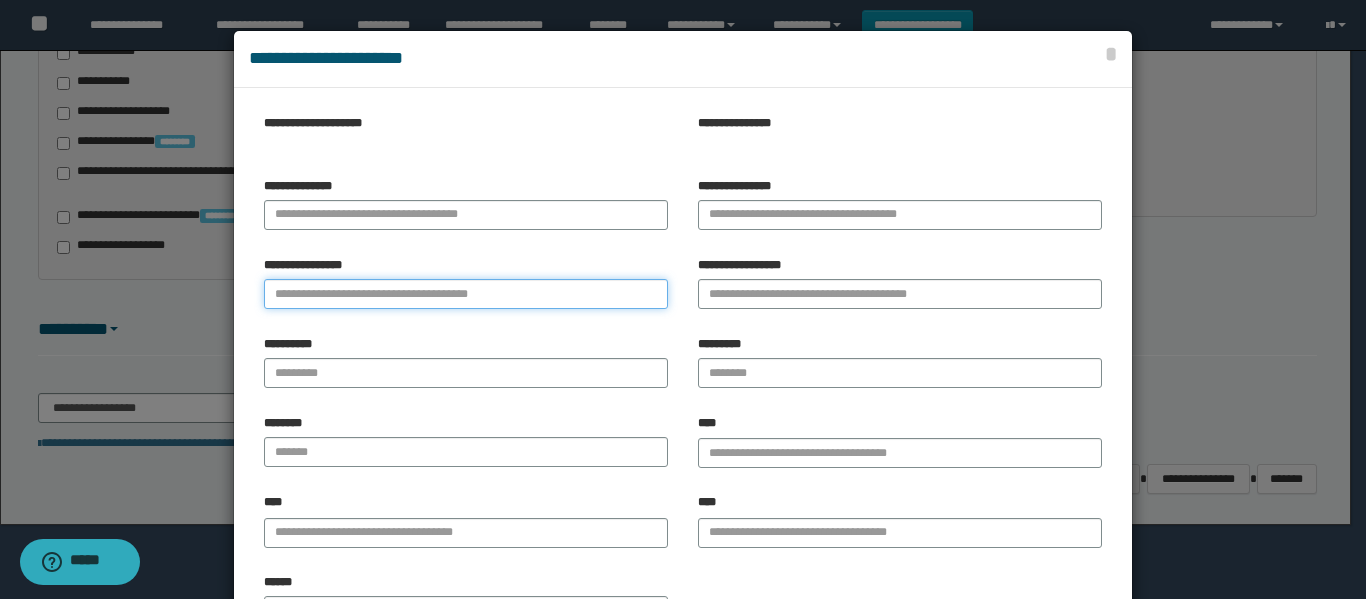 click on "**********" at bounding box center [466, 294] 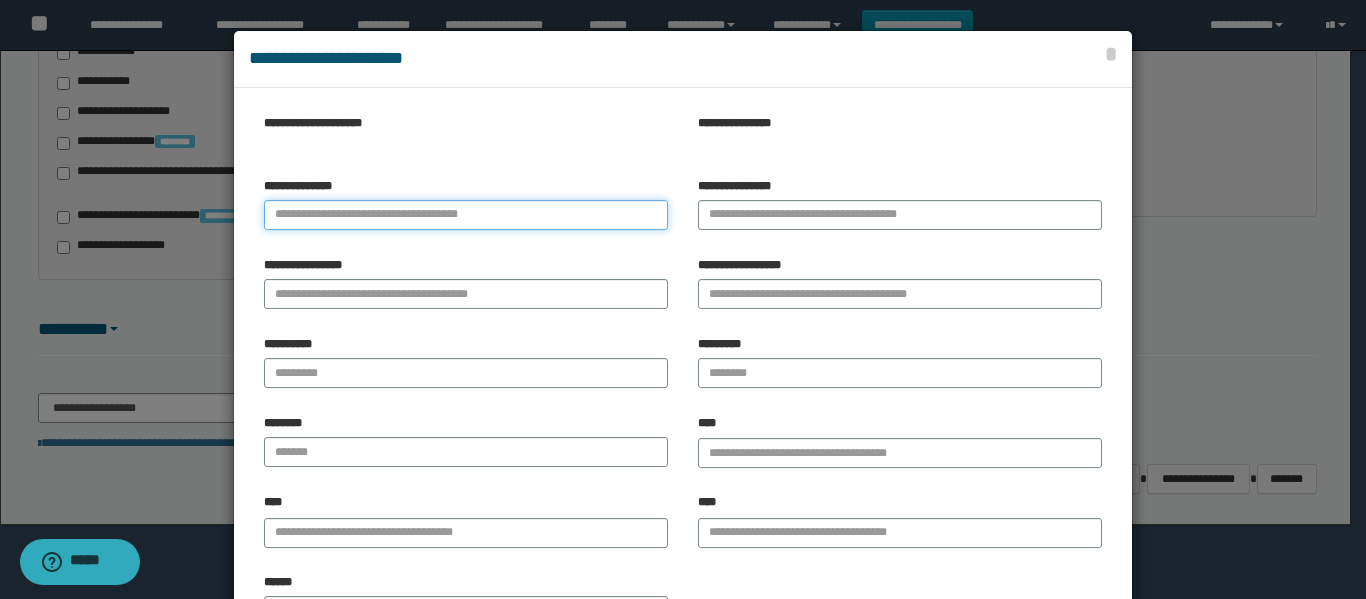 click on "**********" at bounding box center (466, 215) 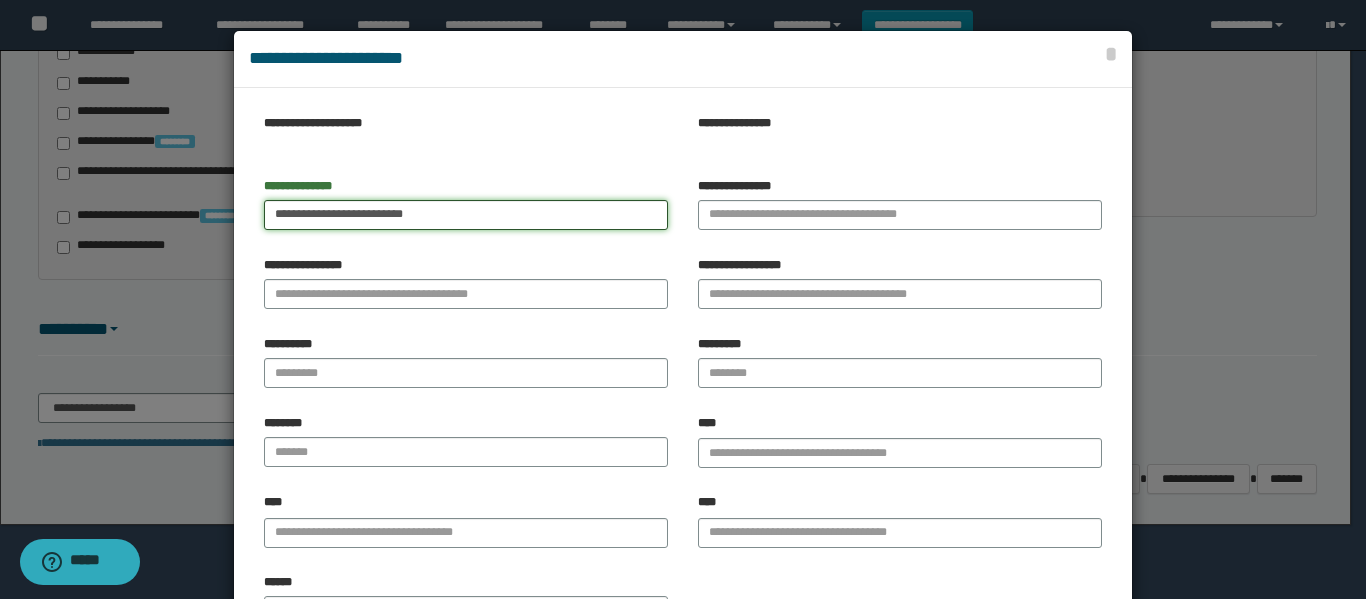 drag, startPoint x: 319, startPoint y: 217, endPoint x: 586, endPoint y: 189, distance: 268.46414 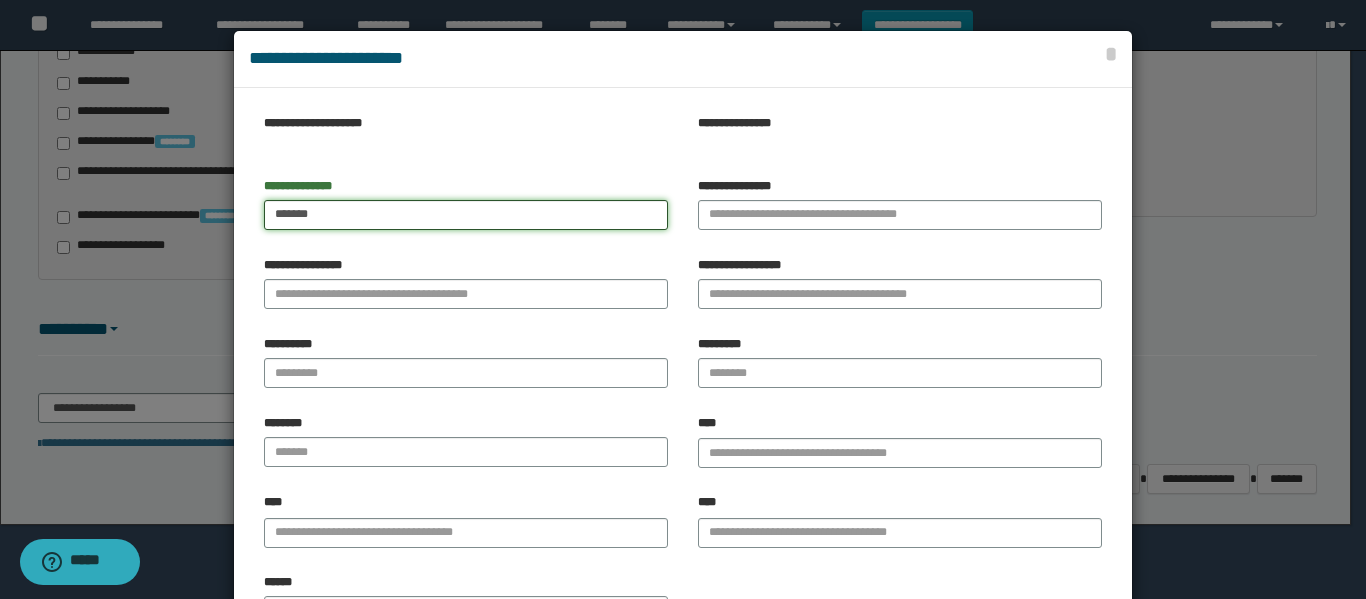 type on "******" 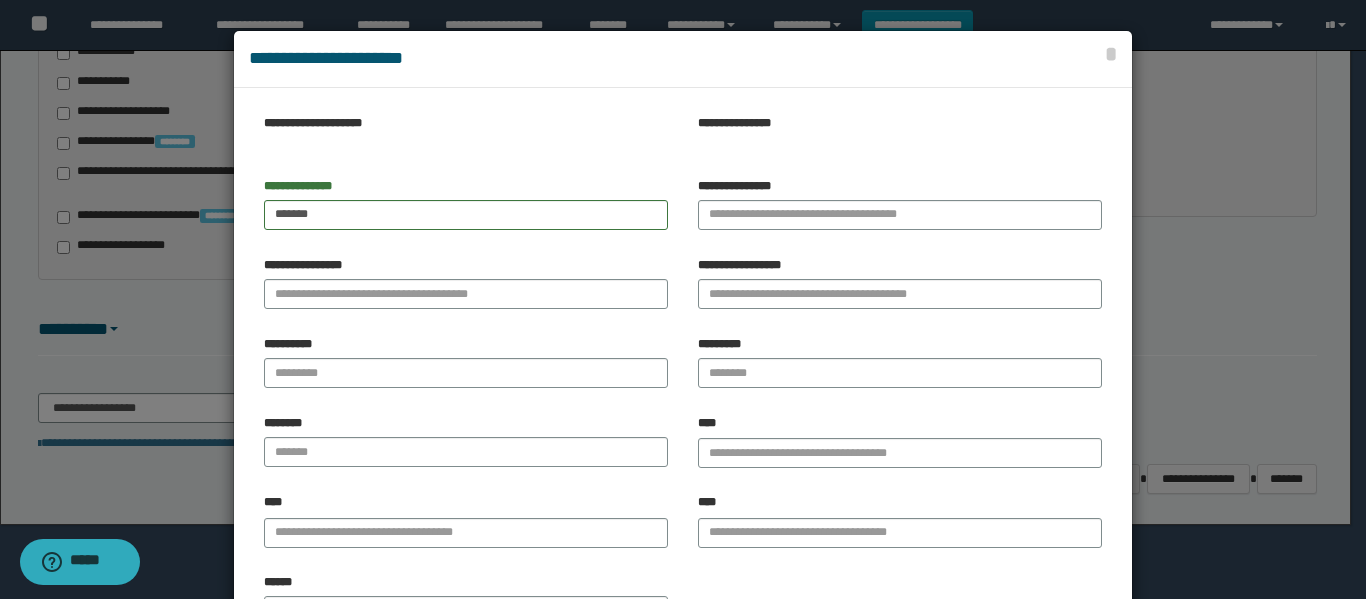 click on "**********" at bounding box center (900, 204) 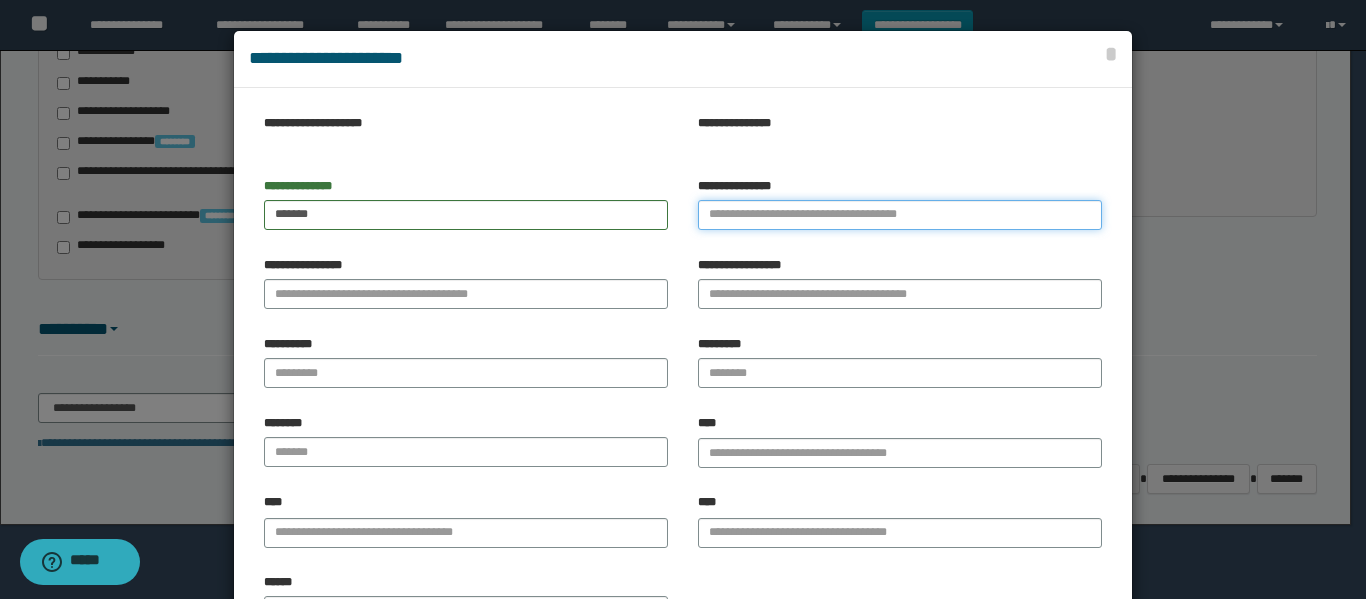 click on "**********" at bounding box center (900, 215) 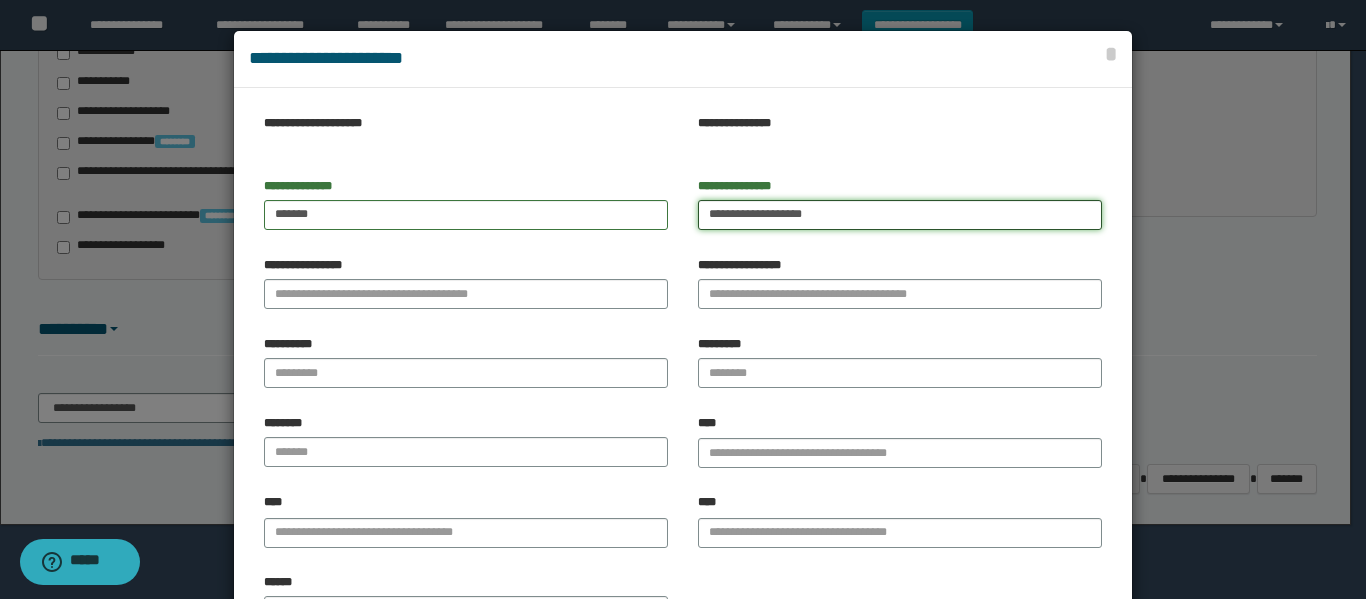 drag, startPoint x: 736, startPoint y: 211, endPoint x: 927, endPoint y: 221, distance: 191.2616 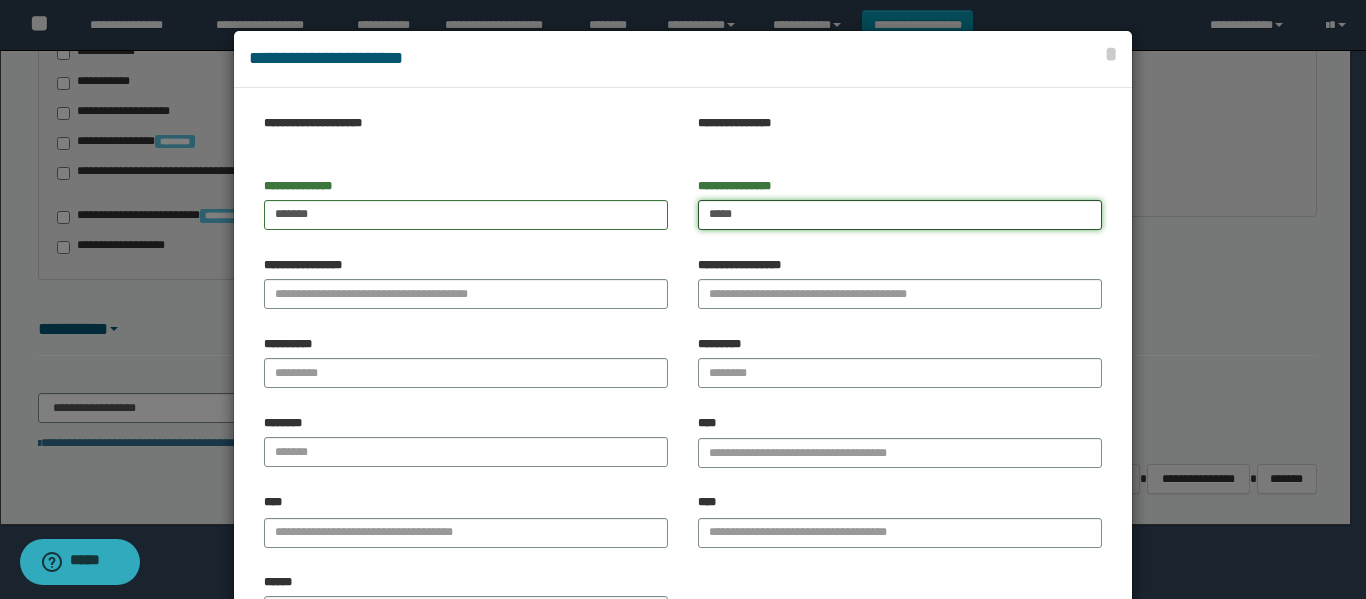 type on "****" 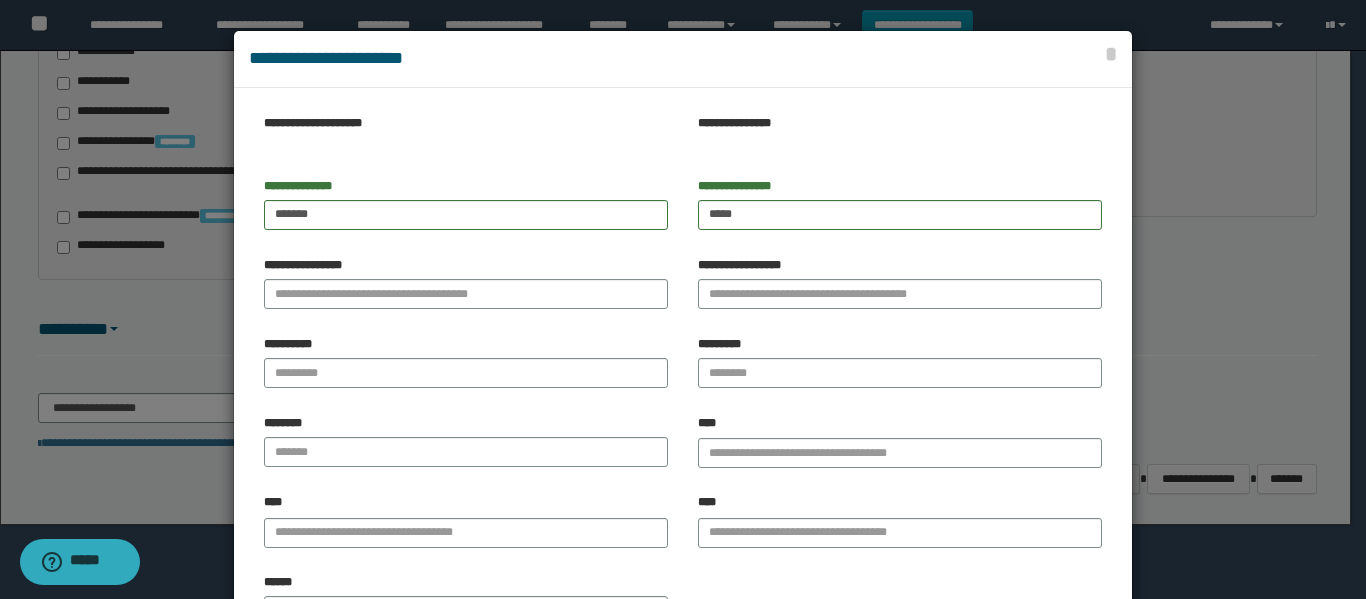 drag, startPoint x: 304, startPoint y: 336, endPoint x: 350, endPoint y: 294, distance: 62.289646 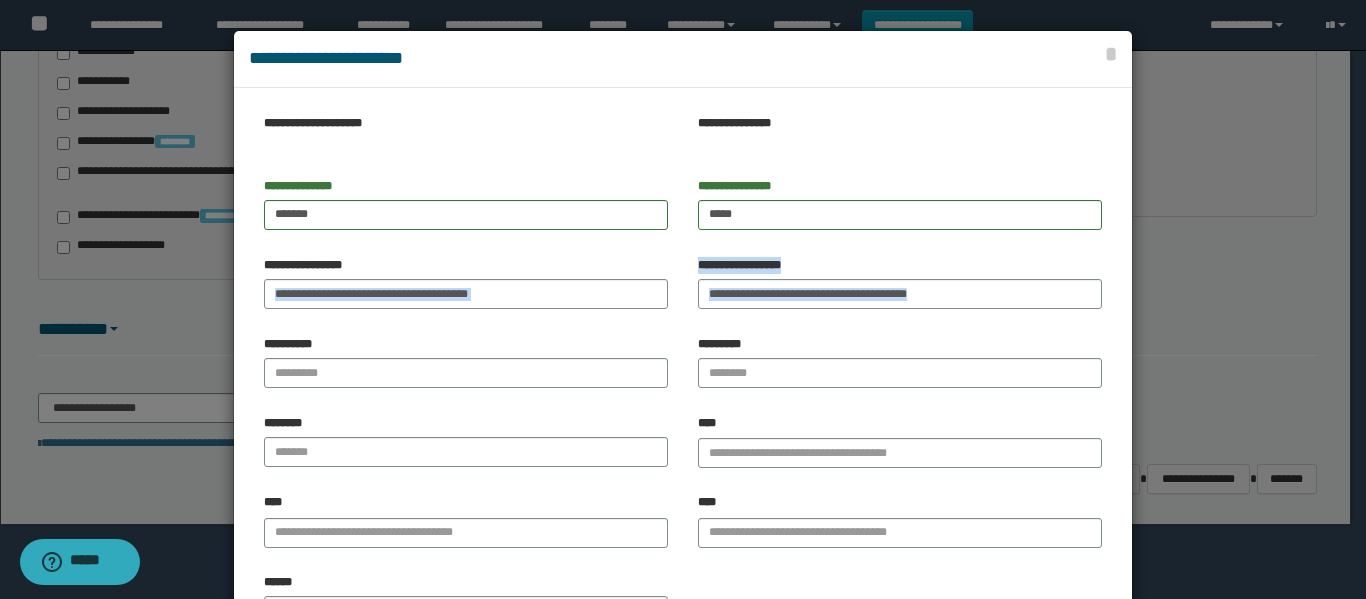click on "**********" at bounding box center [466, 294] 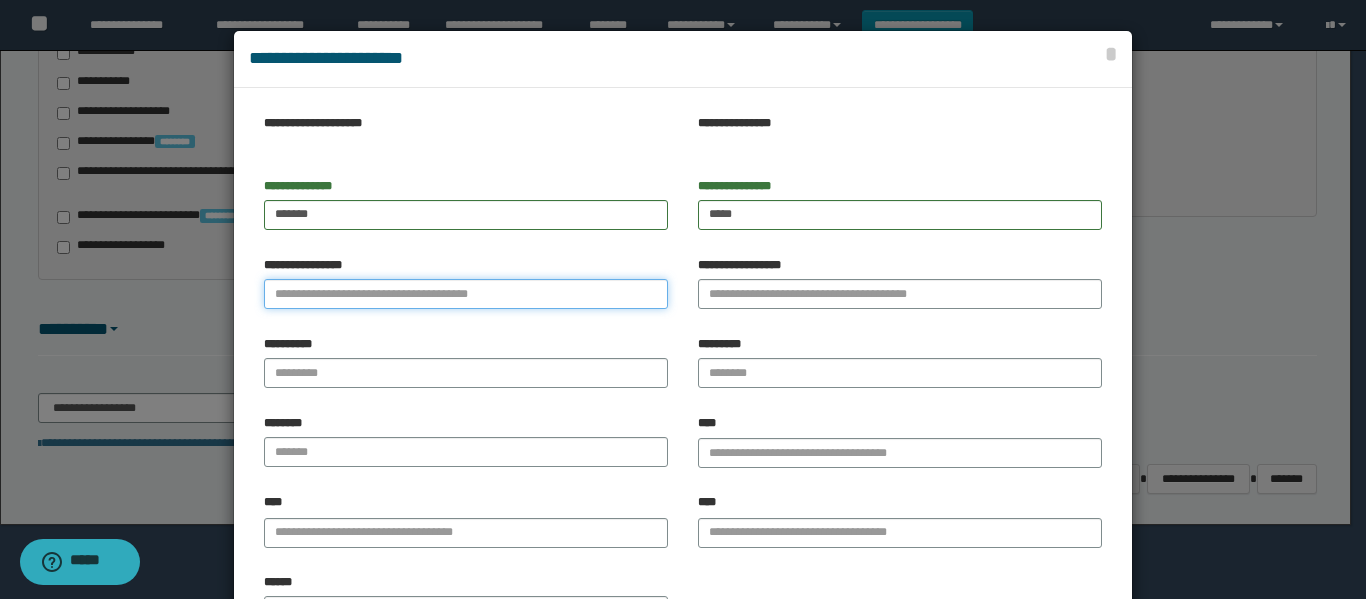 paste on "**********" 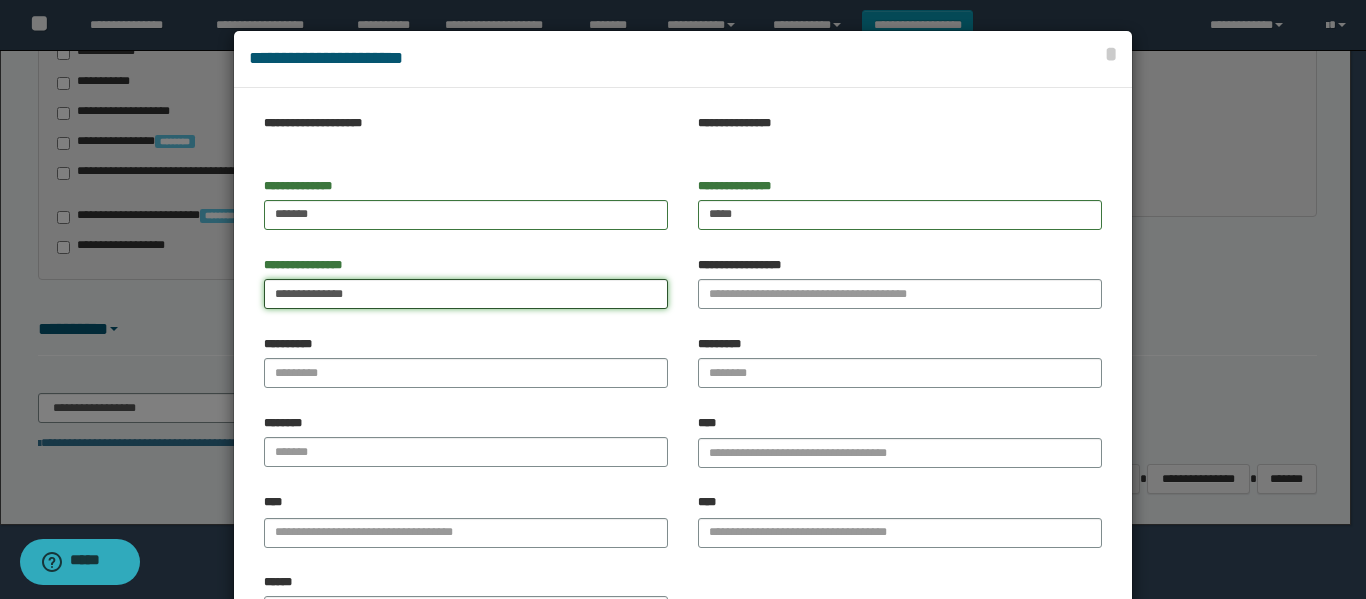 drag, startPoint x: 307, startPoint y: 290, endPoint x: 590, endPoint y: 289, distance: 283.00177 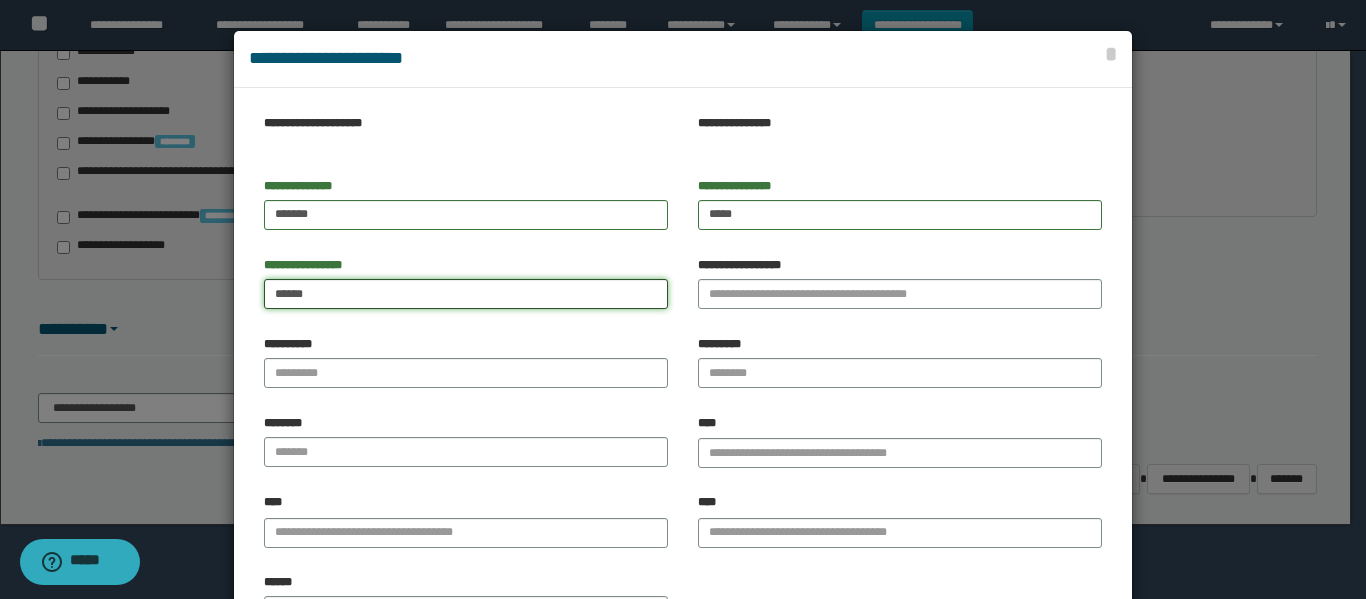 type on "*****" 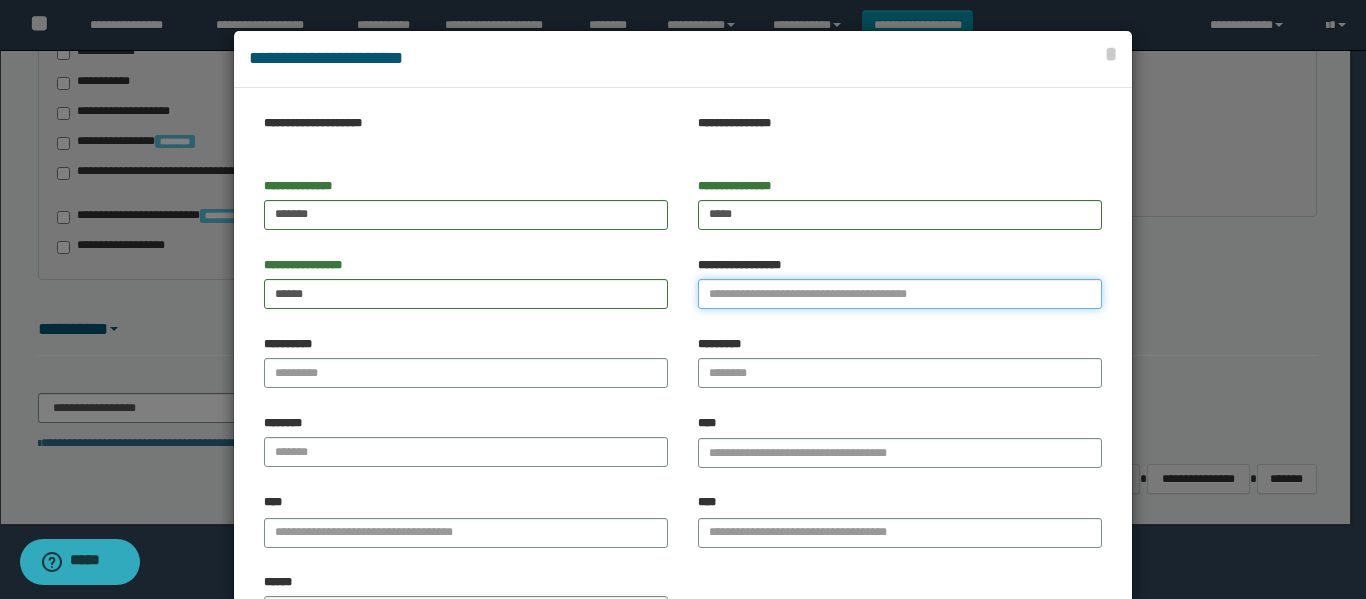 click on "**********" at bounding box center [900, 294] 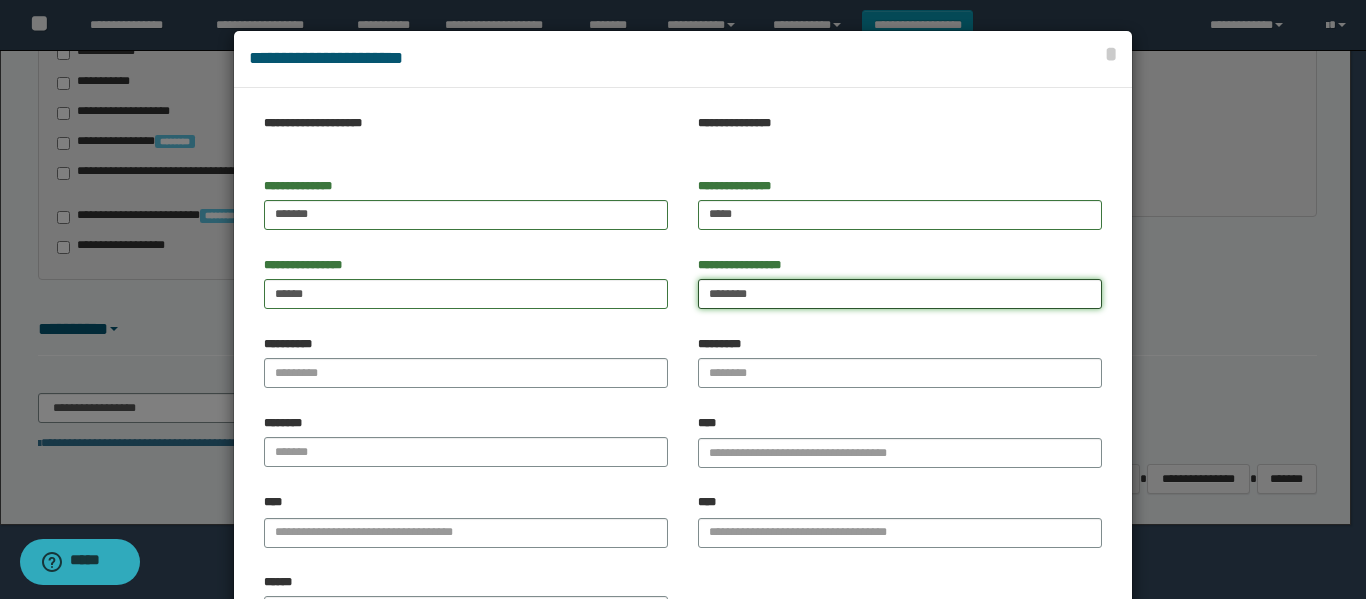 type on "********" 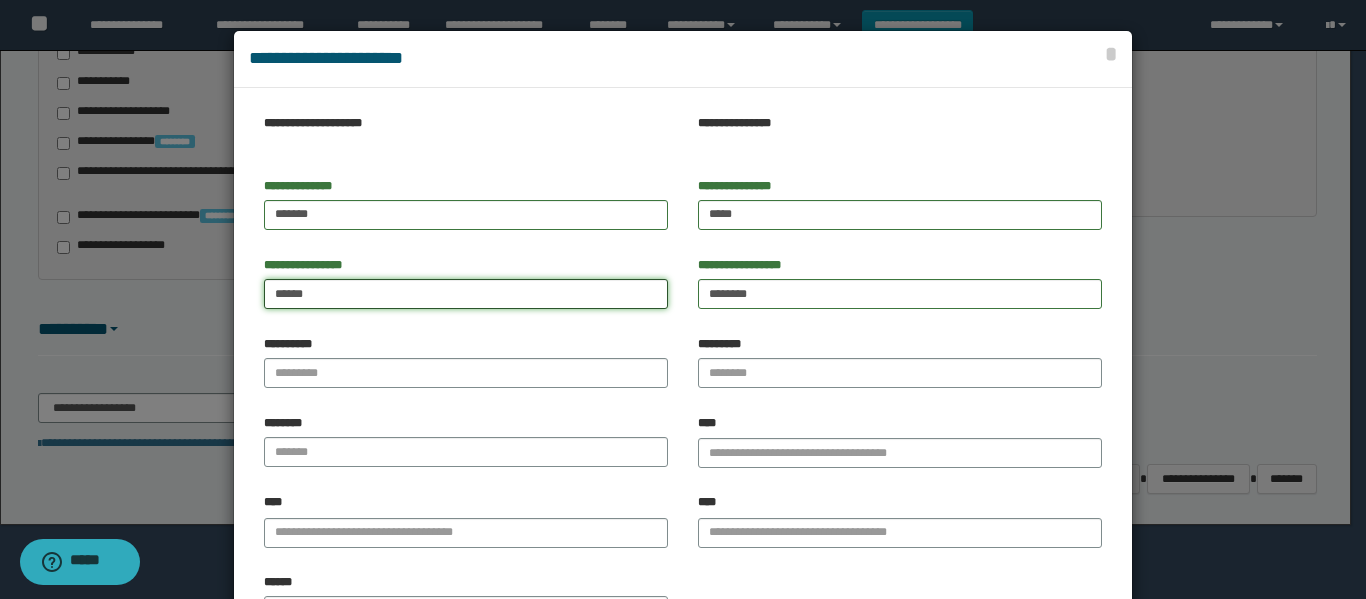 click on "*****" at bounding box center (466, 294) 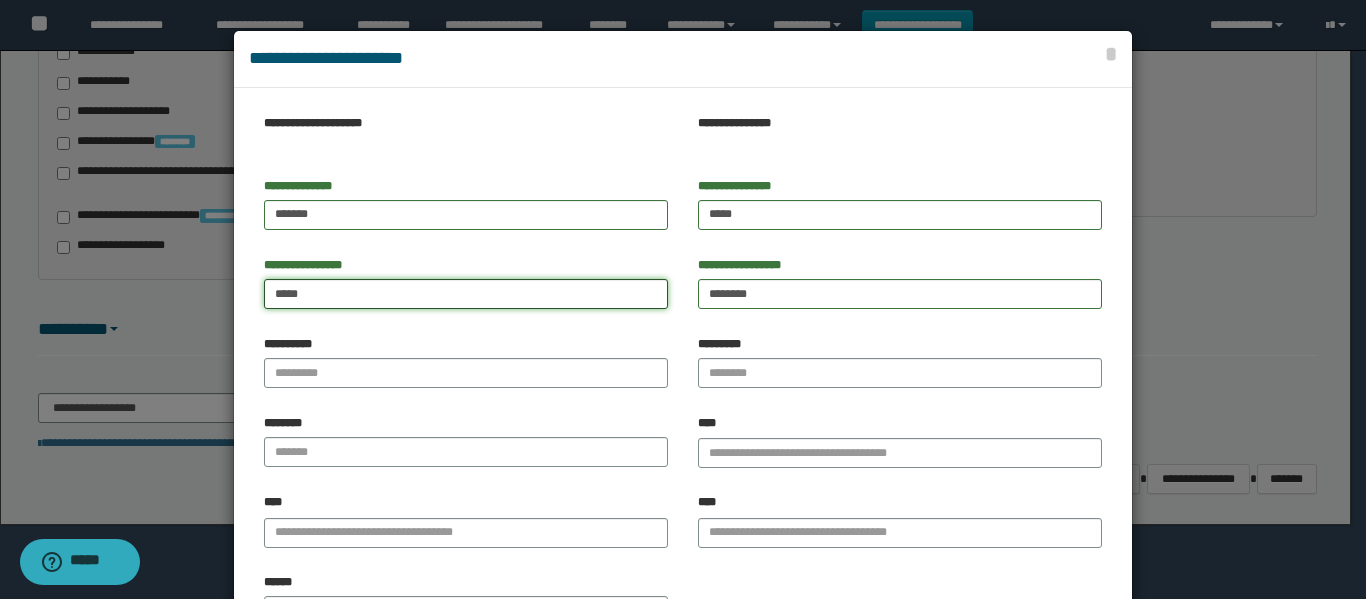 type on "*****" 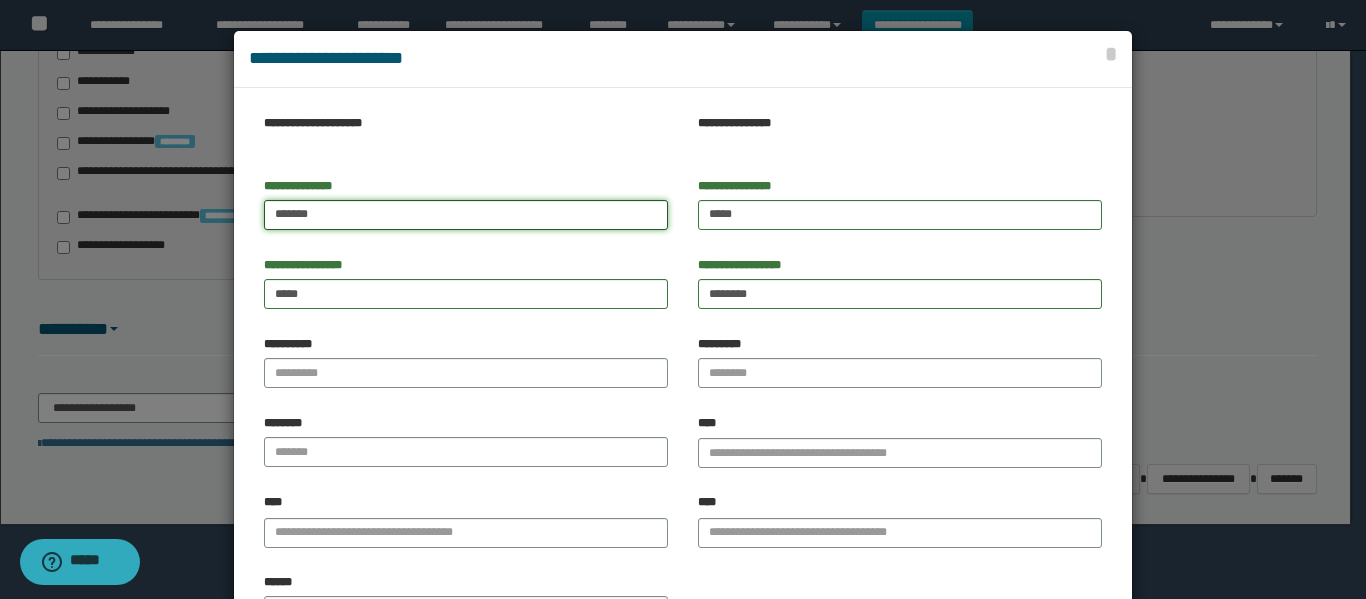 click on "******" at bounding box center [466, 215] 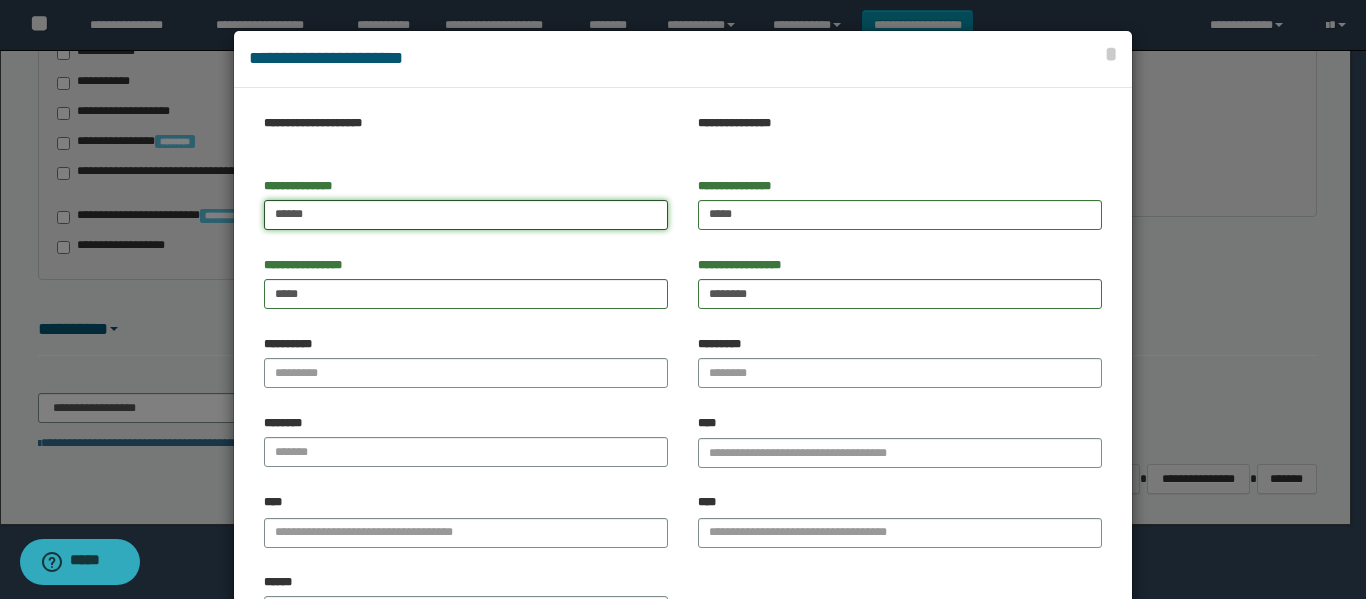 type on "******" 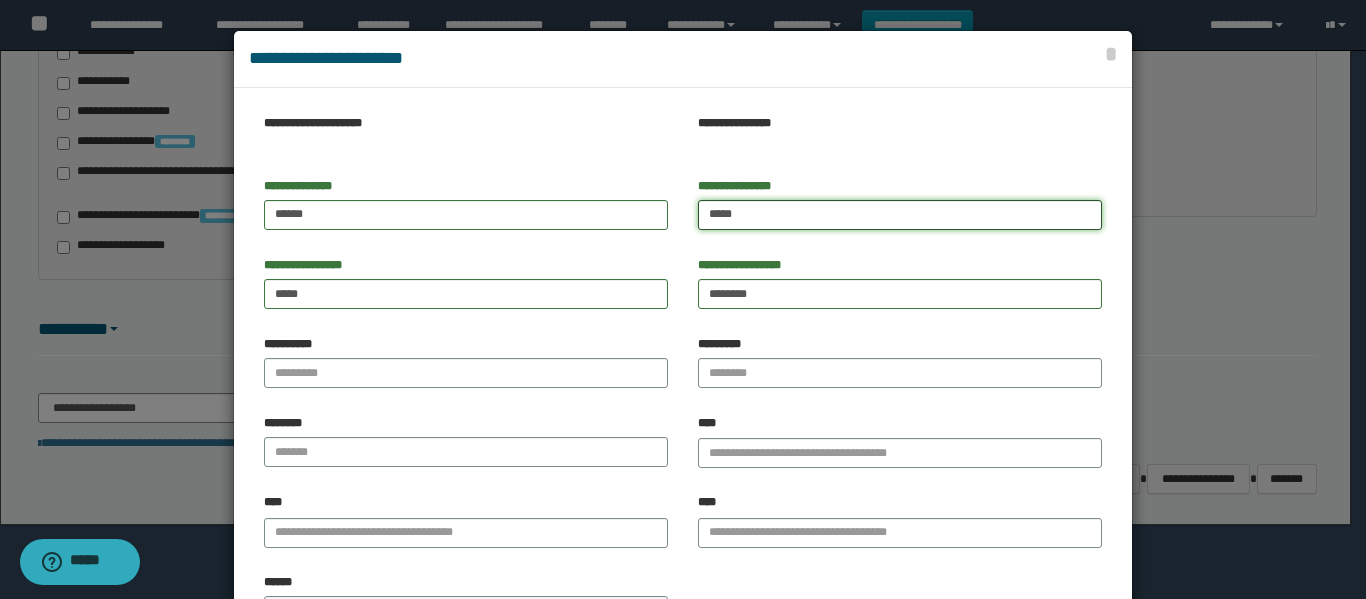 click on "****" at bounding box center (900, 215) 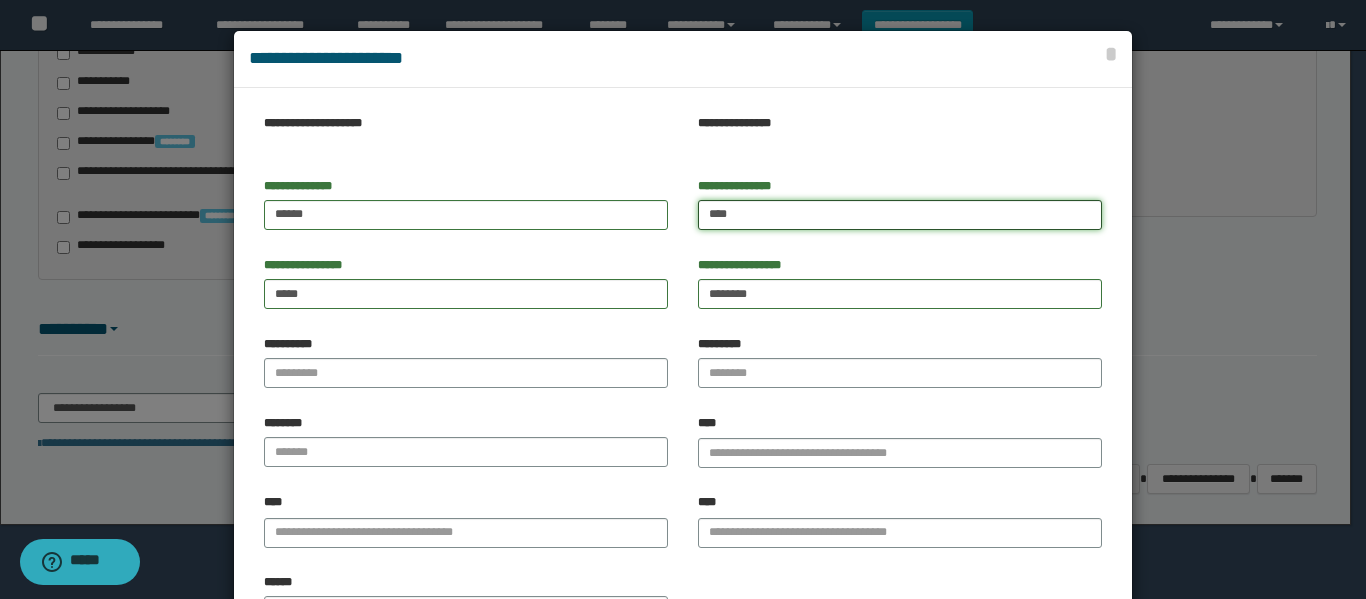 type on "****" 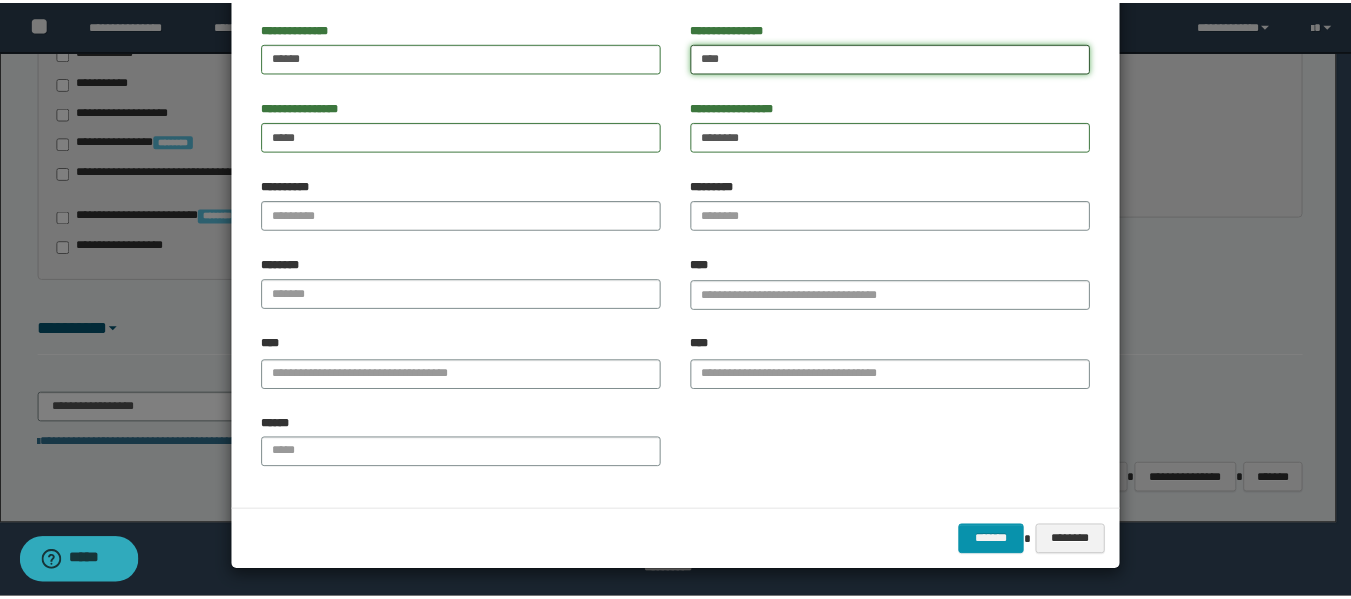 scroll, scrollTop: 161, scrollLeft: 0, axis: vertical 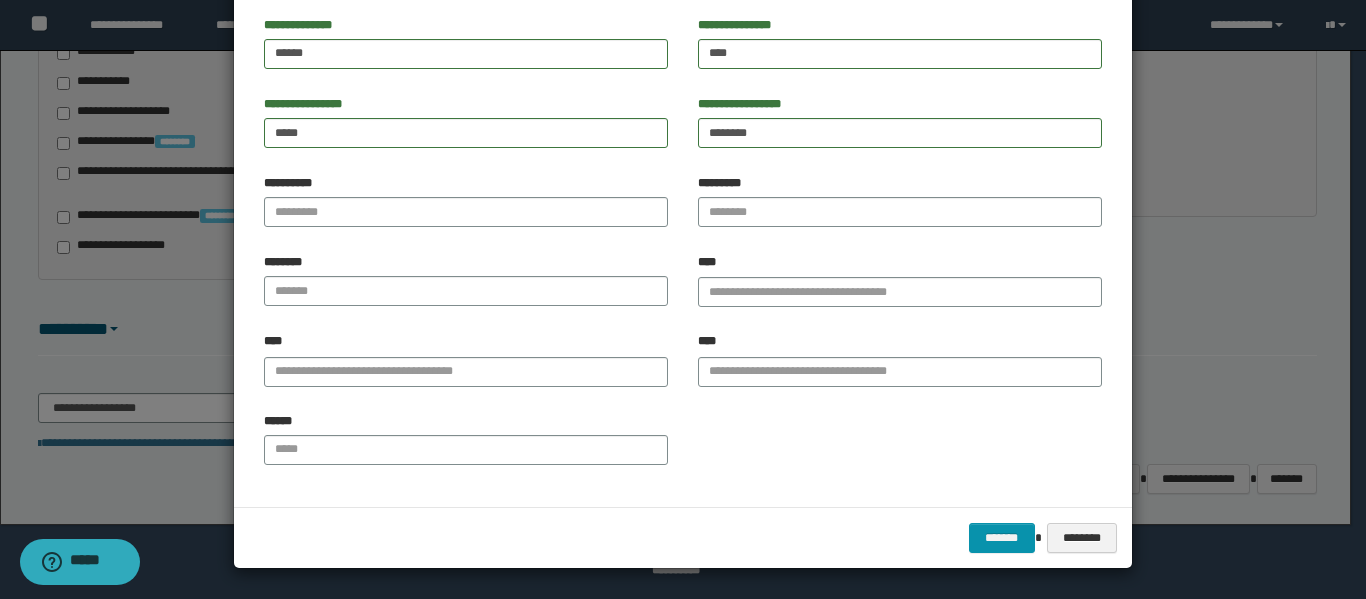 click on "******" at bounding box center (466, 446) 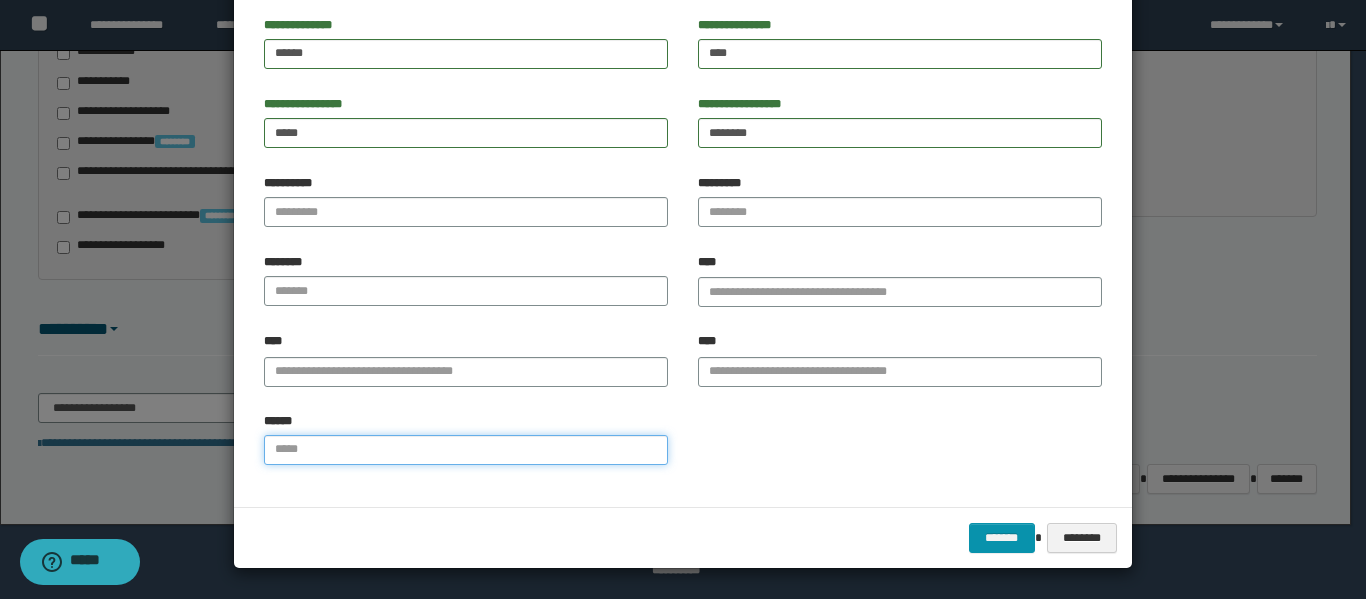 click on "******" at bounding box center (466, 450) 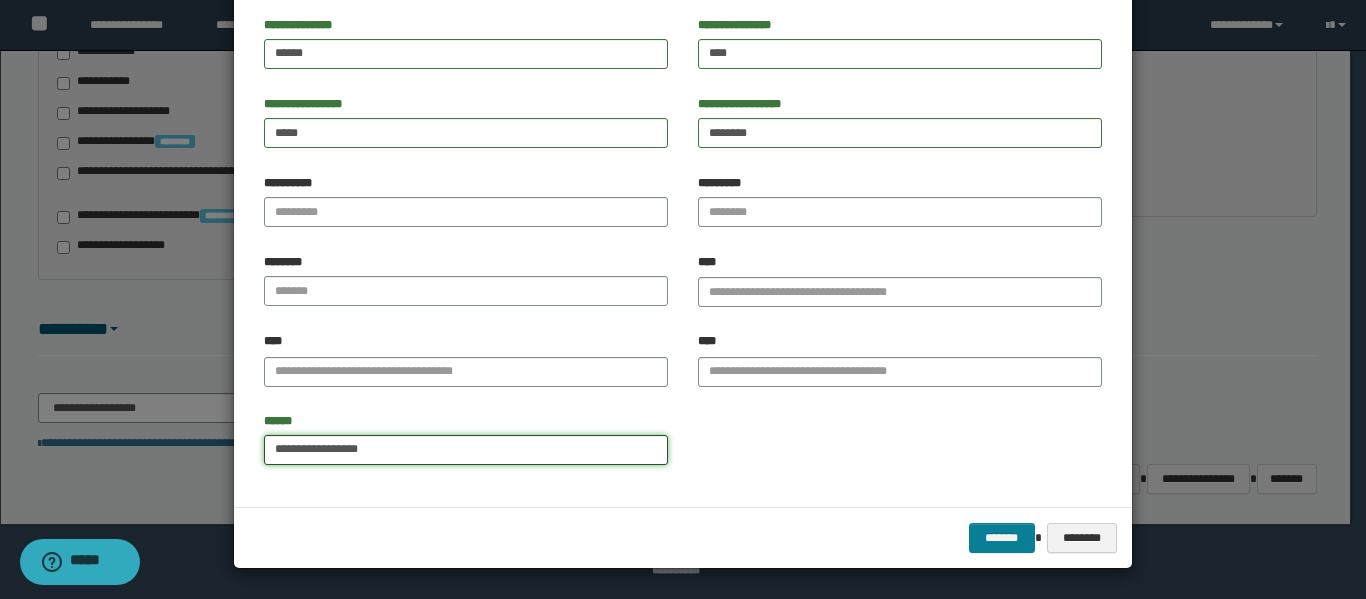 type on "**********" 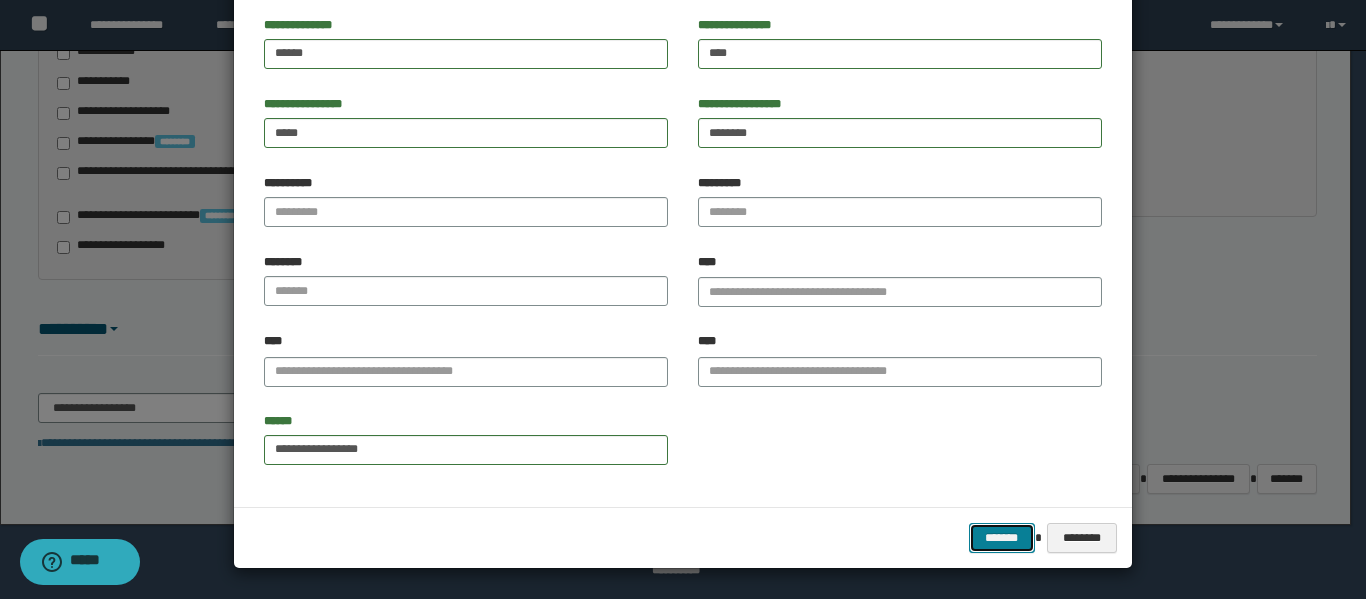 click on "*******" at bounding box center (1002, 538) 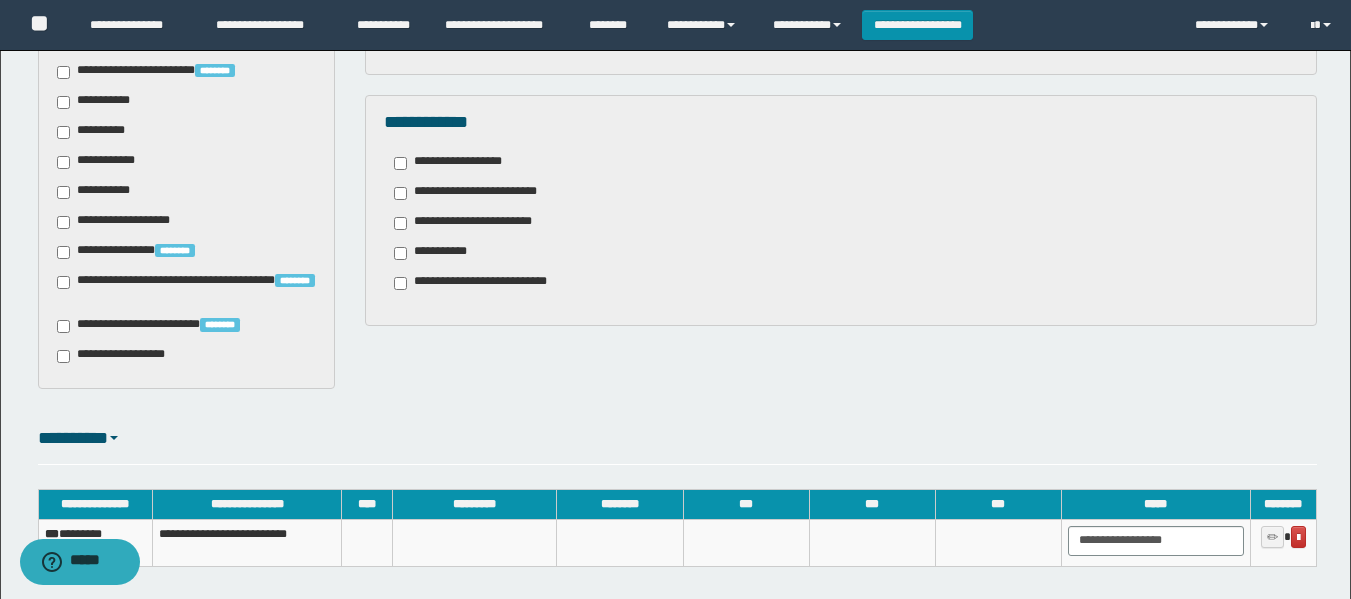 scroll, scrollTop: 1387, scrollLeft: 0, axis: vertical 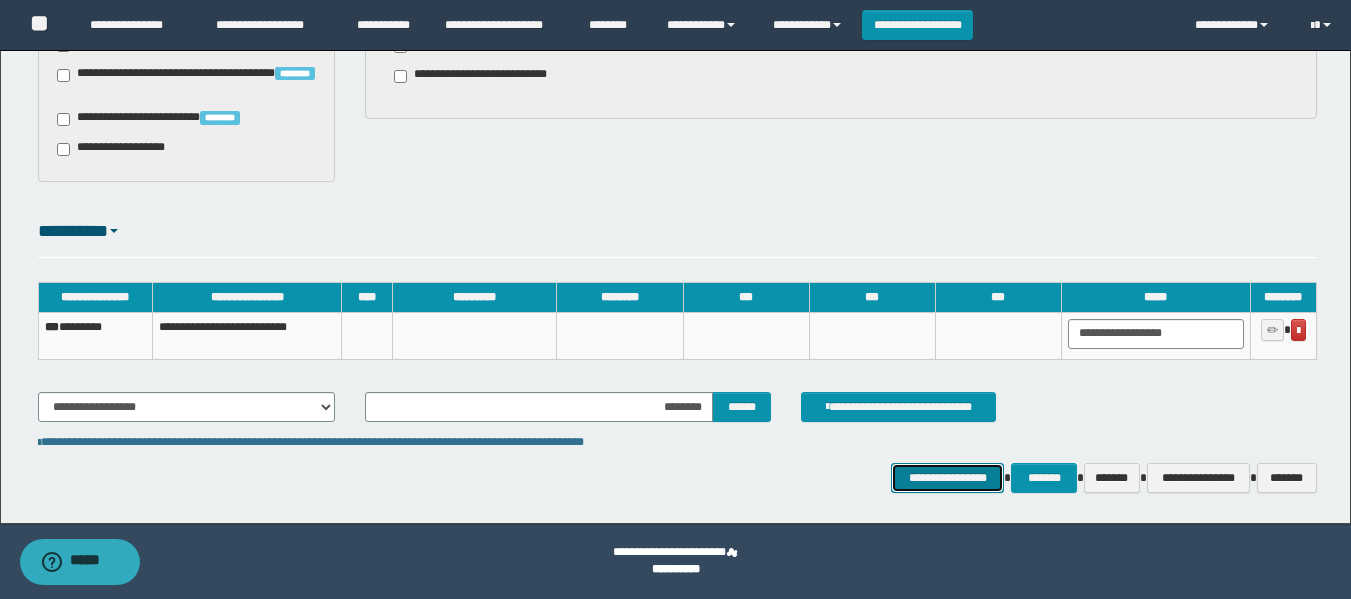 click on "**********" at bounding box center [947, 478] 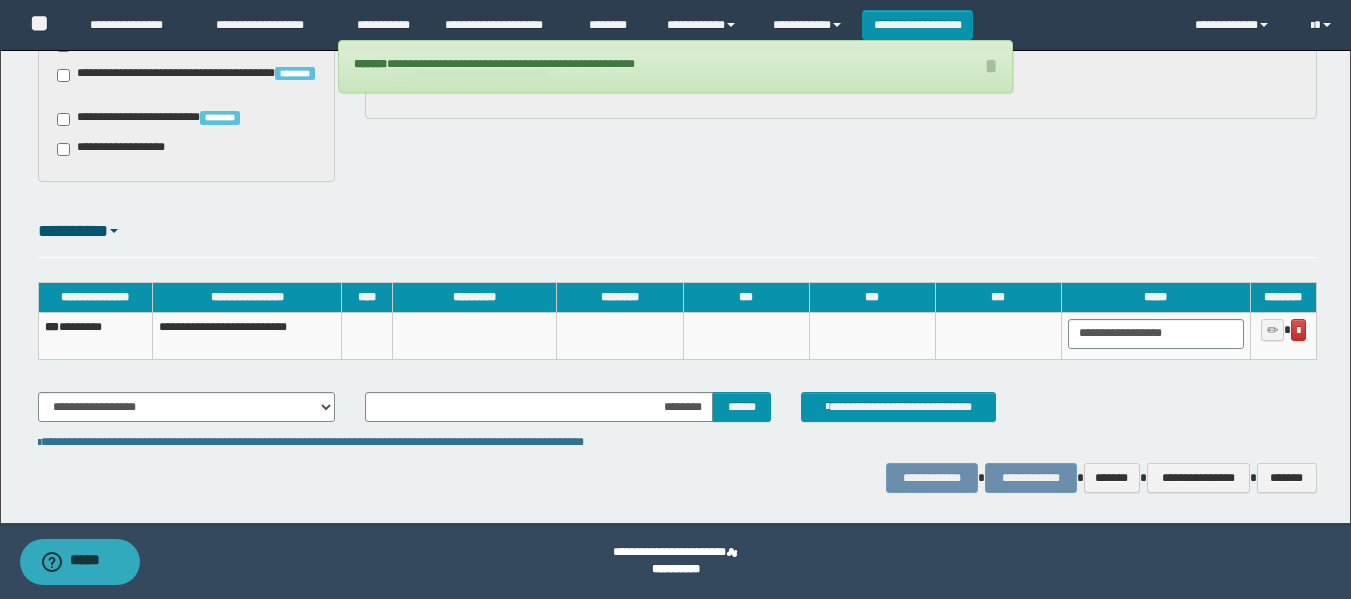 click on "*** ********" at bounding box center [95, 335] 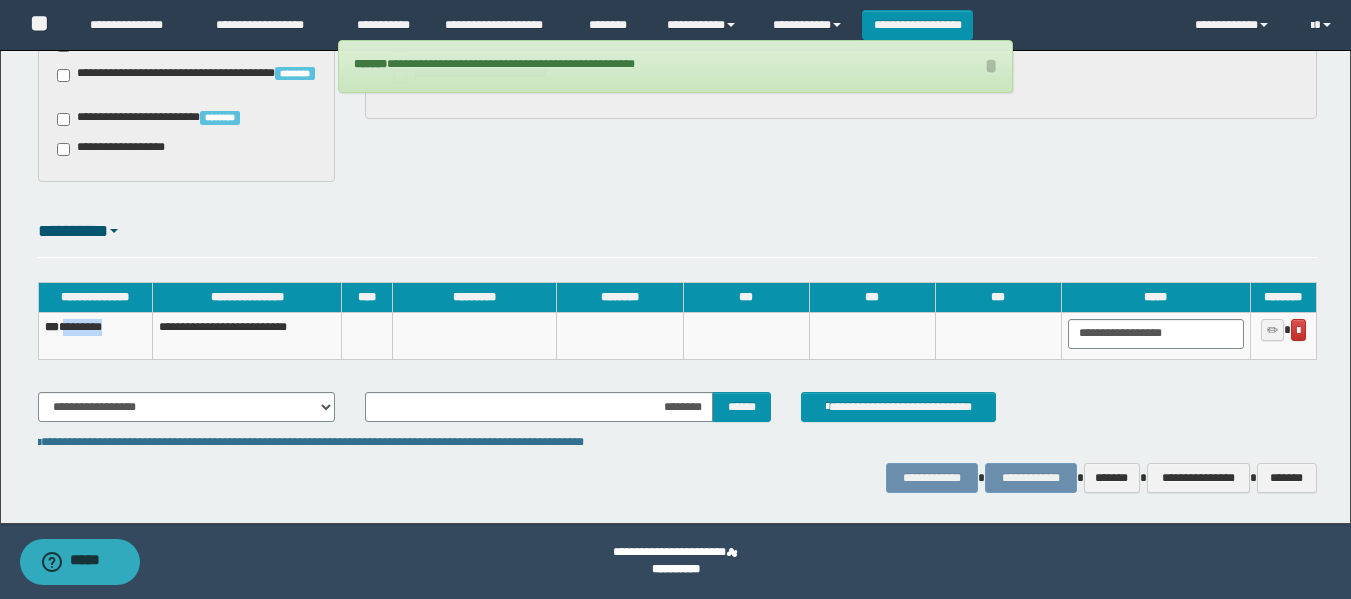 click on "*** ********" at bounding box center (95, 335) 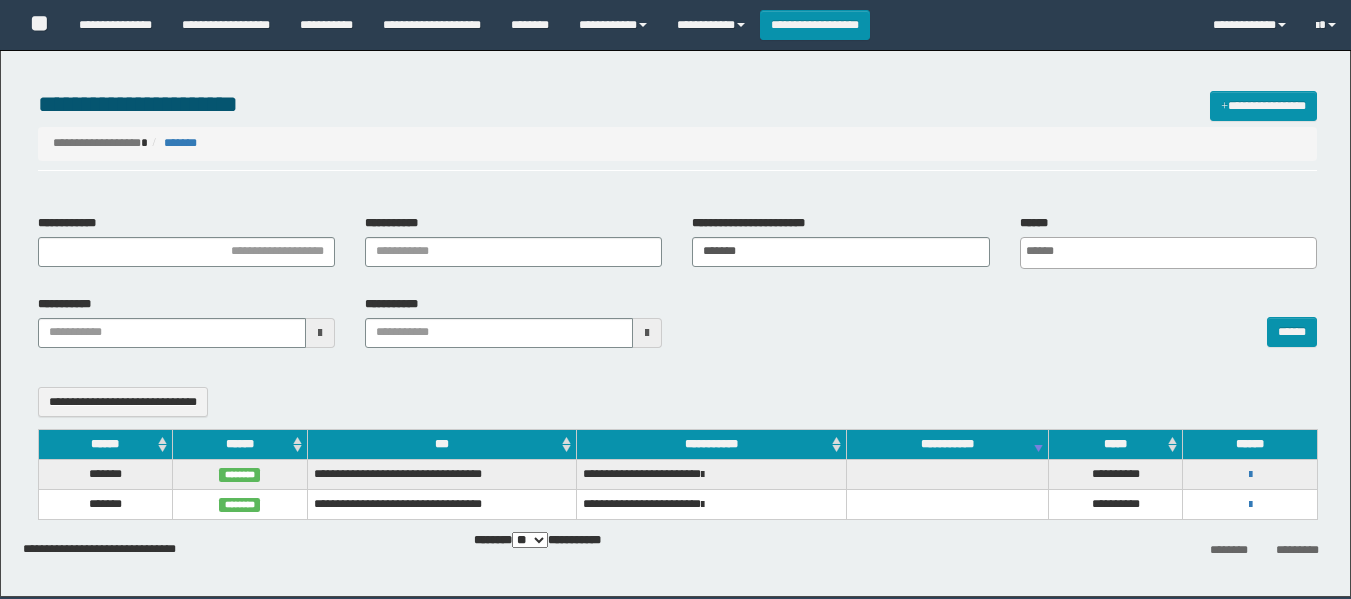 select 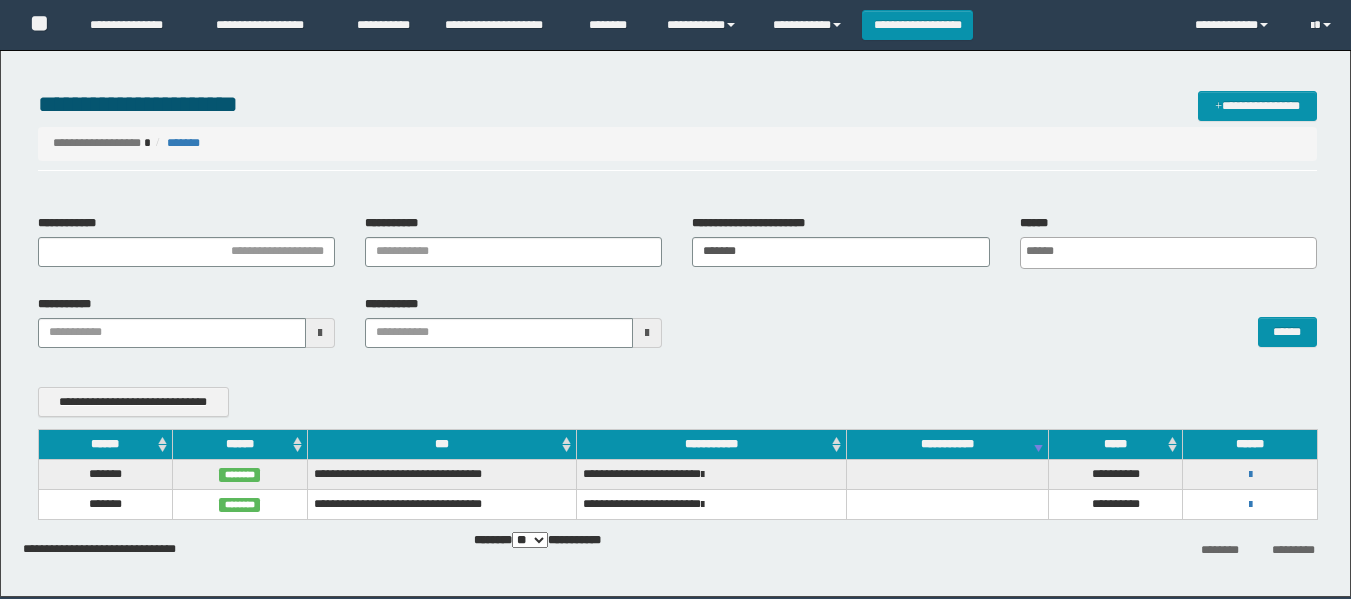 scroll, scrollTop: 0, scrollLeft: 0, axis: both 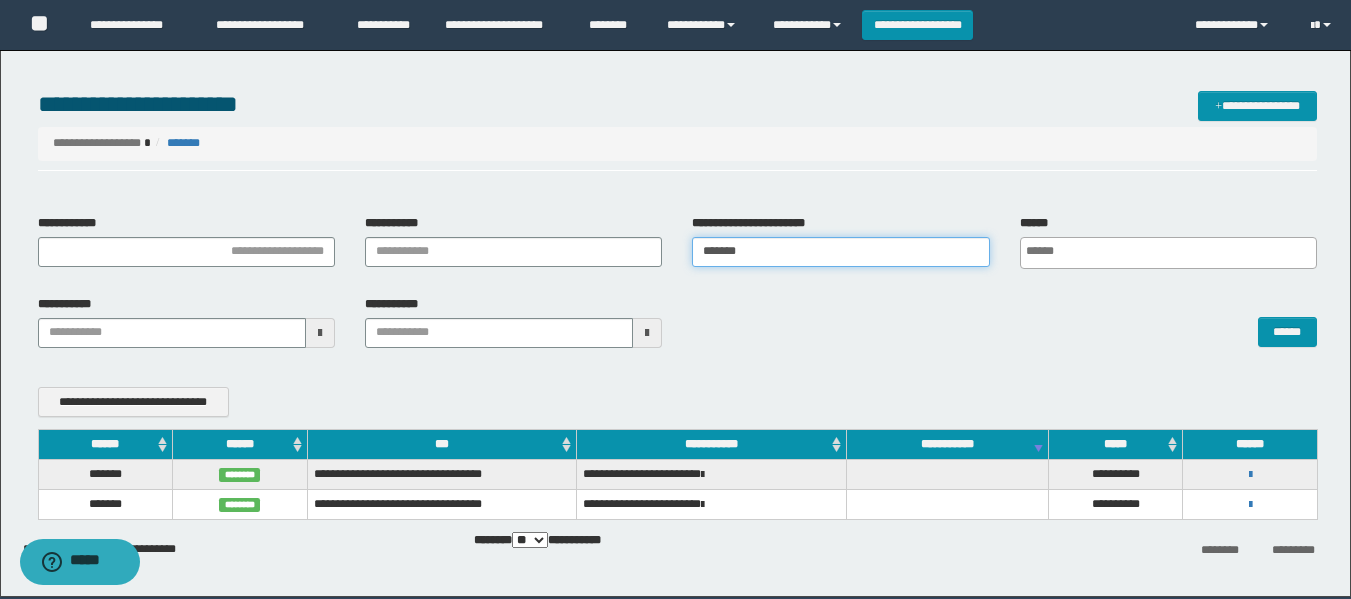 drag, startPoint x: 877, startPoint y: 247, endPoint x: 621, endPoint y: 287, distance: 259.10617 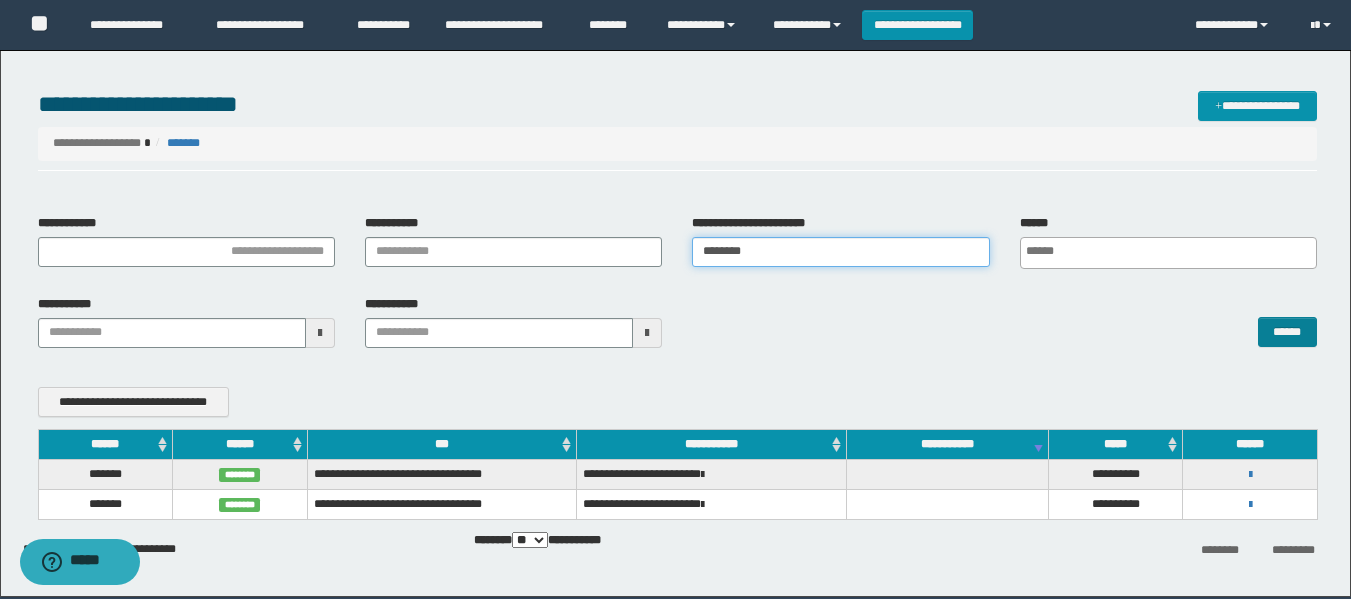 type on "********" 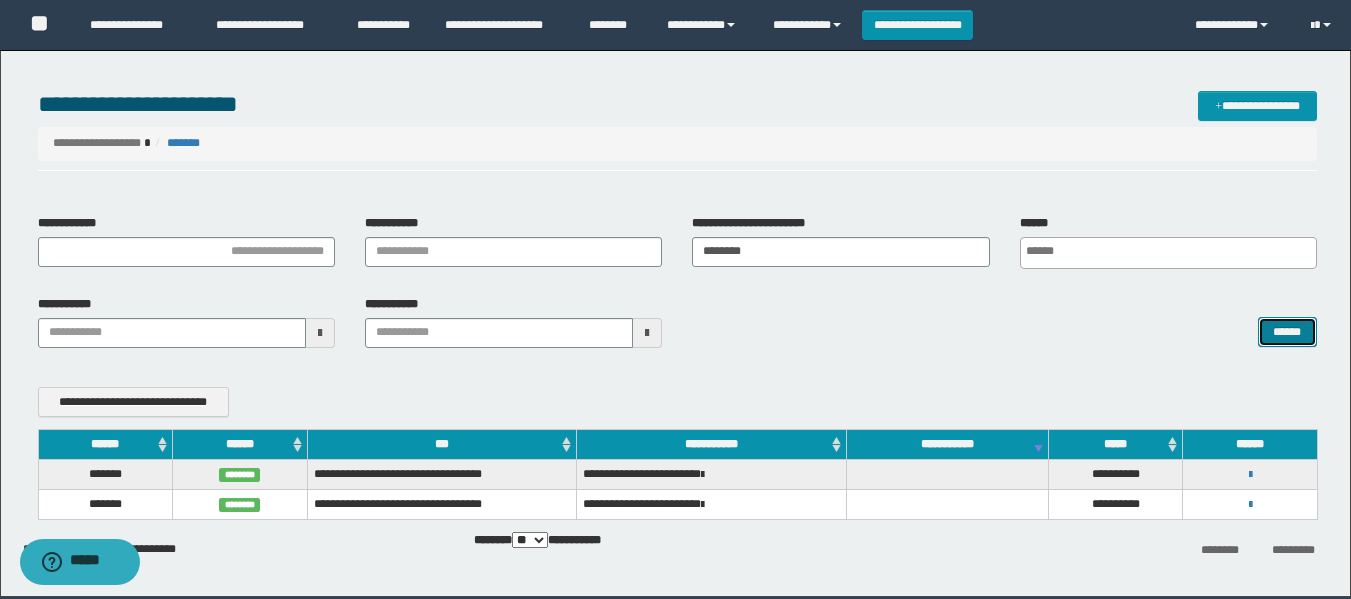 click on "******" at bounding box center (1287, 332) 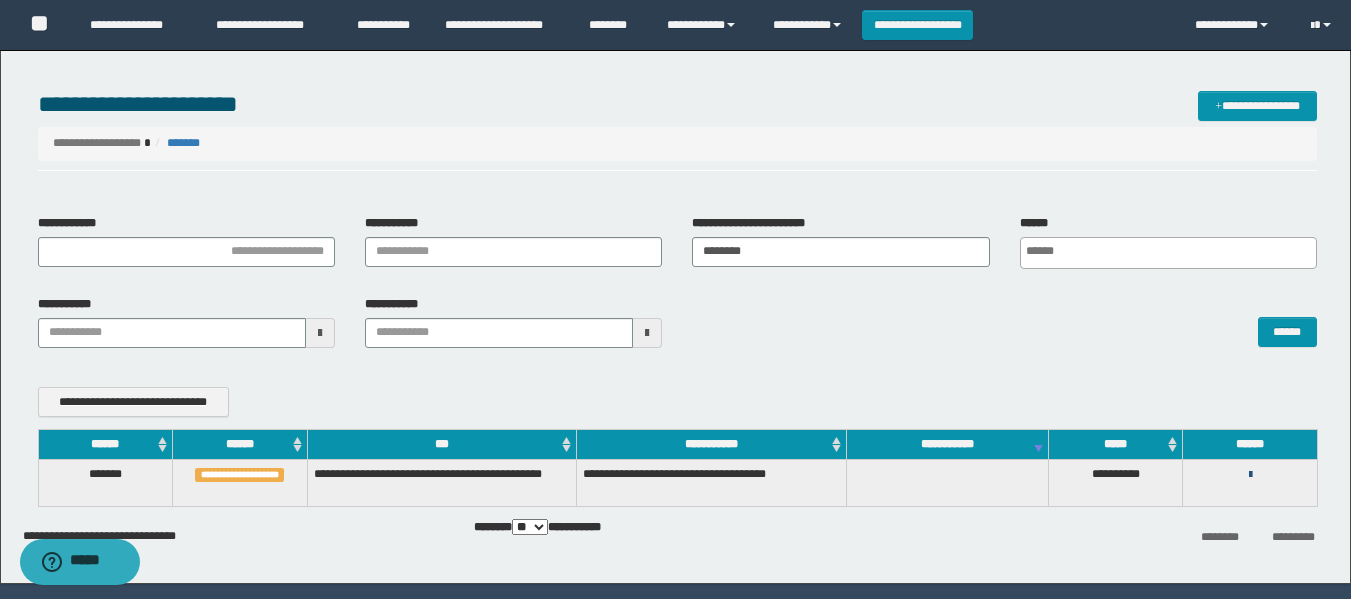 click at bounding box center (1250, 475) 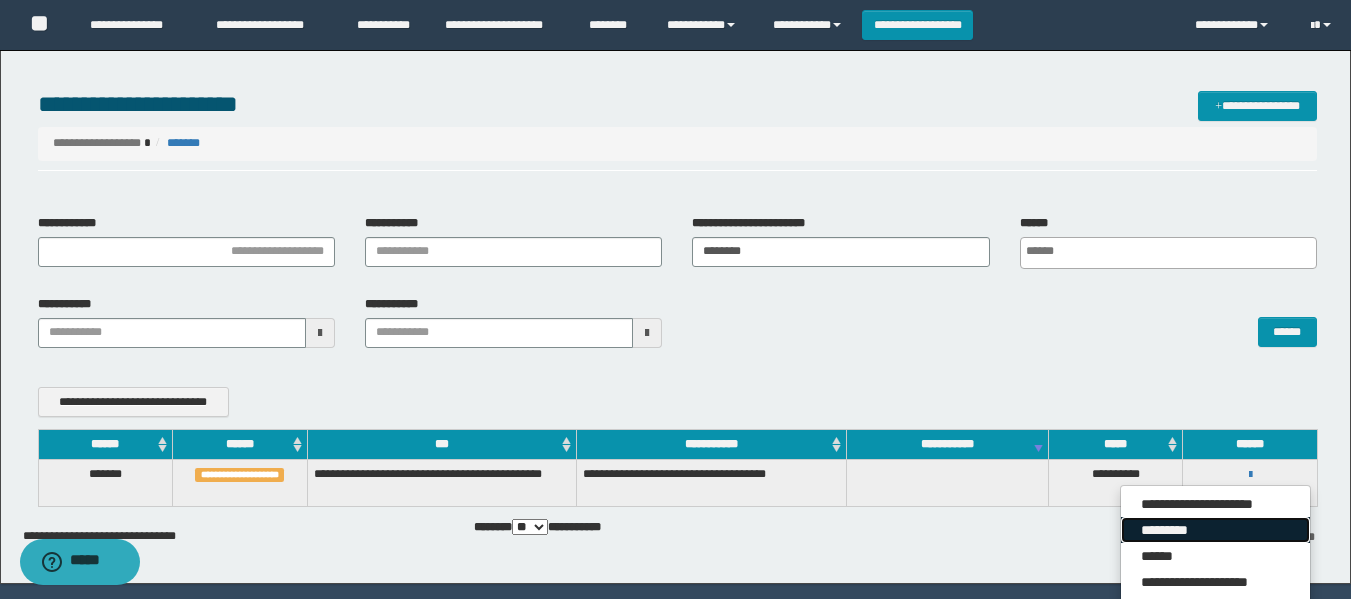 click on "*********" at bounding box center (1215, 530) 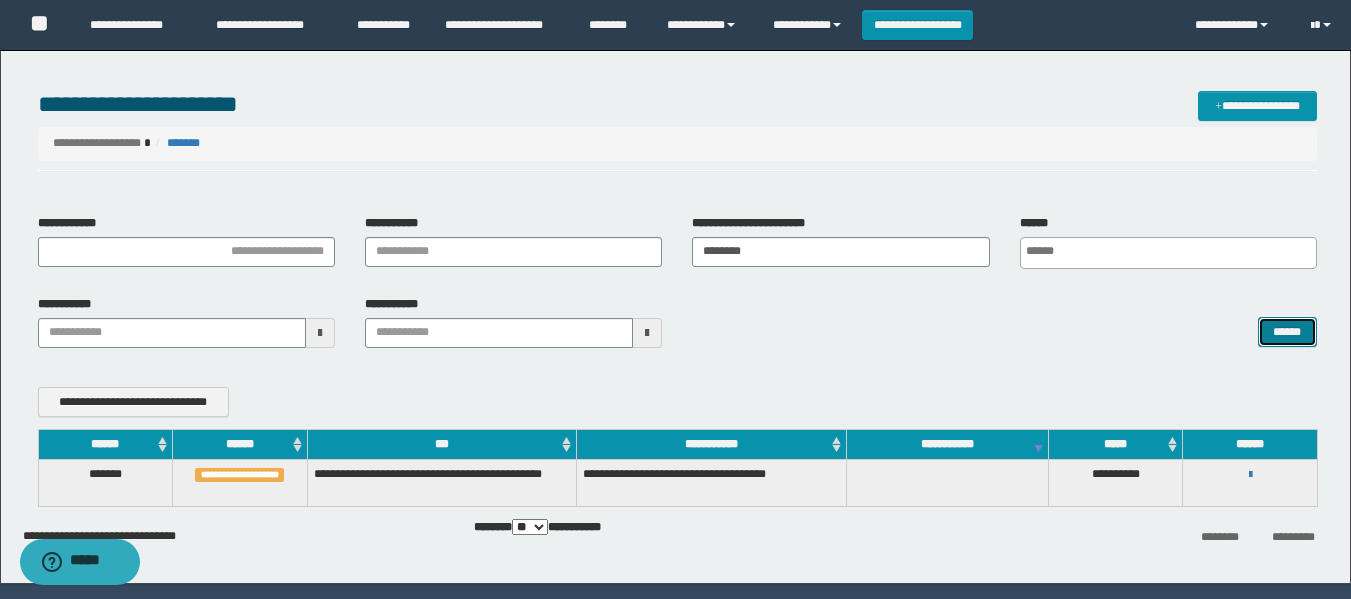 click on "******" at bounding box center [1287, 332] 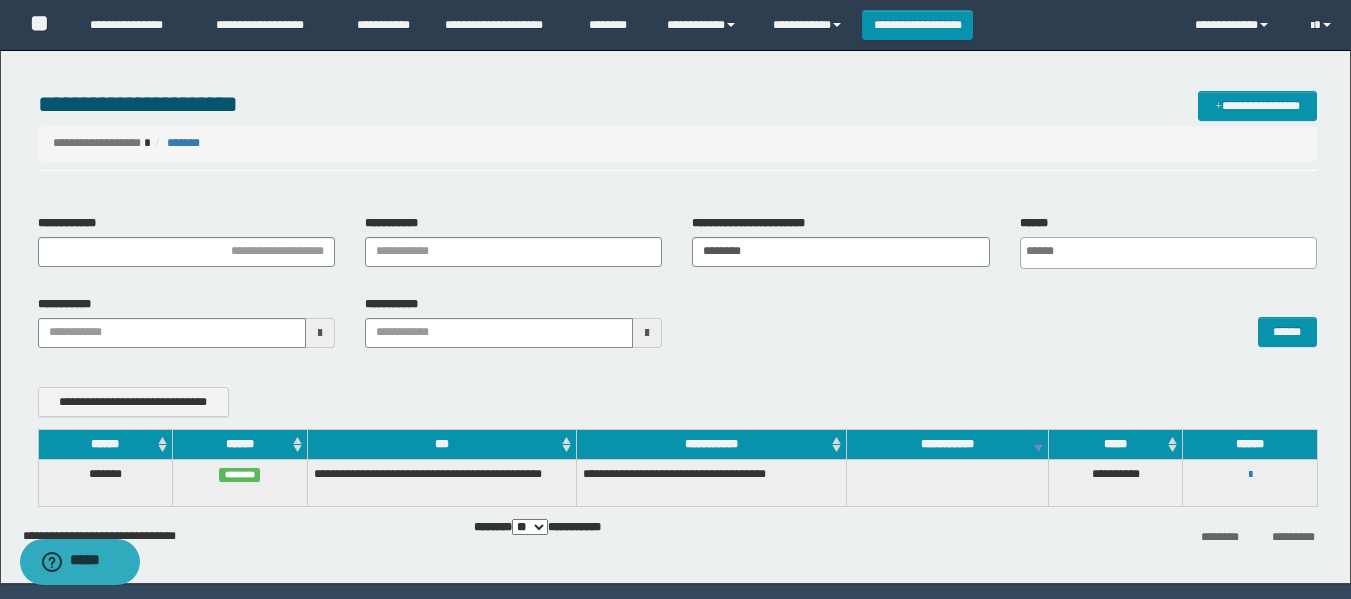 click on "**********" at bounding box center [675, 312] 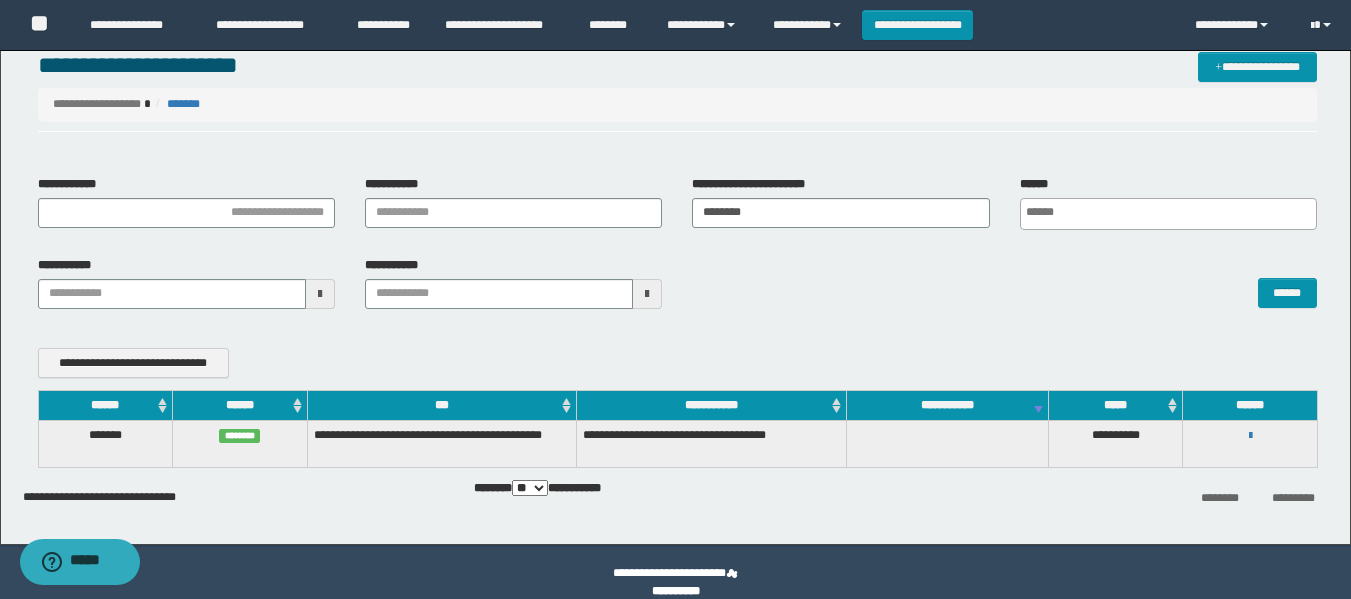 scroll, scrollTop: 60, scrollLeft: 0, axis: vertical 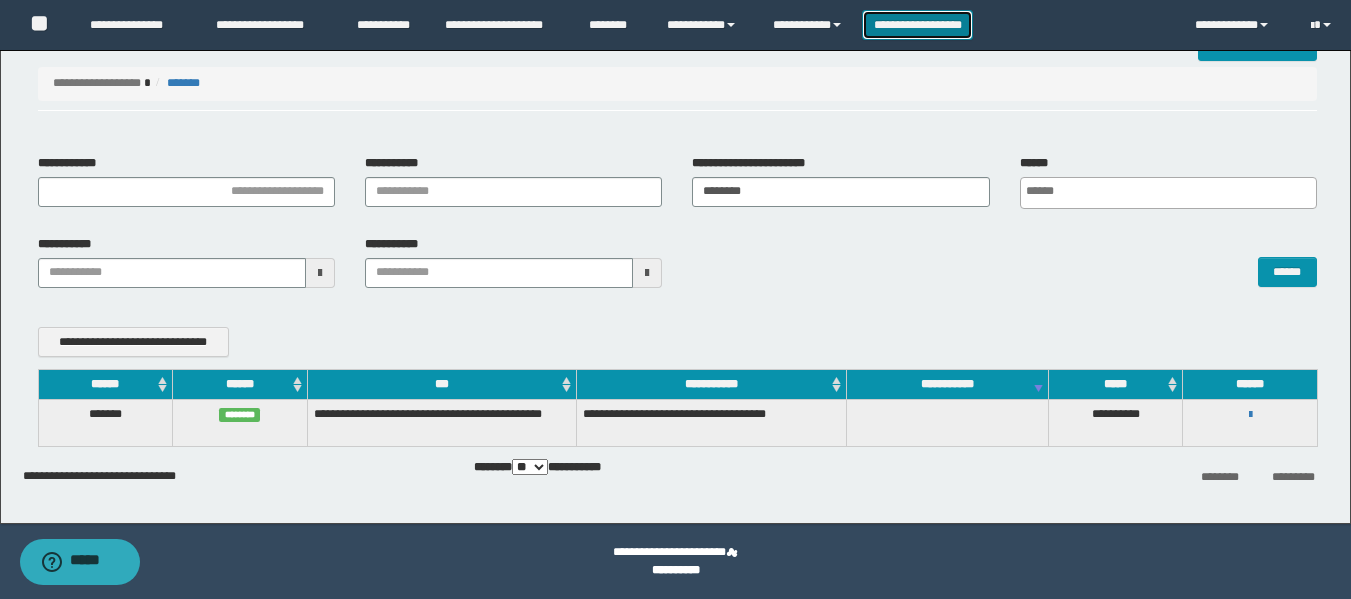 click on "**********" at bounding box center [917, 25] 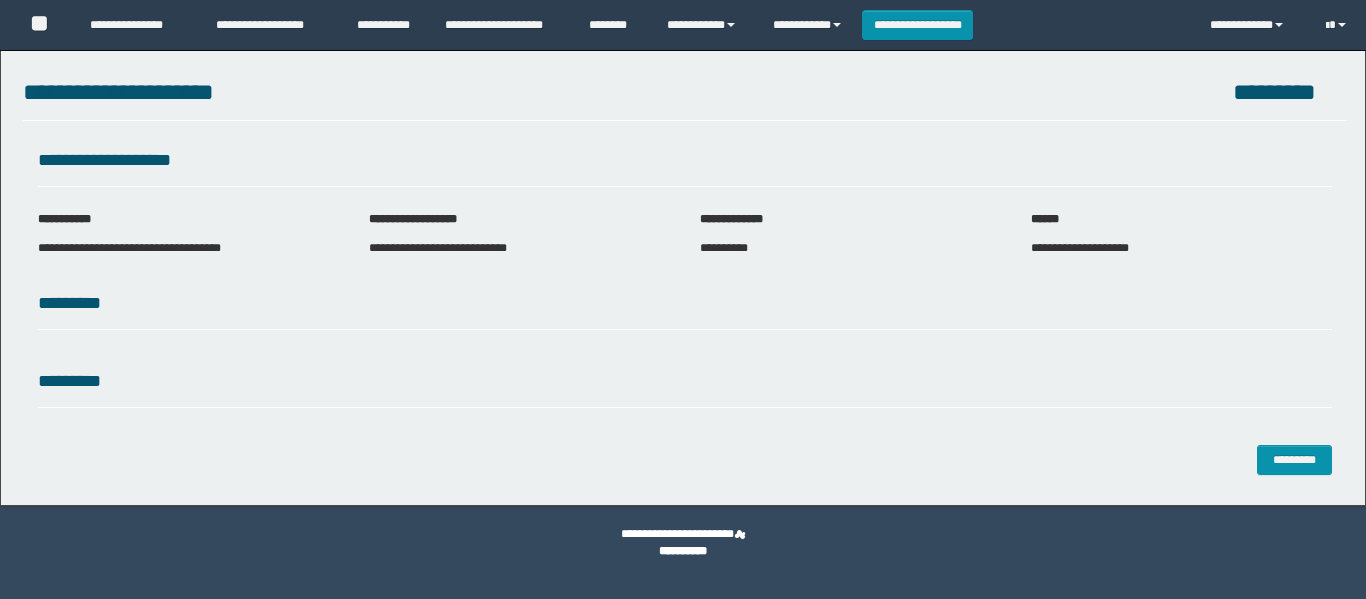 scroll, scrollTop: 0, scrollLeft: 0, axis: both 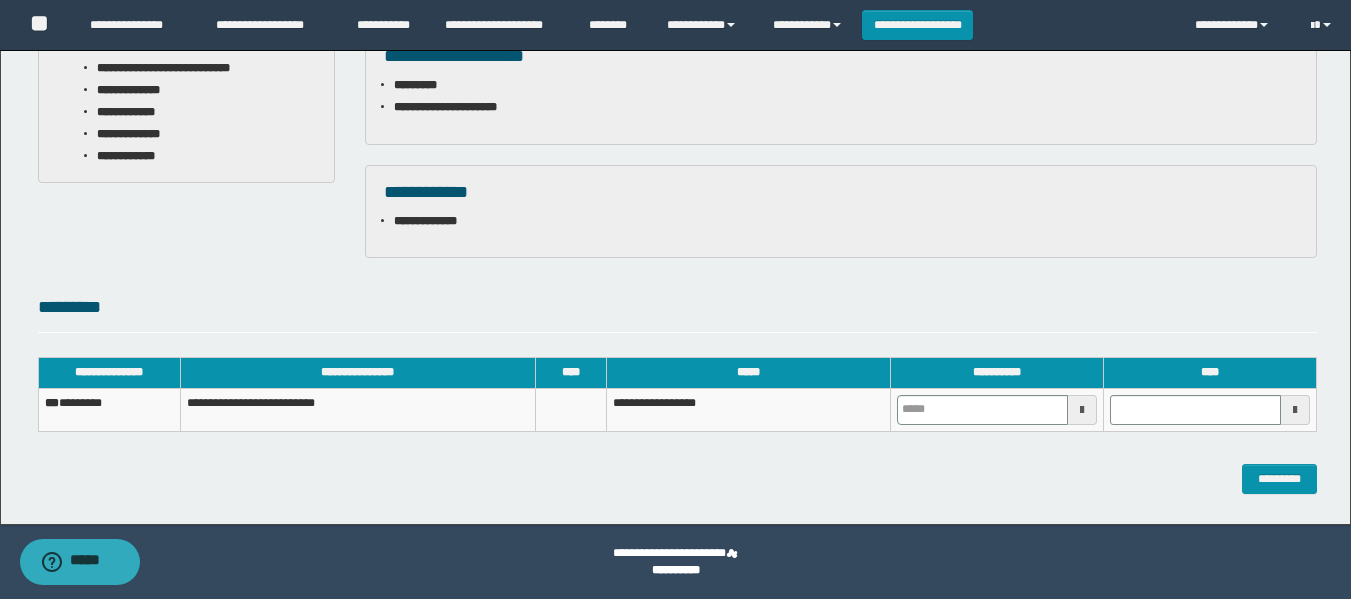 click at bounding box center (996, 409) 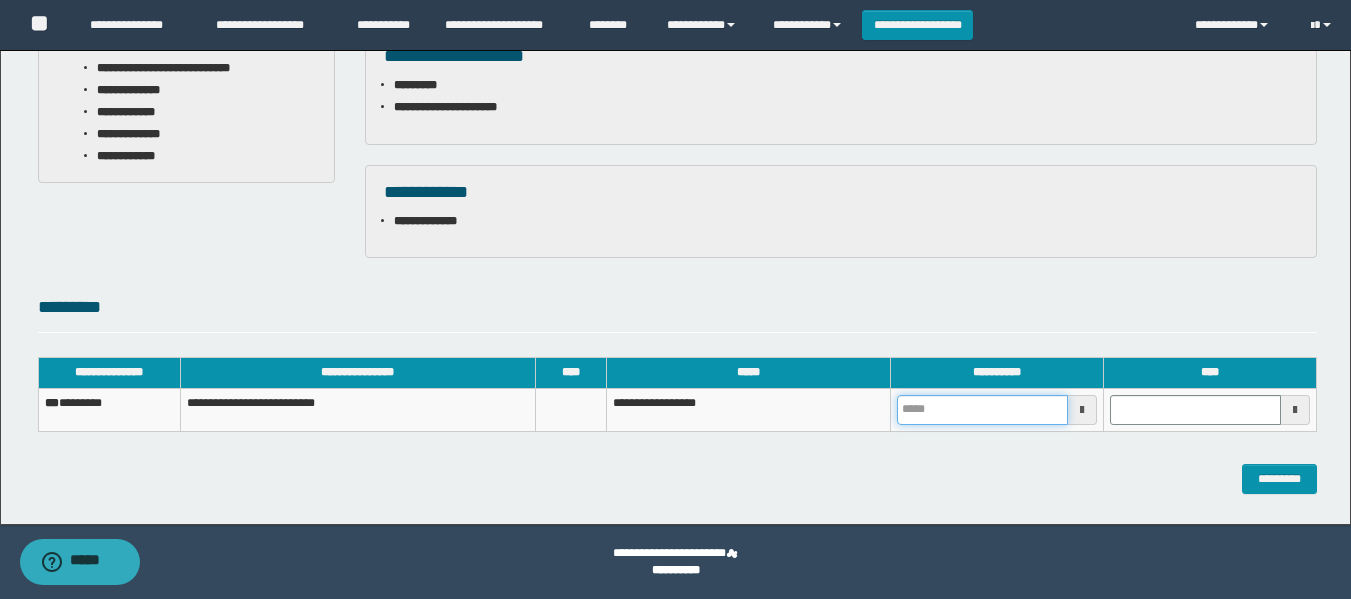 drag, startPoint x: 957, startPoint y: 408, endPoint x: 954, endPoint y: 398, distance: 10.440307 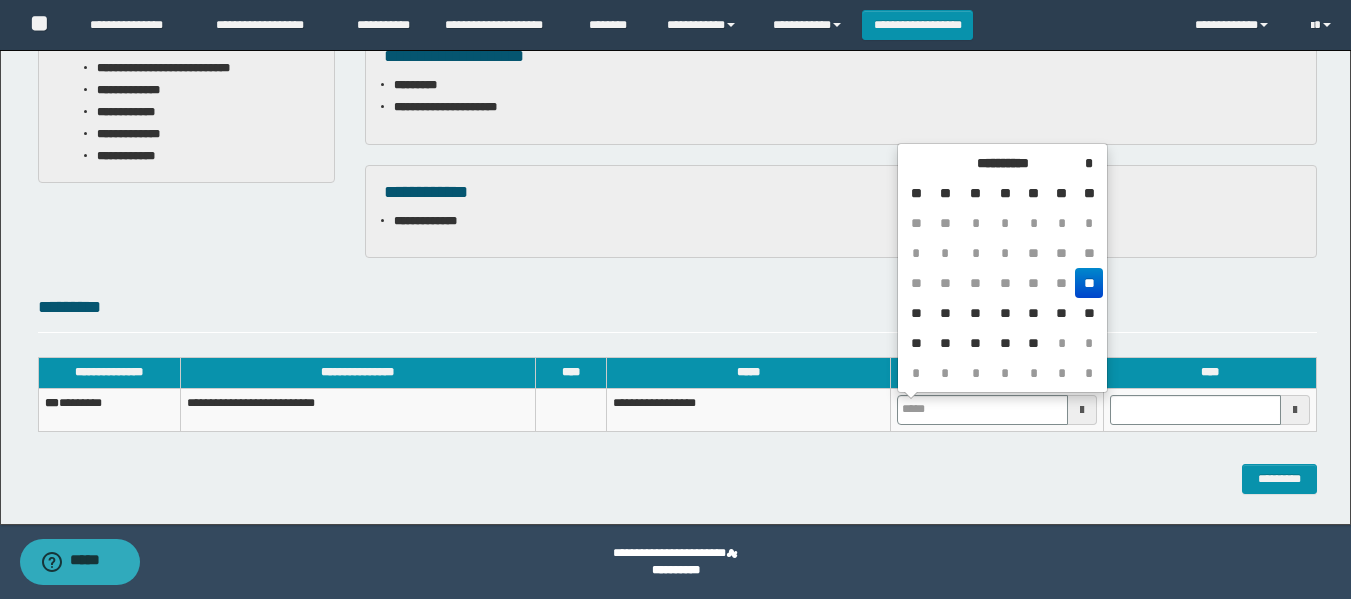 click on "**" at bounding box center [1088, 283] 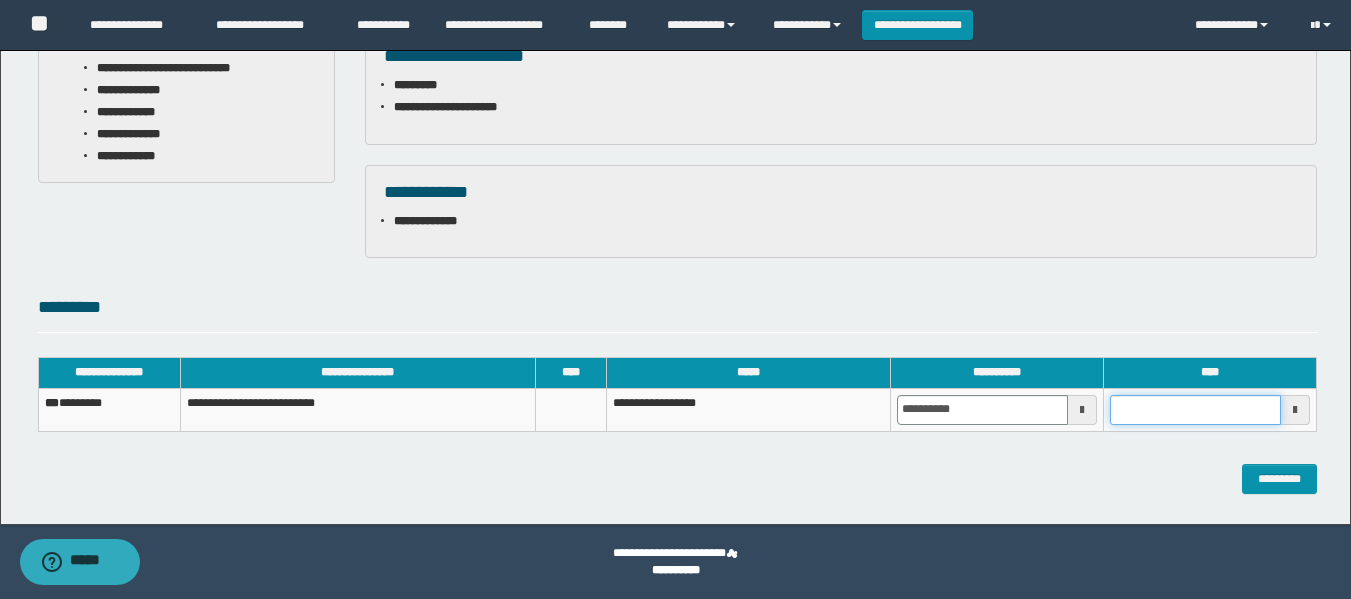 click at bounding box center [1195, 410] 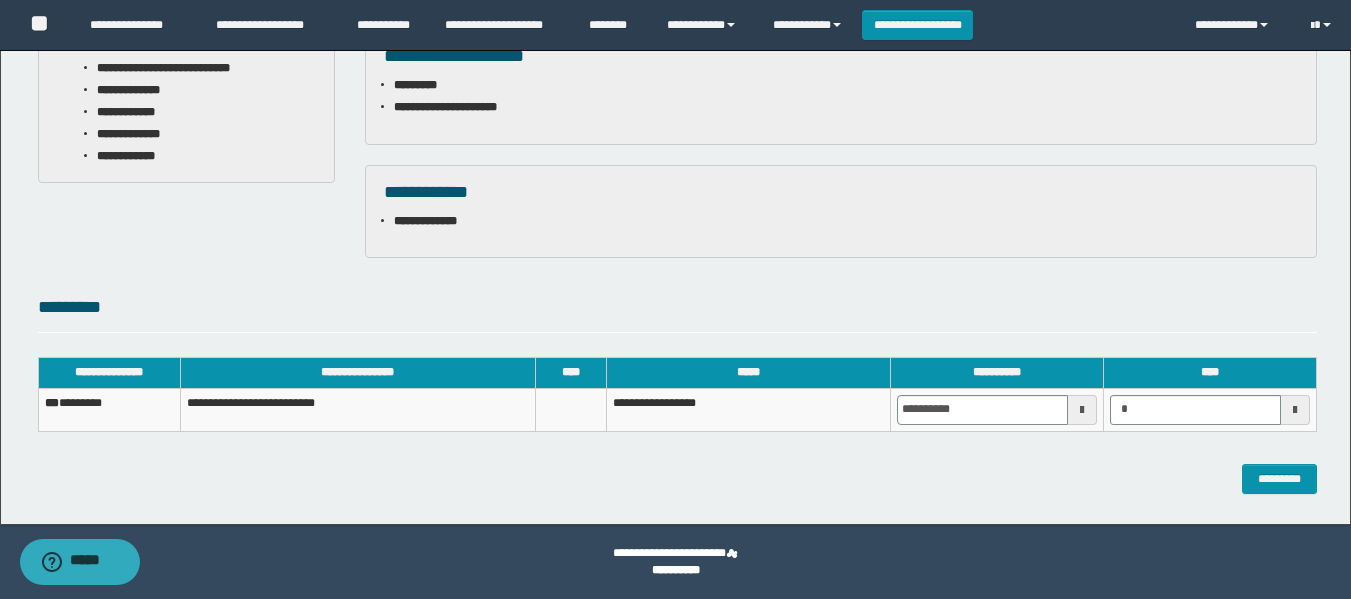 type on "*******" 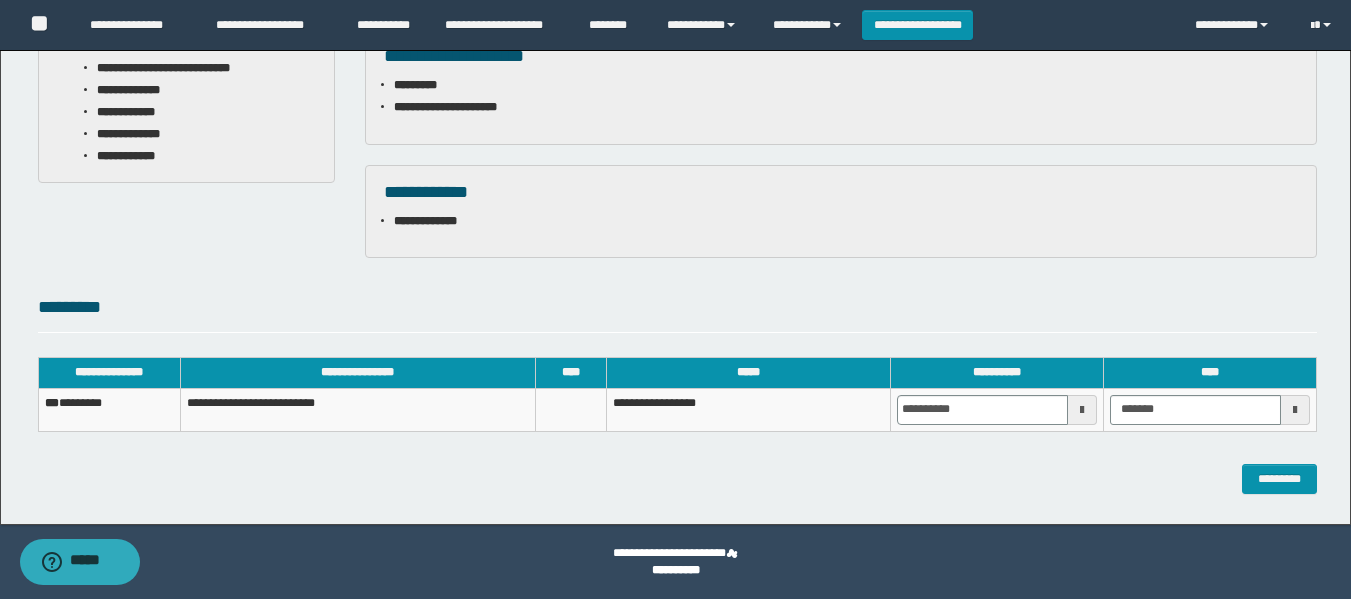click on "**********" at bounding box center [841, 211] 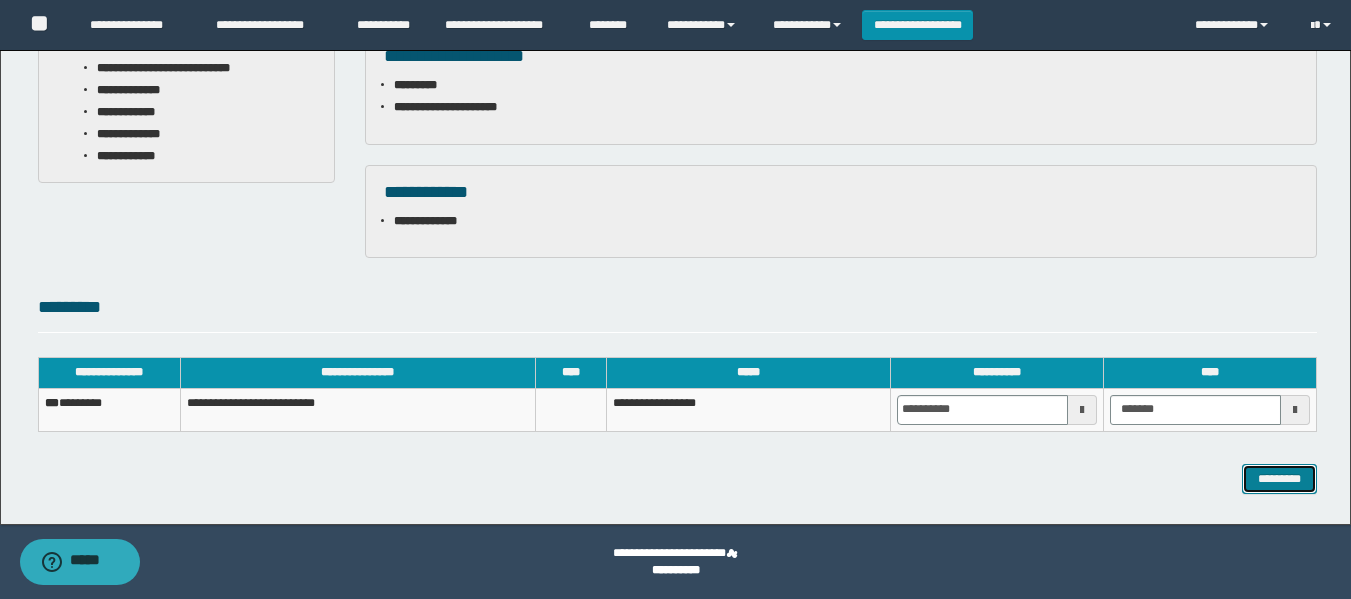 click on "*********" at bounding box center [1279, 479] 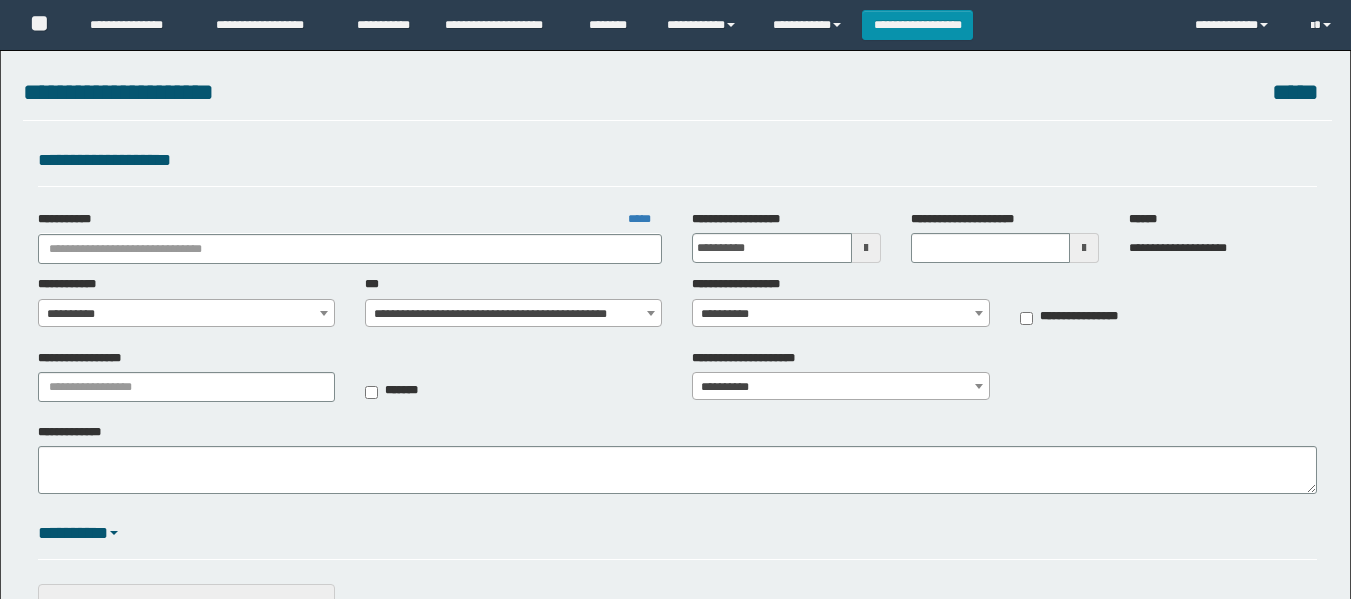 scroll, scrollTop: 0, scrollLeft: 0, axis: both 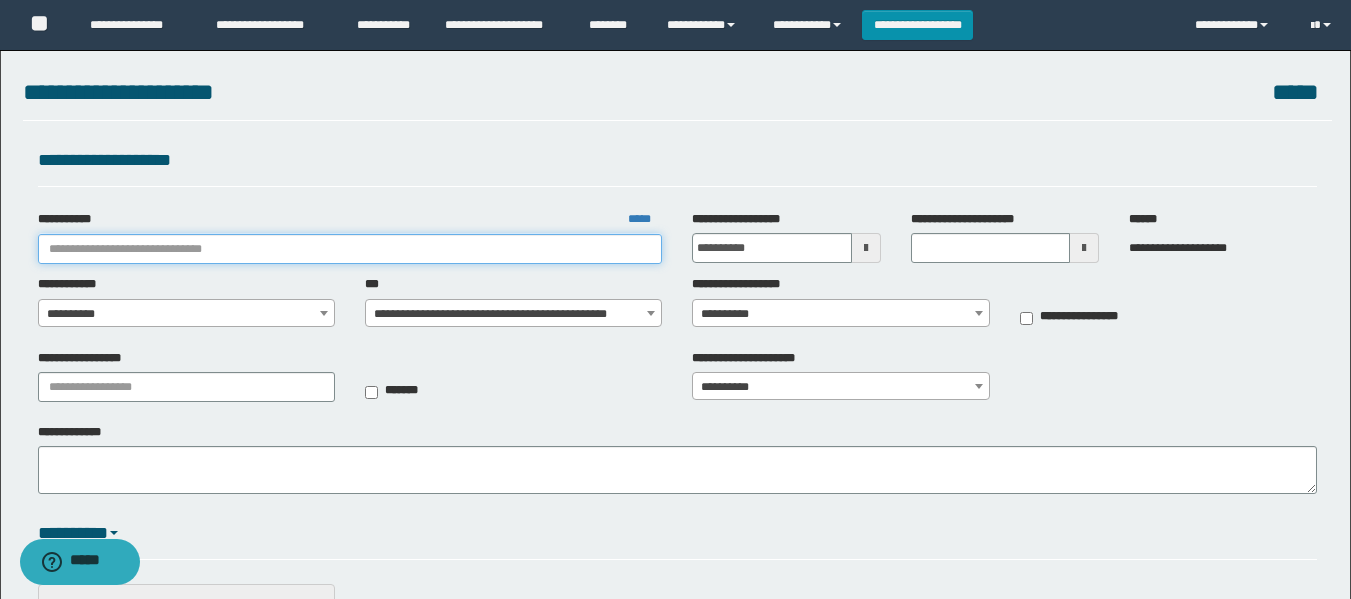 click on "**********" at bounding box center [350, 249] 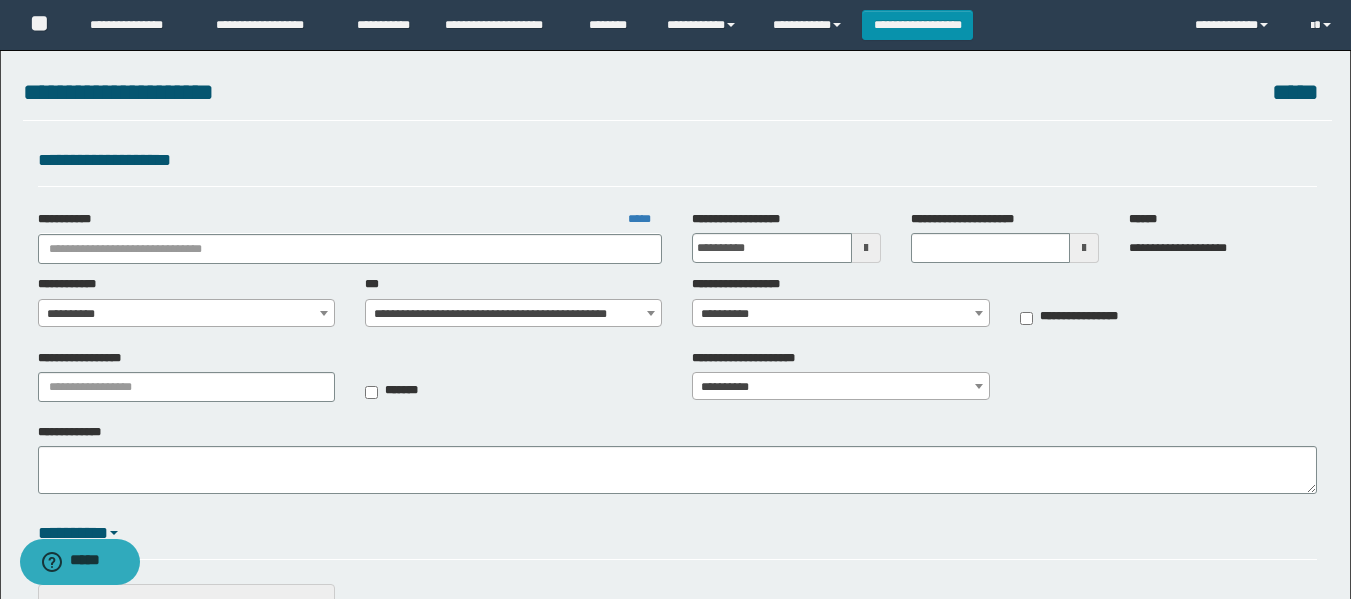 click on "**********" at bounding box center (186, 314) 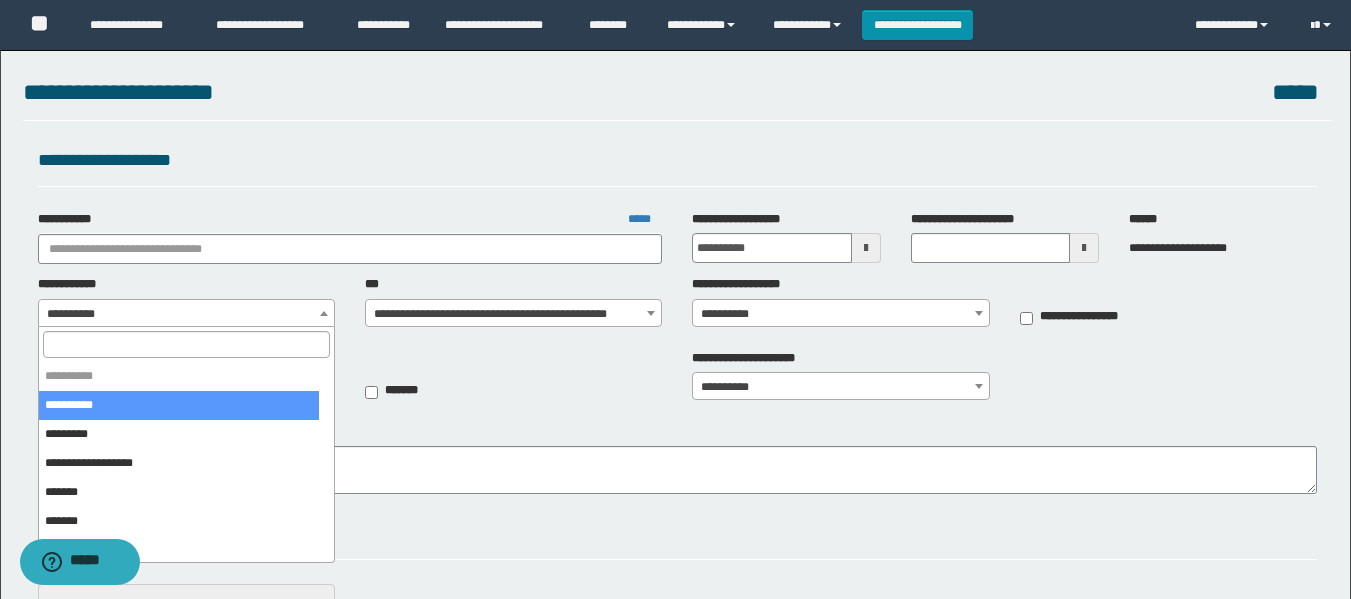 click at bounding box center [186, 344] 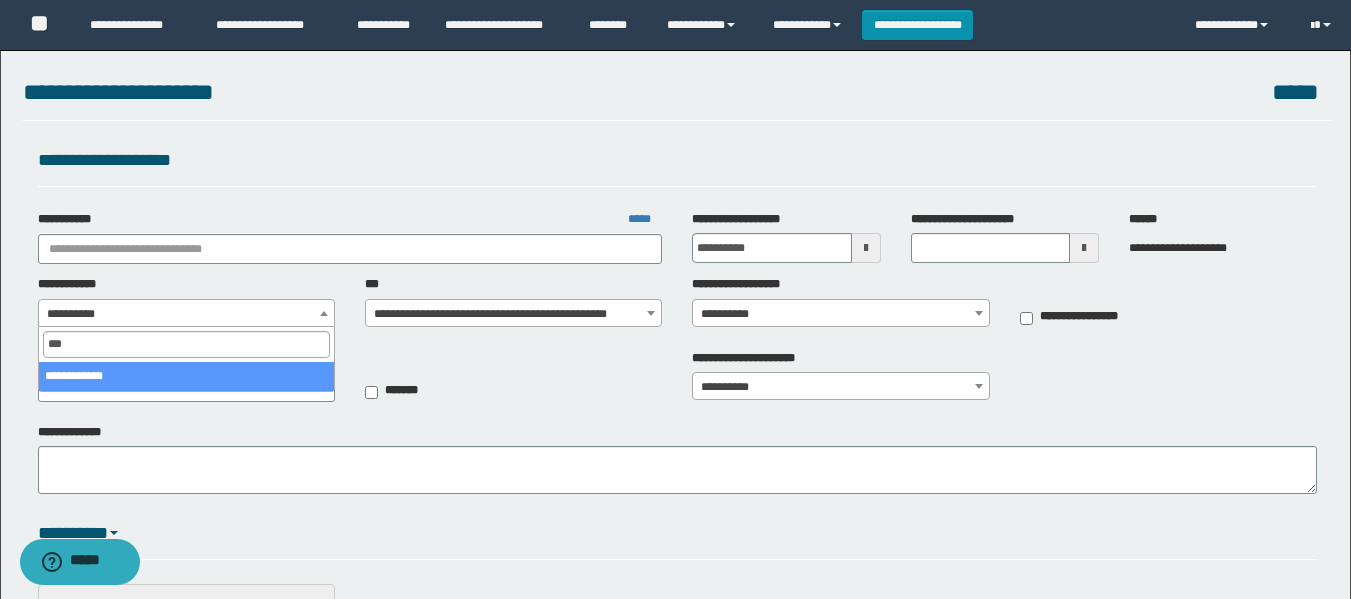 type on "****" 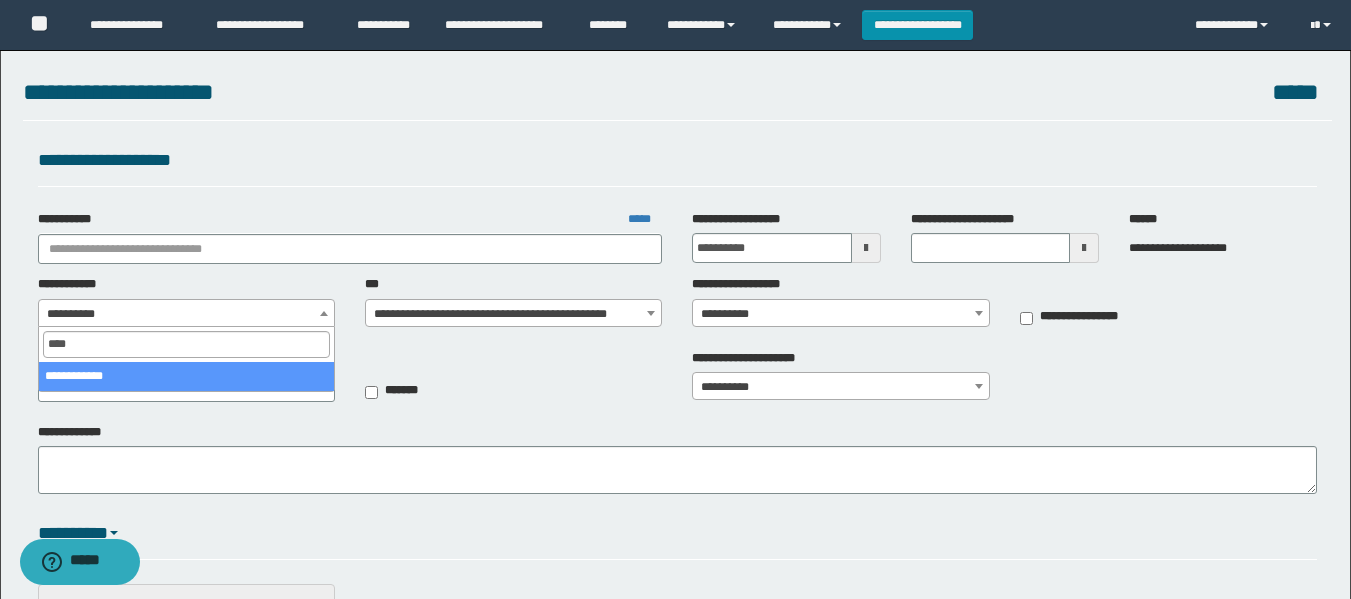 select on "*" 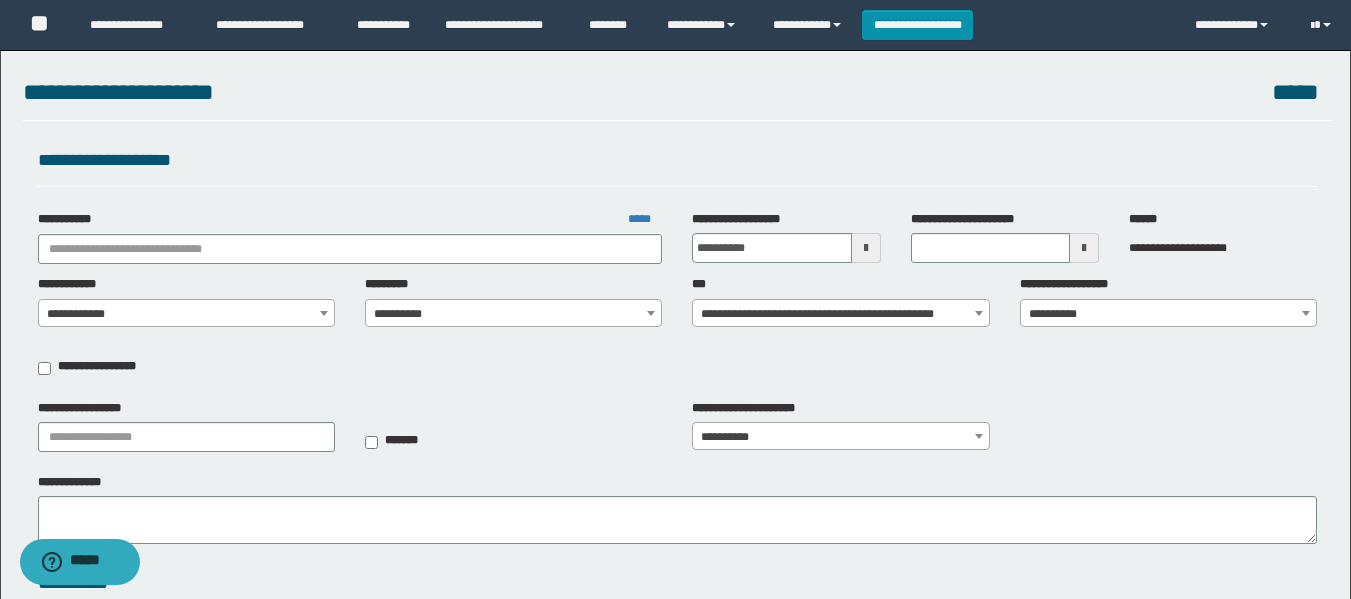click on "**********" at bounding box center [675, 902] 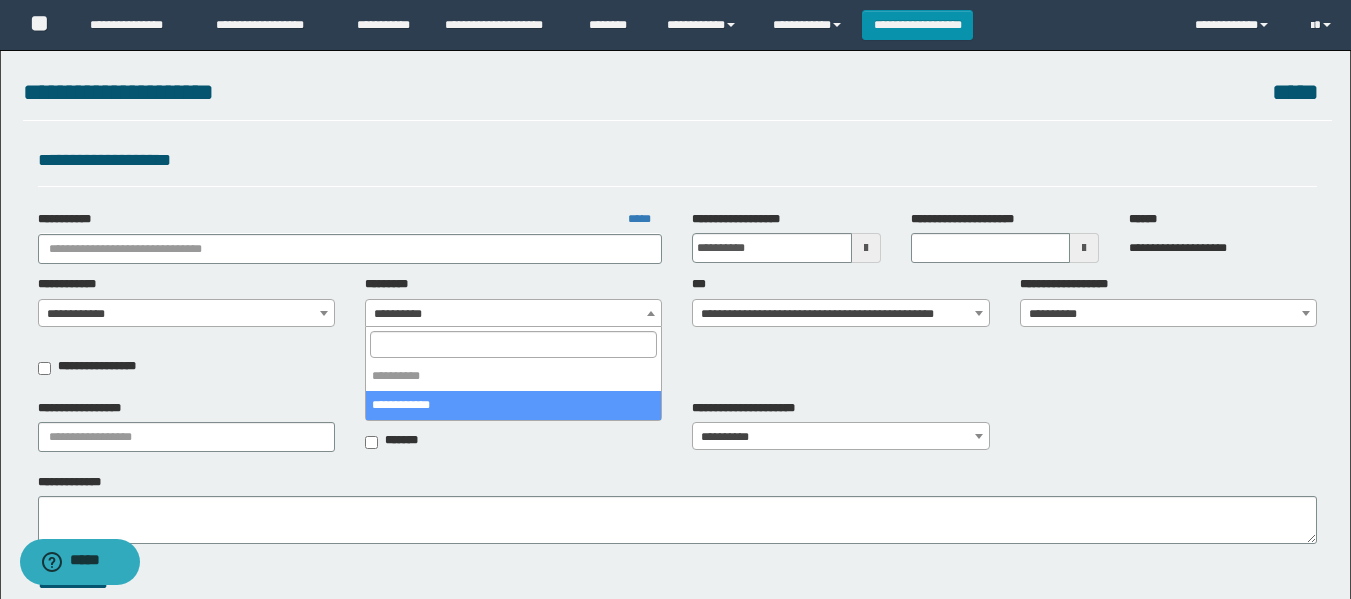 select on "***" 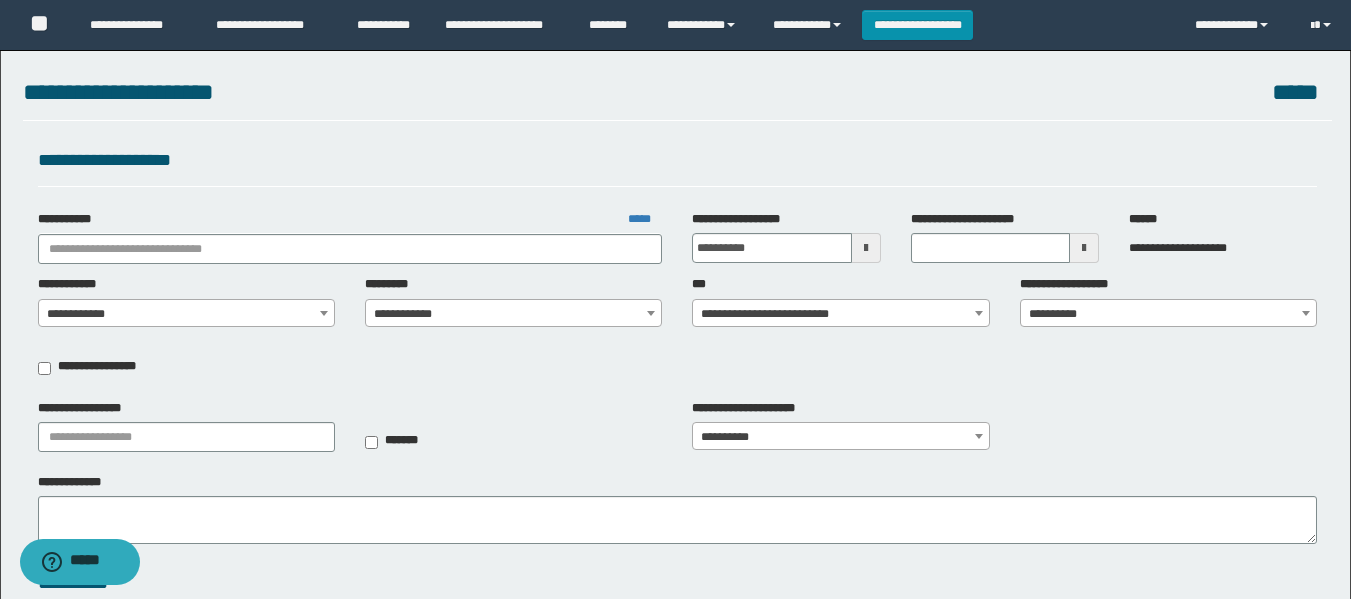 click on "**********" at bounding box center (1168, 314) 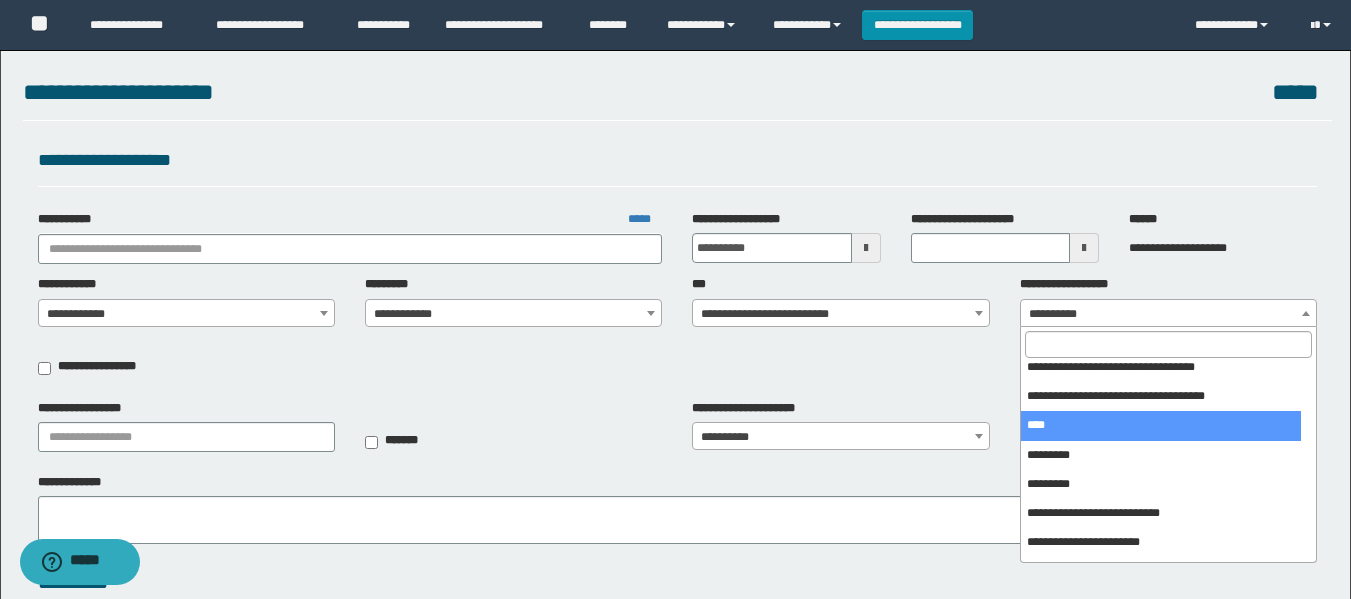 scroll, scrollTop: 400, scrollLeft: 0, axis: vertical 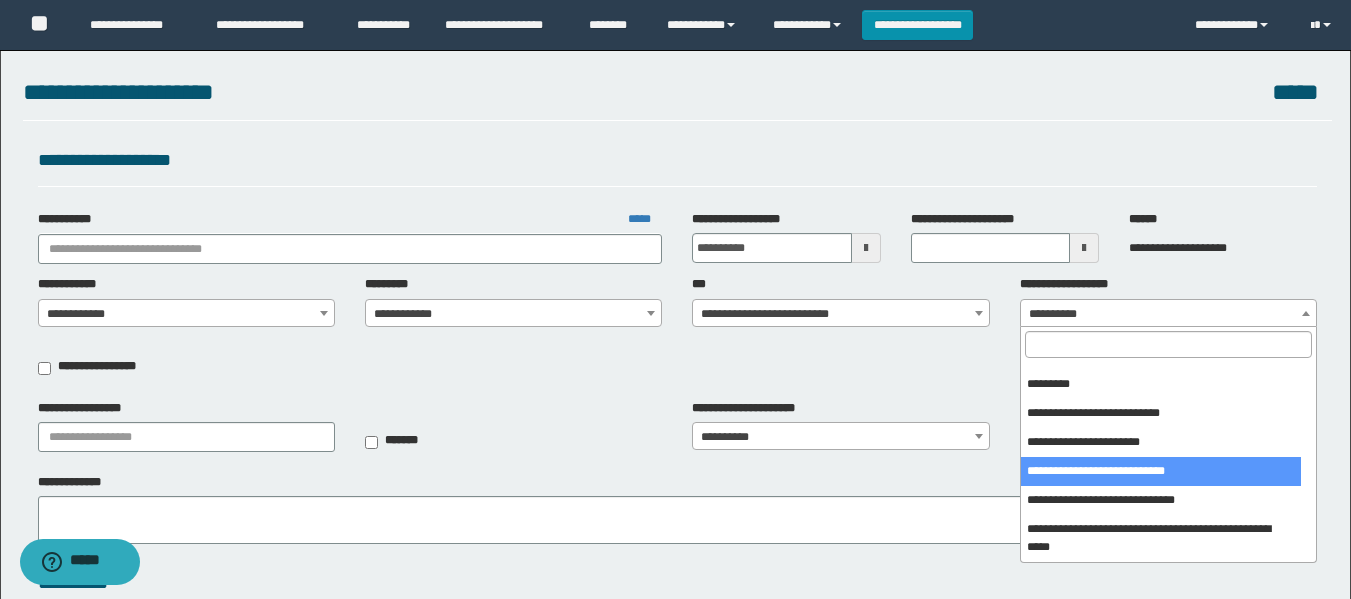 select on "***" 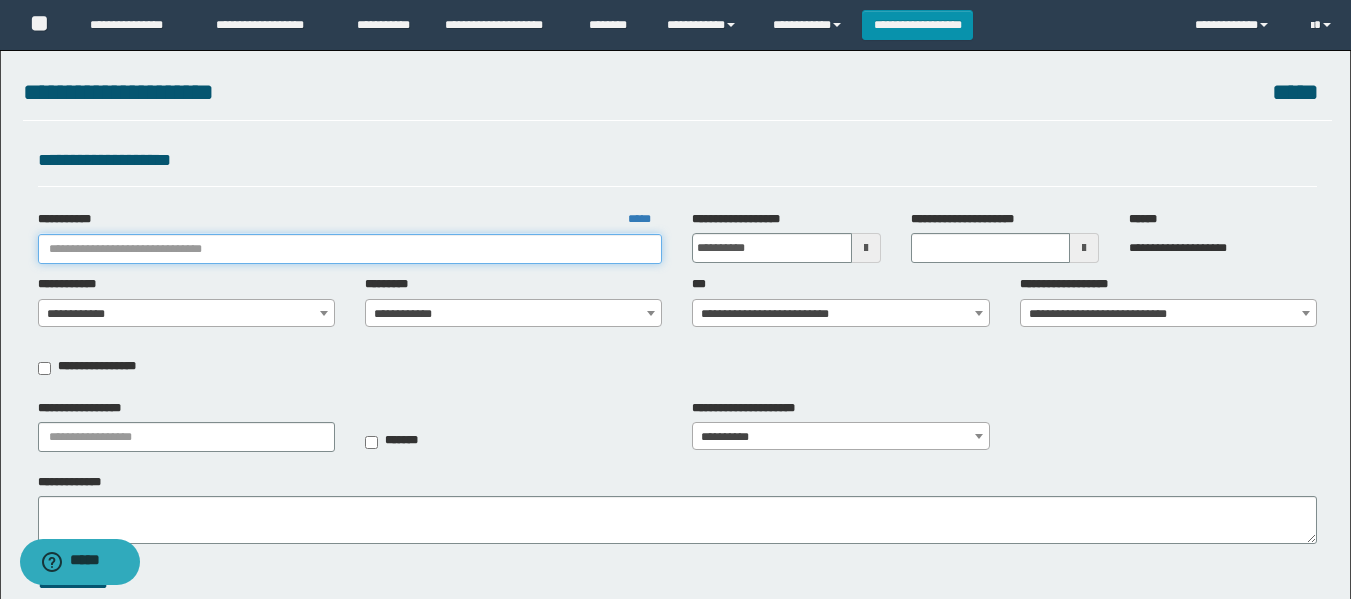 click on "**********" at bounding box center [350, 249] 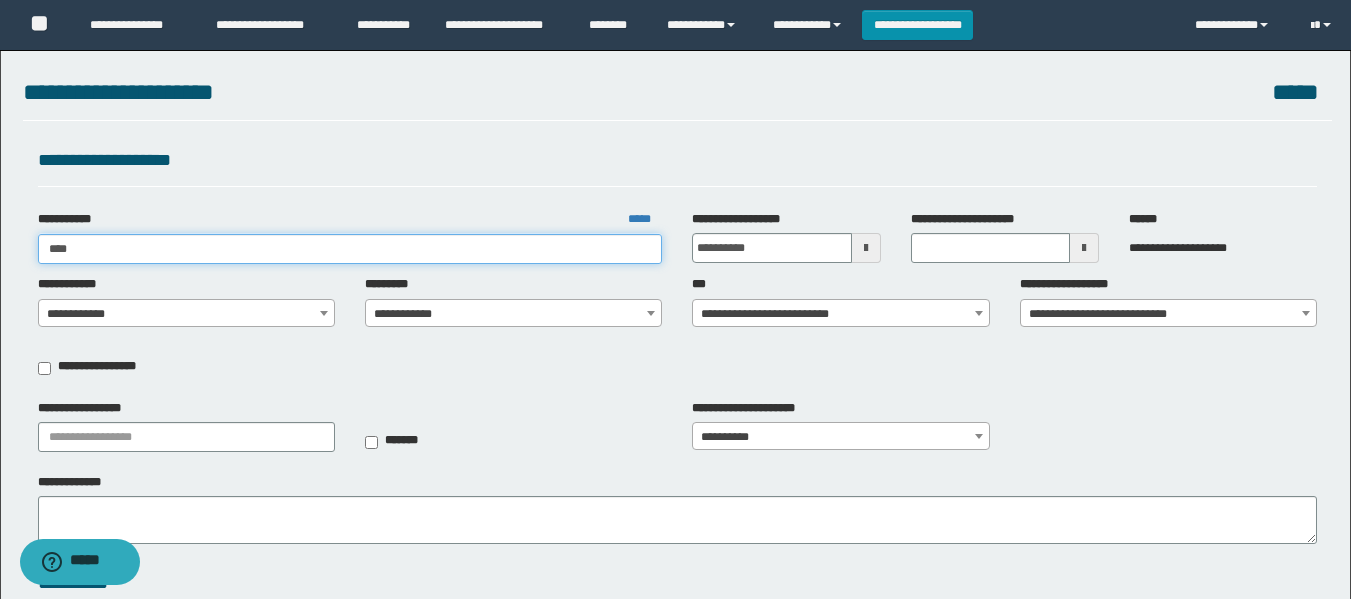 type on "*****" 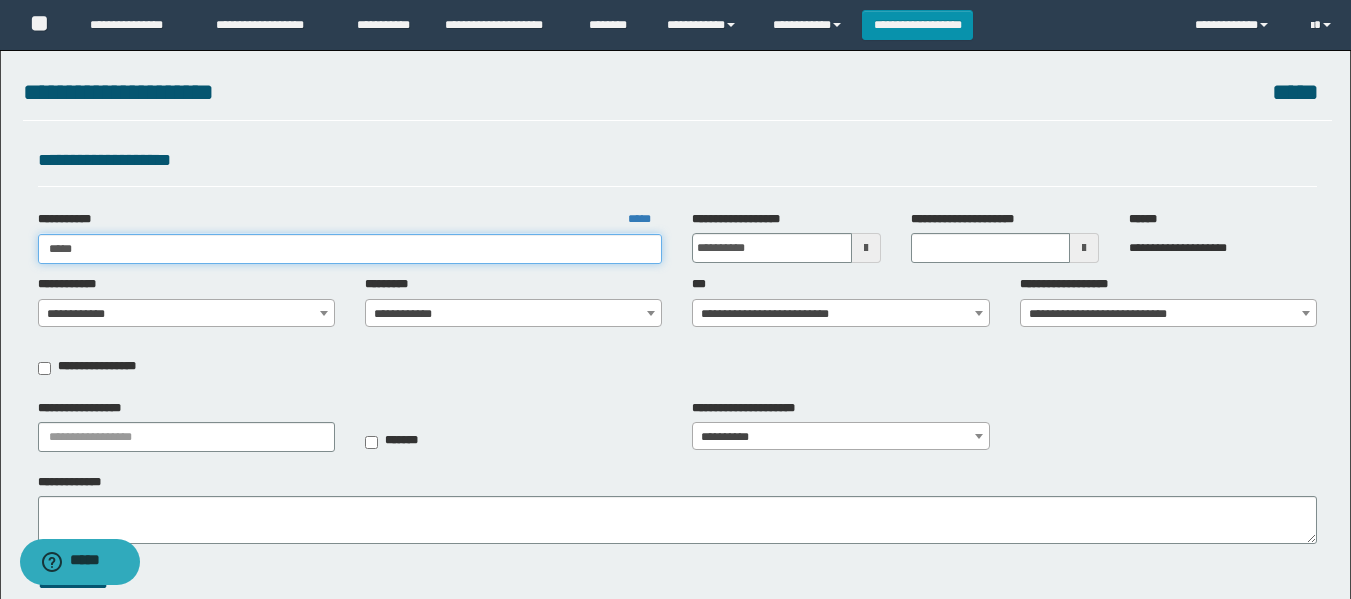 type on "*****" 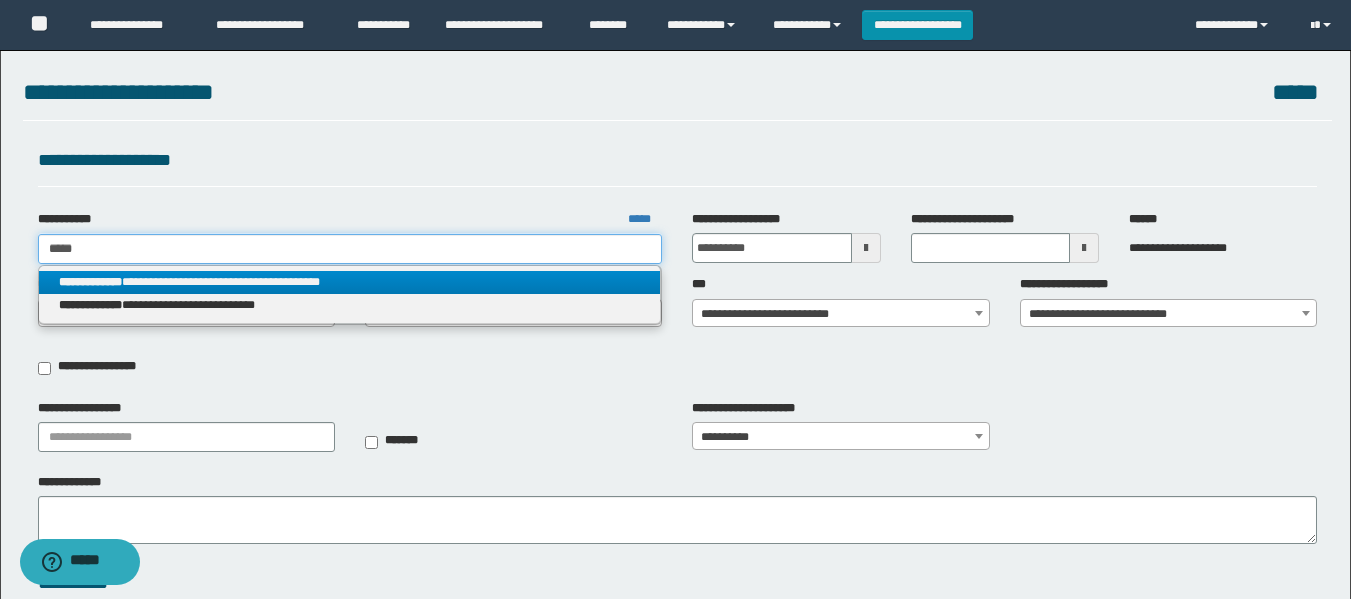type on "*****" 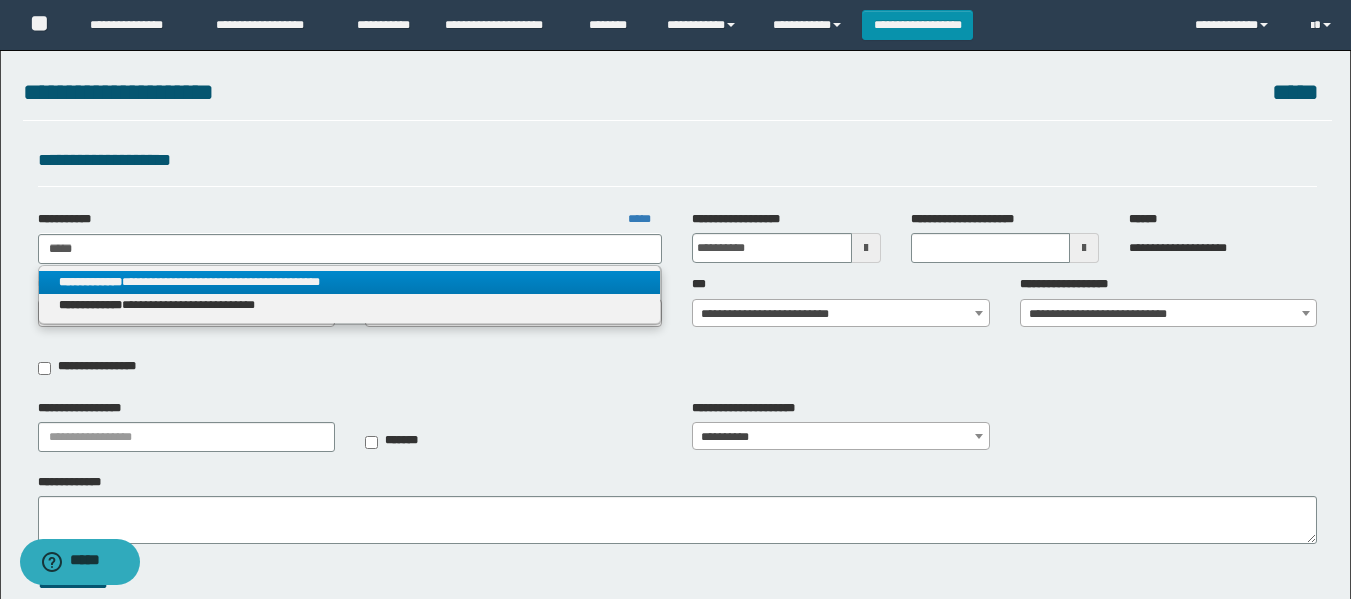 click on "**********" at bounding box center (350, 282) 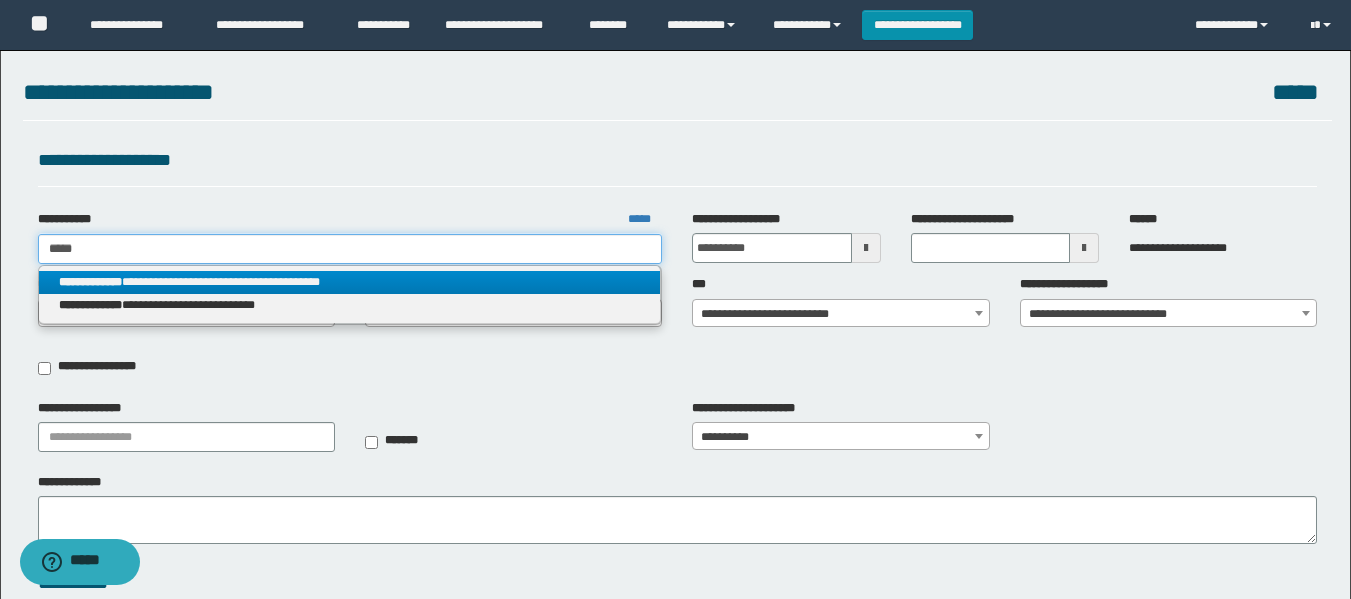 type 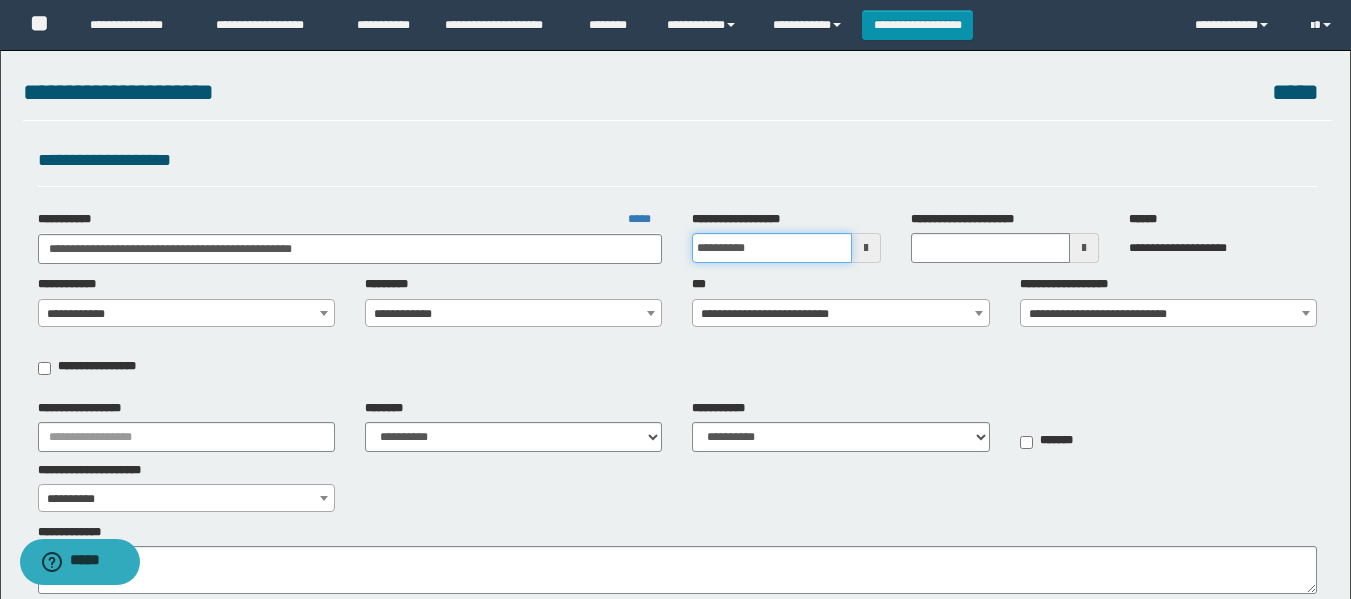 click on "**********" at bounding box center [771, 248] 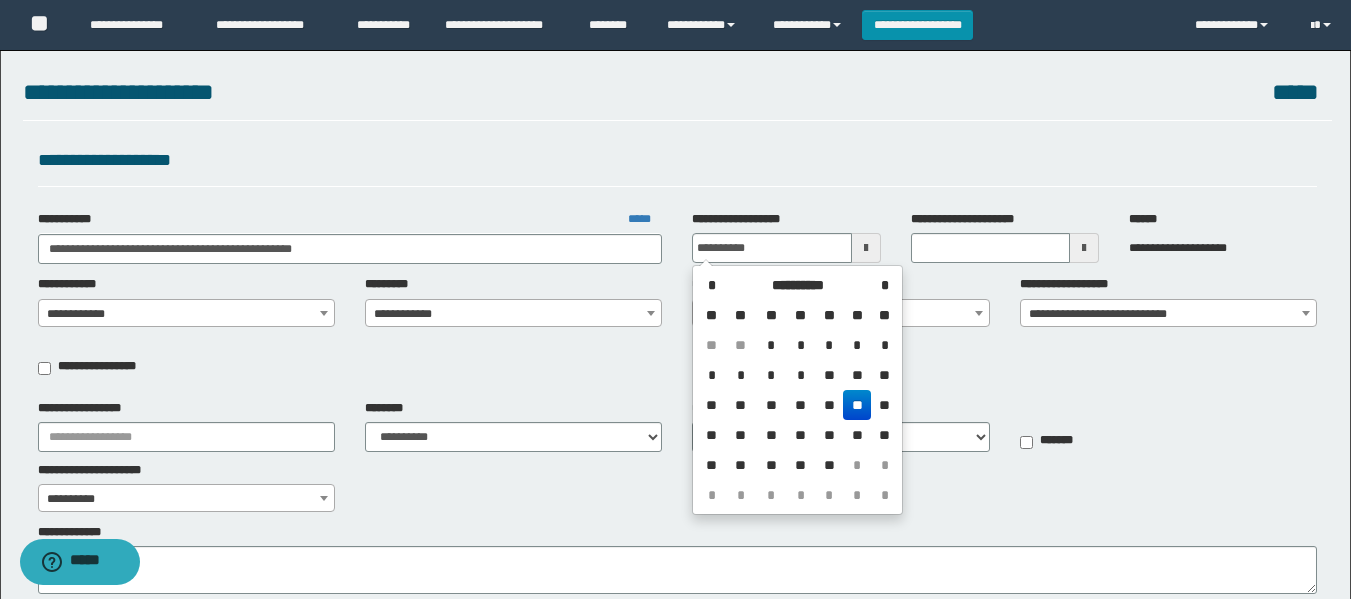 click on "**" at bounding box center [884, 405] 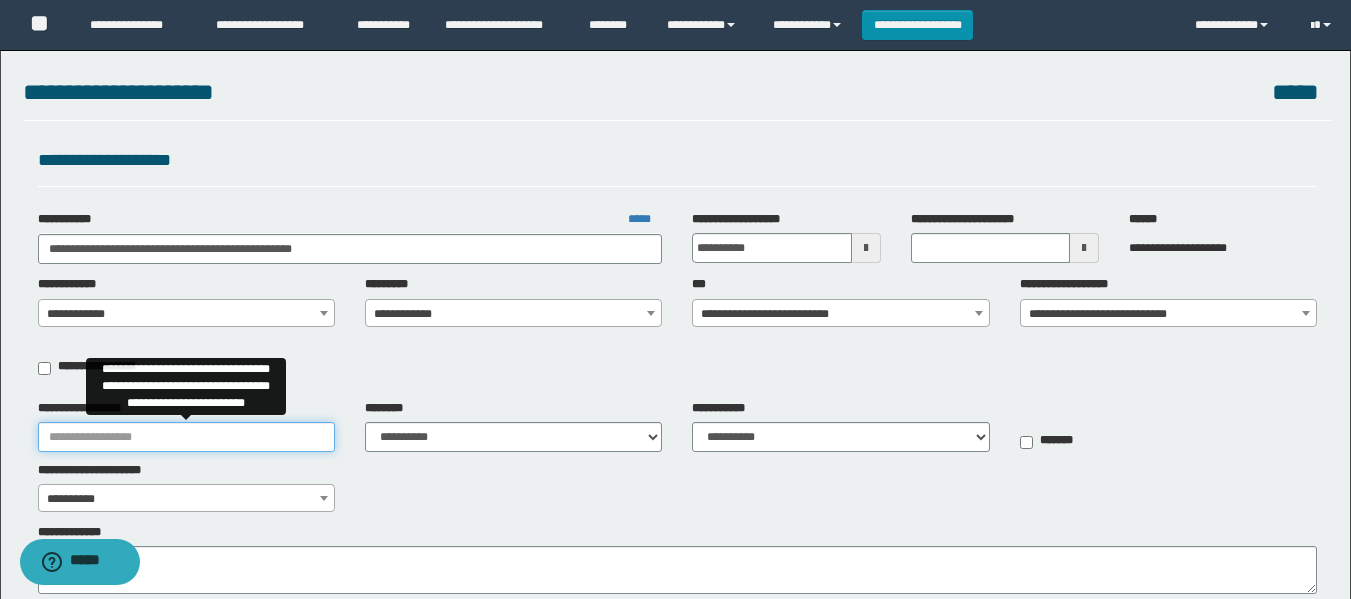 click on "**********" at bounding box center (186, 437) 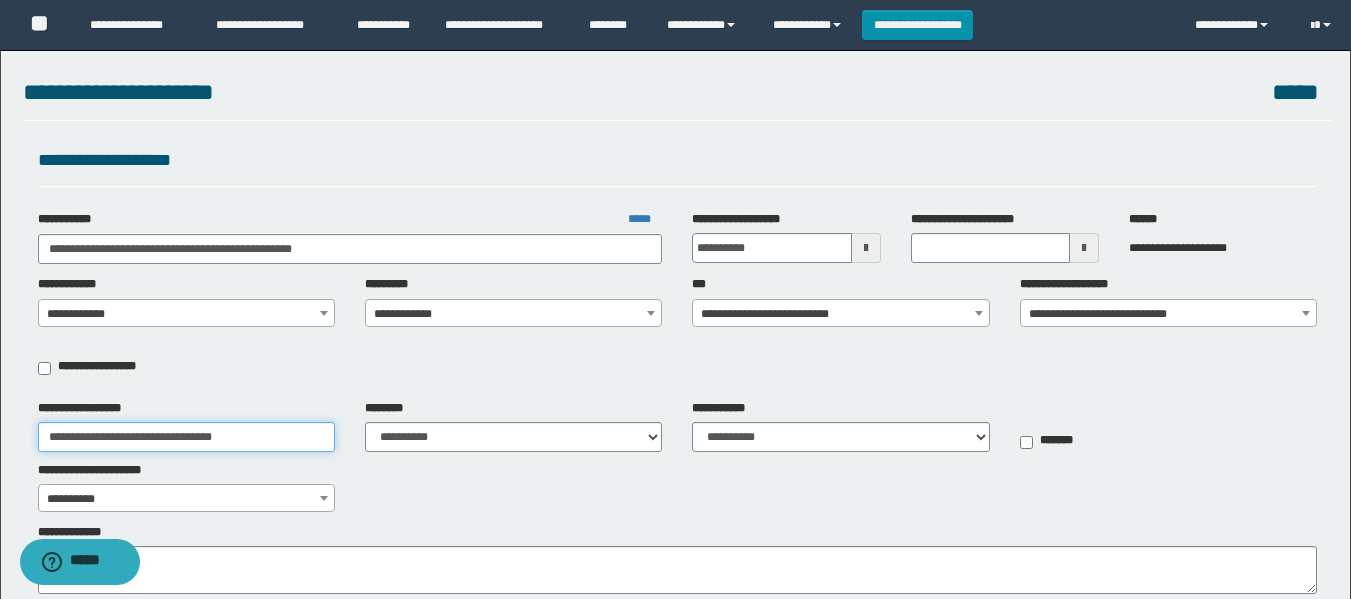 type on "**********" 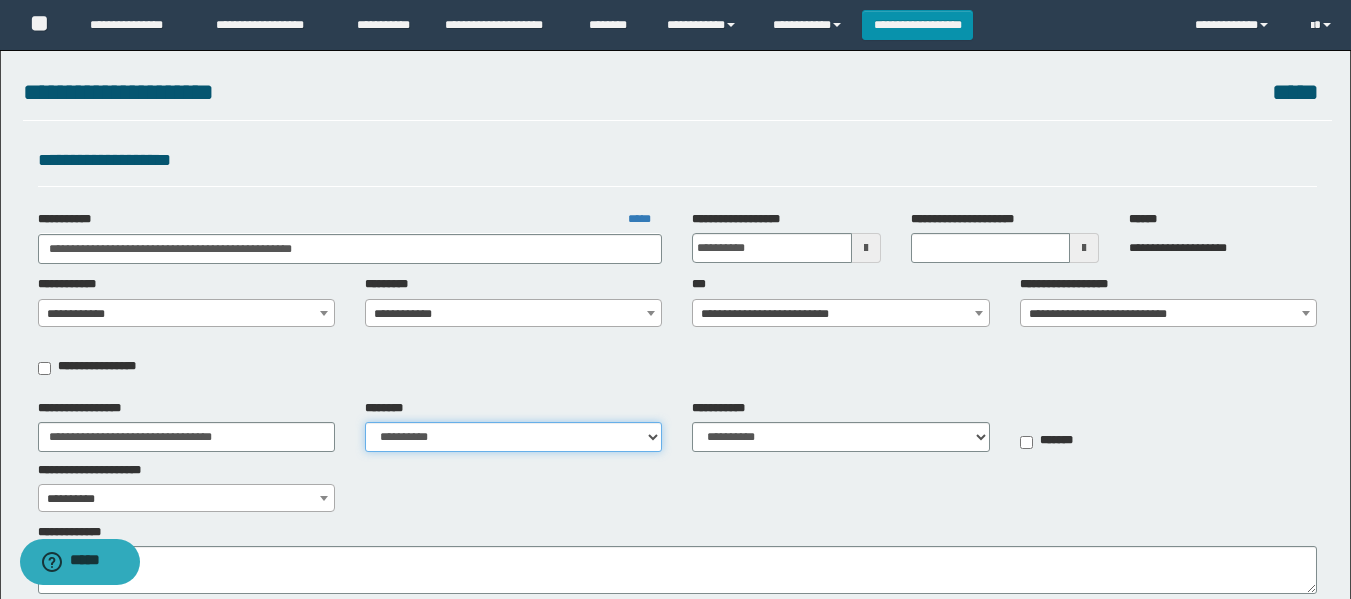 click on "**********" at bounding box center (513, 437) 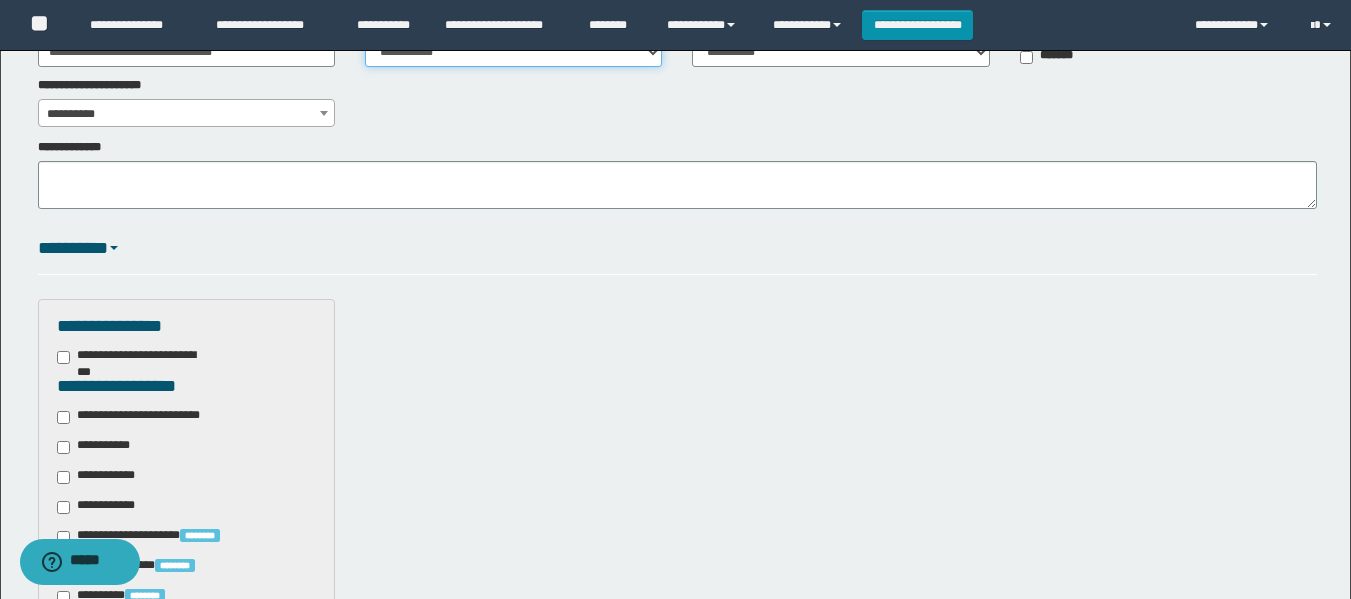 scroll, scrollTop: 400, scrollLeft: 0, axis: vertical 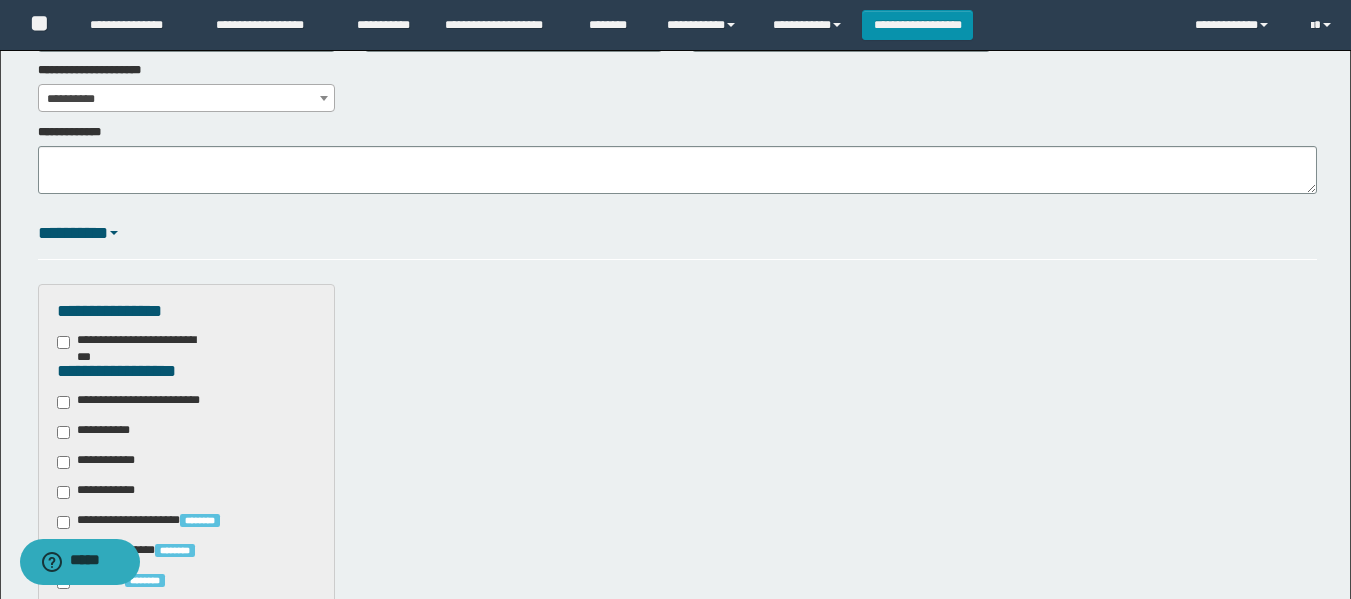 click on "**********" at bounding box center (97, 432) 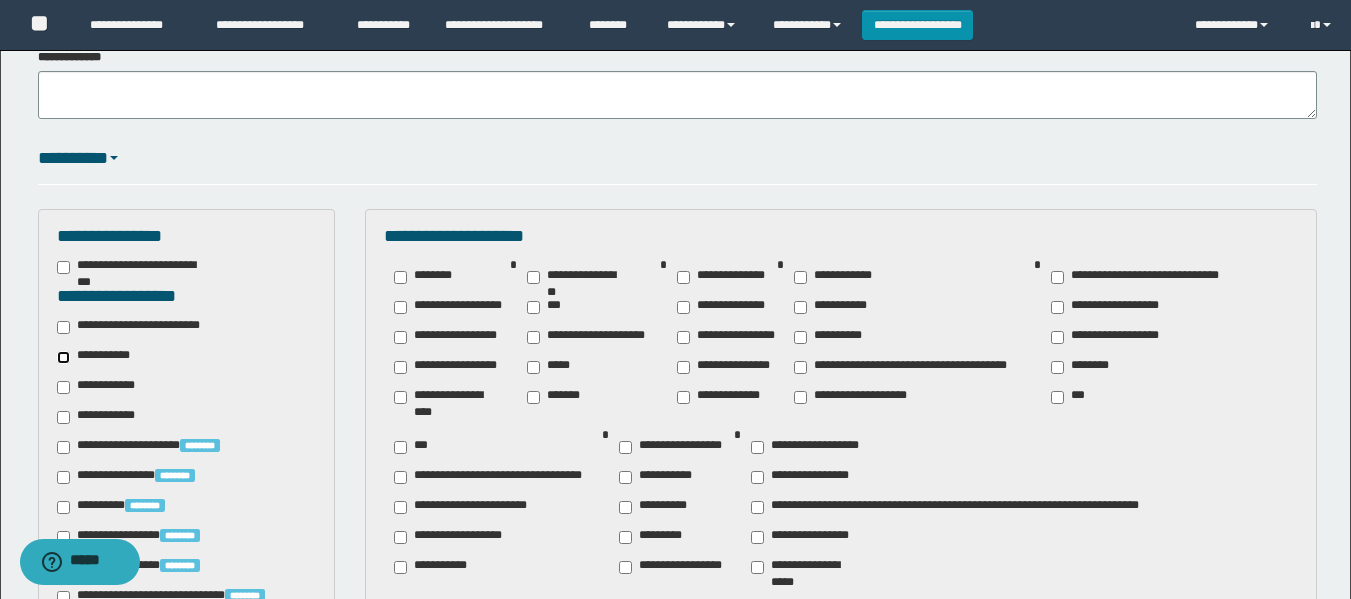 scroll, scrollTop: 600, scrollLeft: 0, axis: vertical 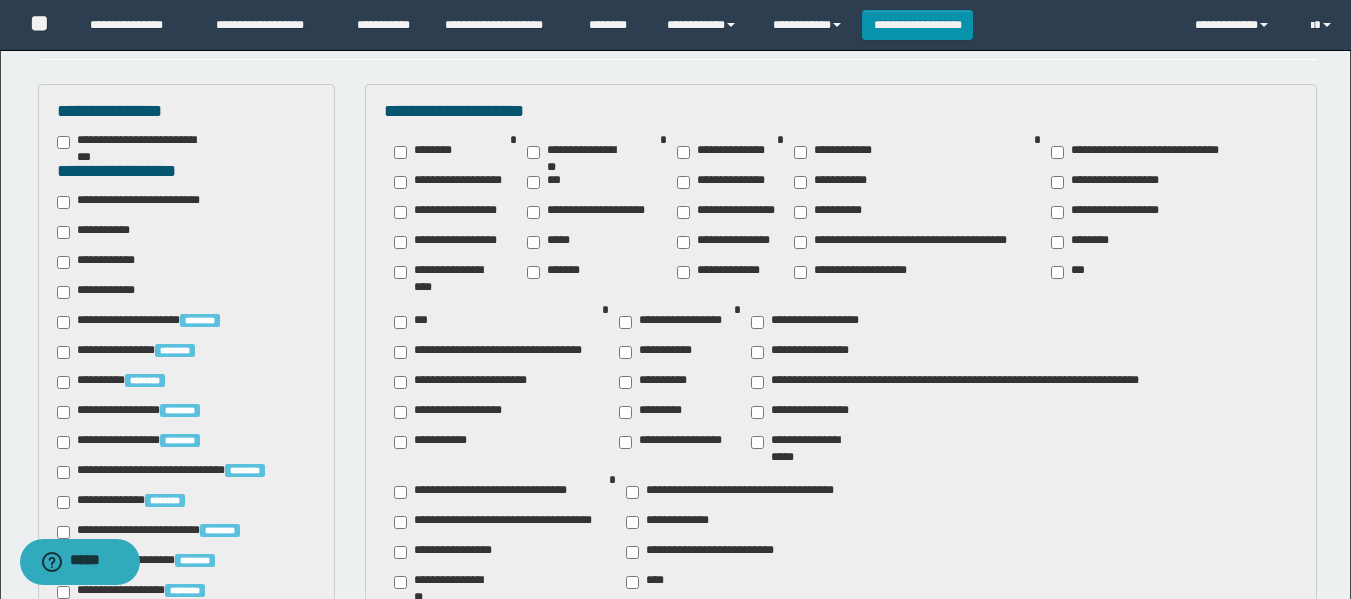 click on "********" at bounding box center (1084, 242) 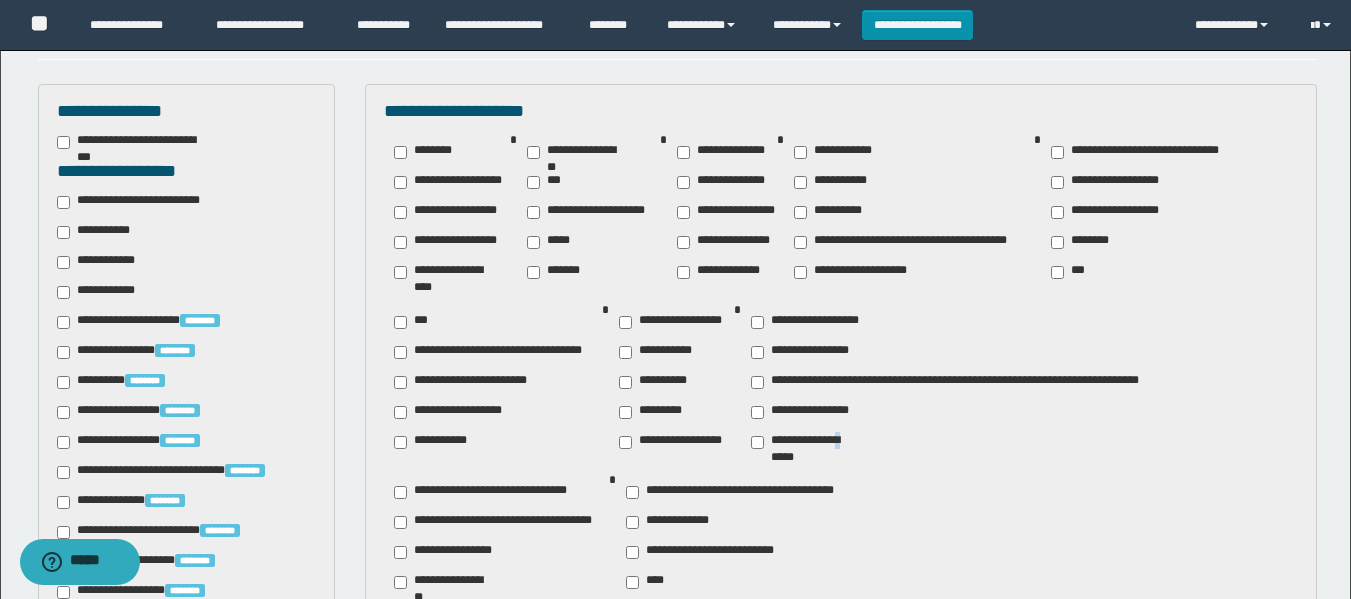 click on "**********" at bounding box center (806, 442) 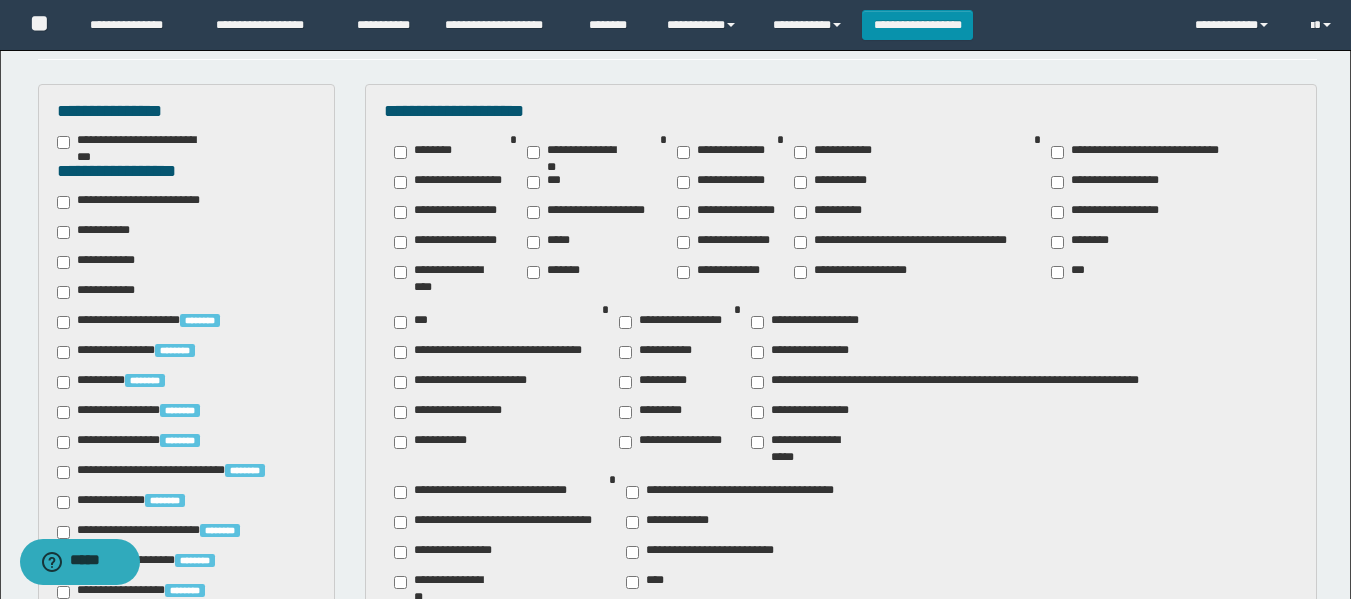 click on "**********" at bounding box center (806, 442) 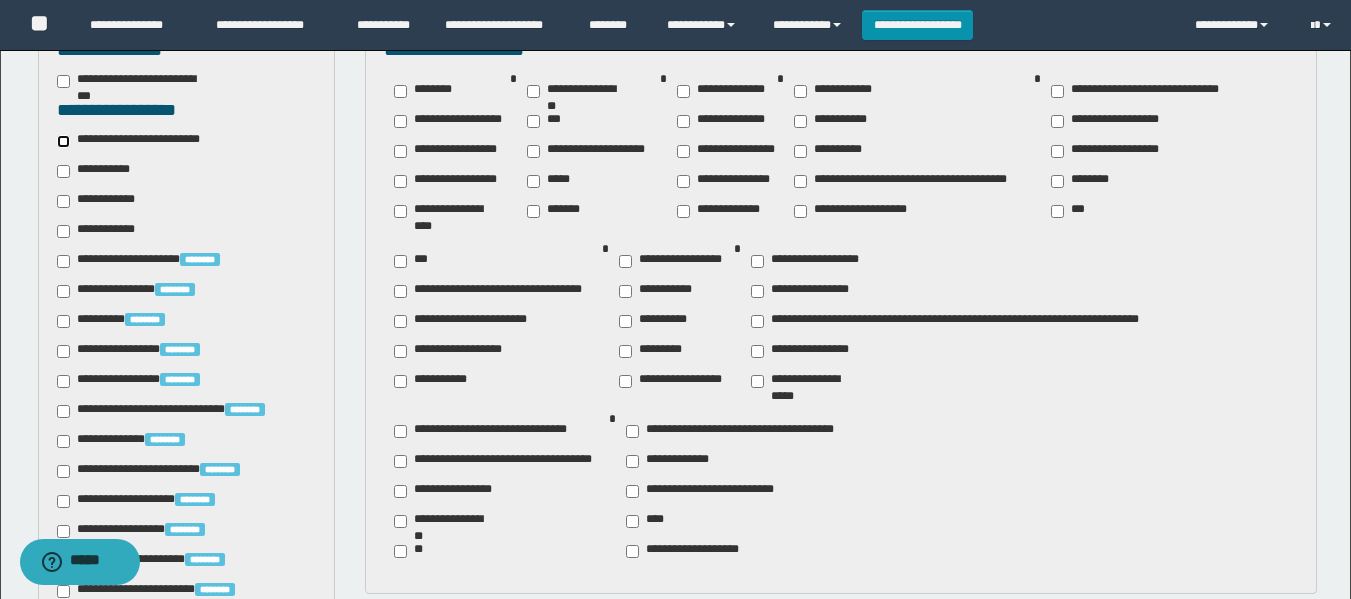 scroll, scrollTop: 600, scrollLeft: 0, axis: vertical 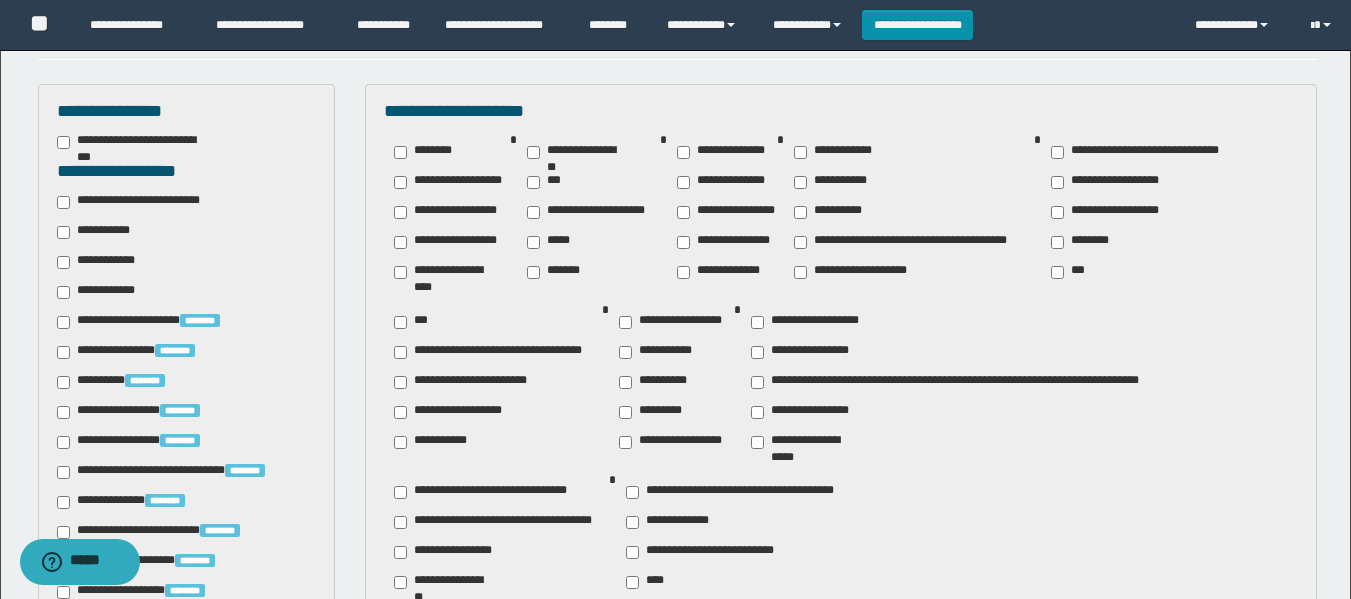 click on "**********" at bounding box center (103, 262) 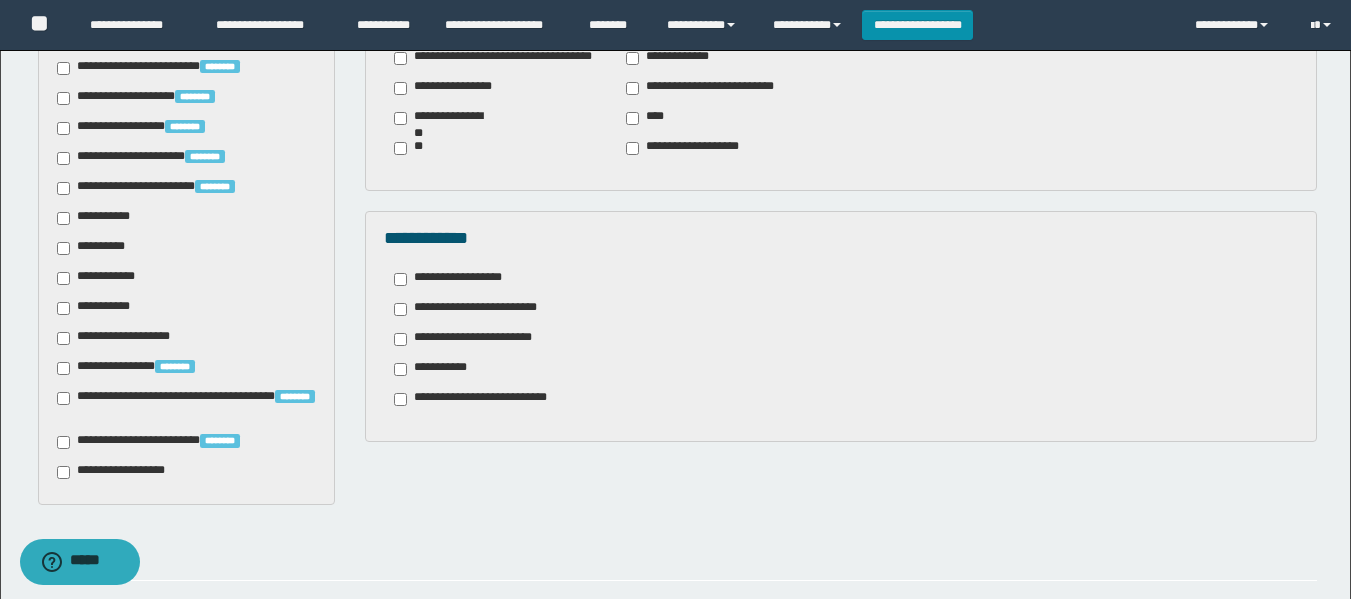 scroll, scrollTop: 1100, scrollLeft: 0, axis: vertical 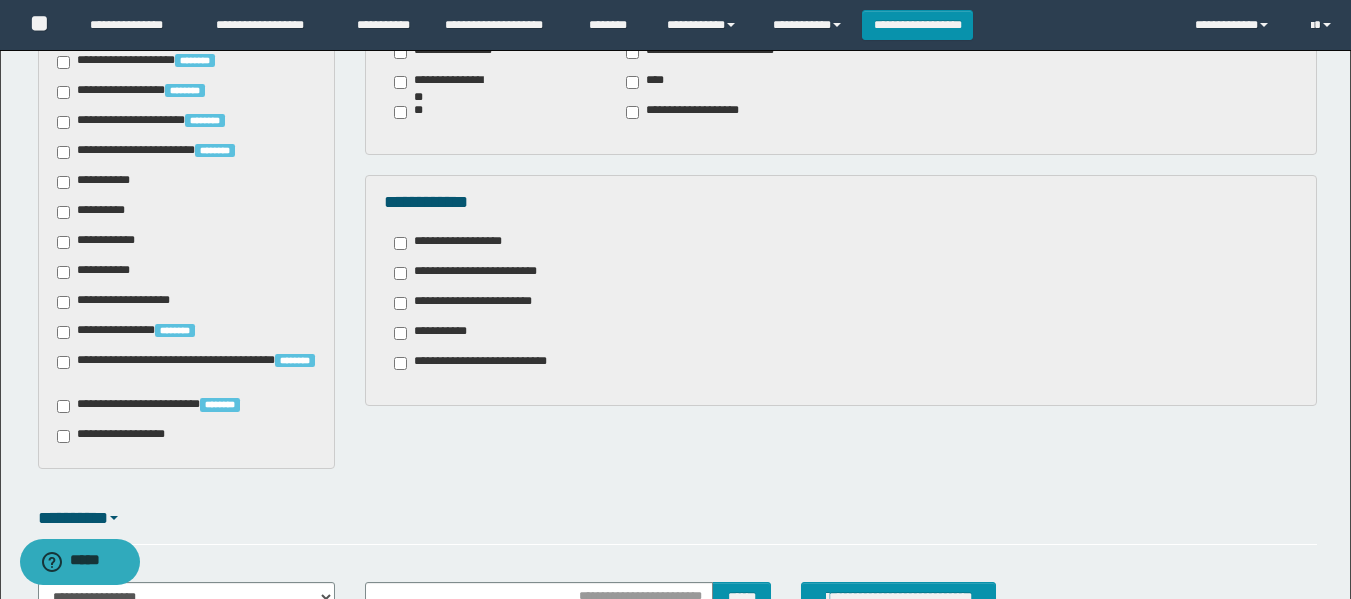 click on "**********" at bounding box center (97, 182) 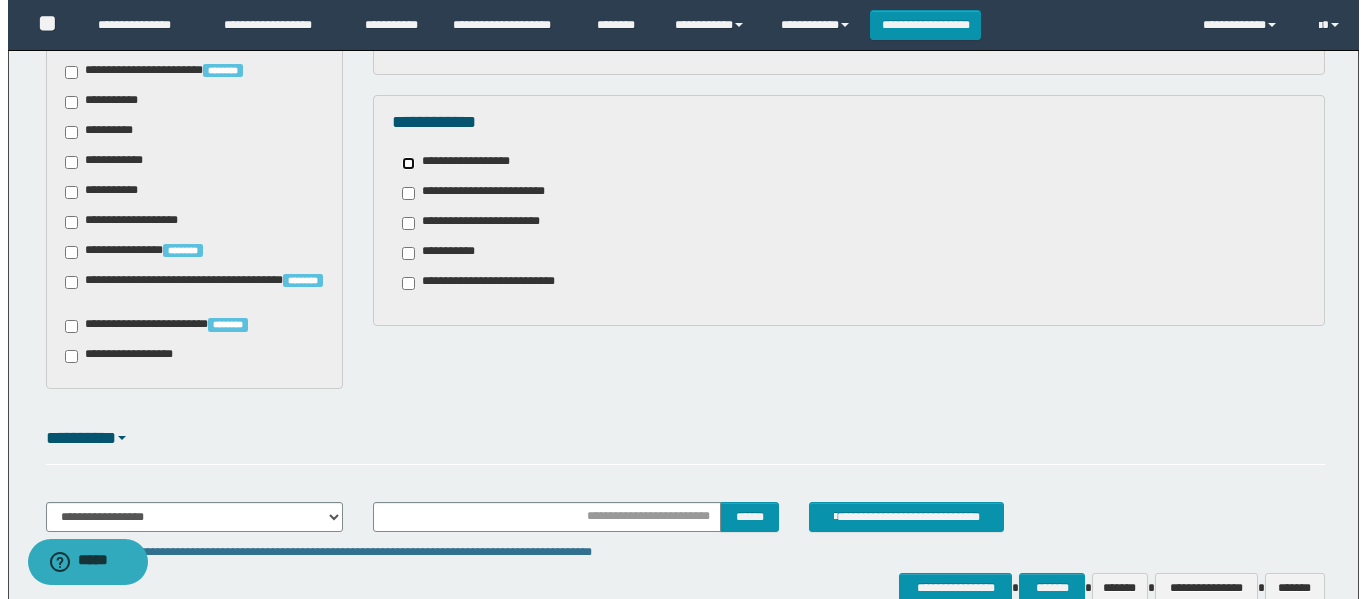 scroll, scrollTop: 1289, scrollLeft: 0, axis: vertical 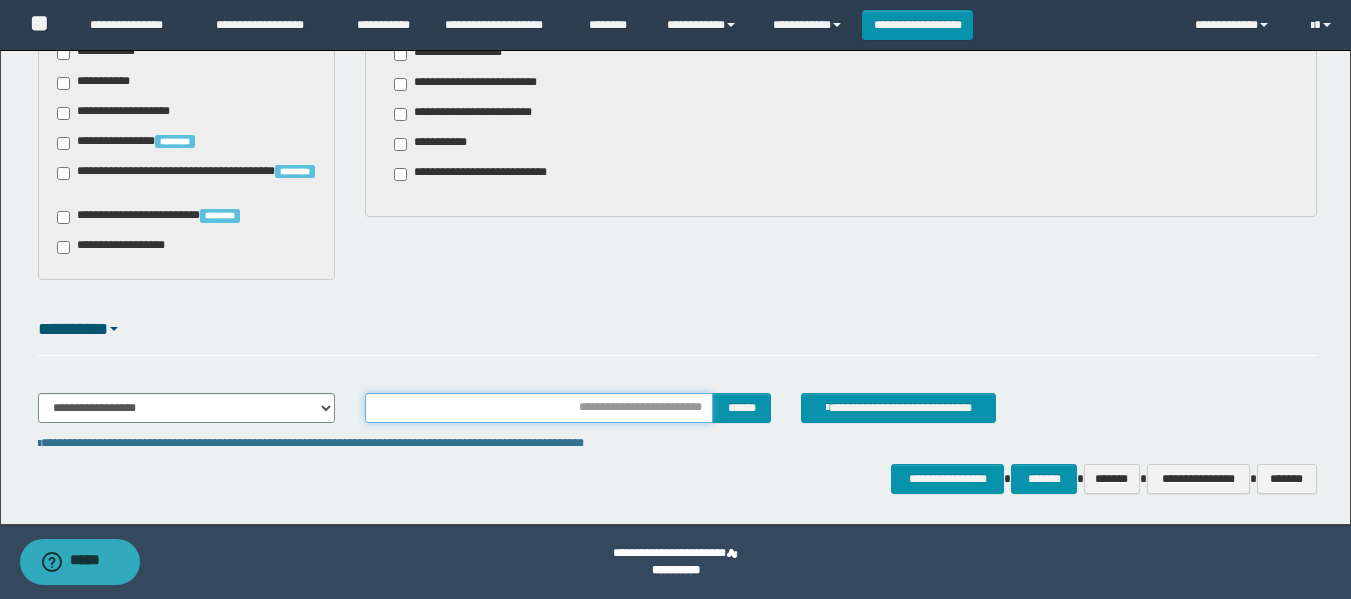 click at bounding box center [539, 408] 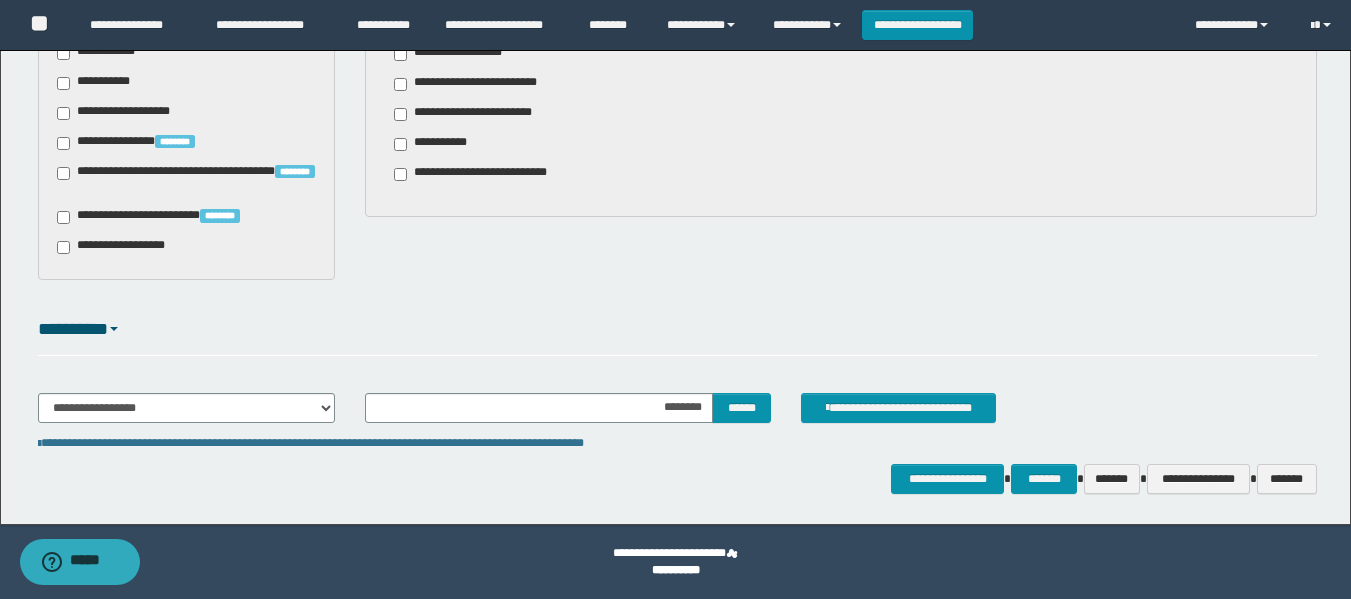 click on "**********" at bounding box center (677, 416) 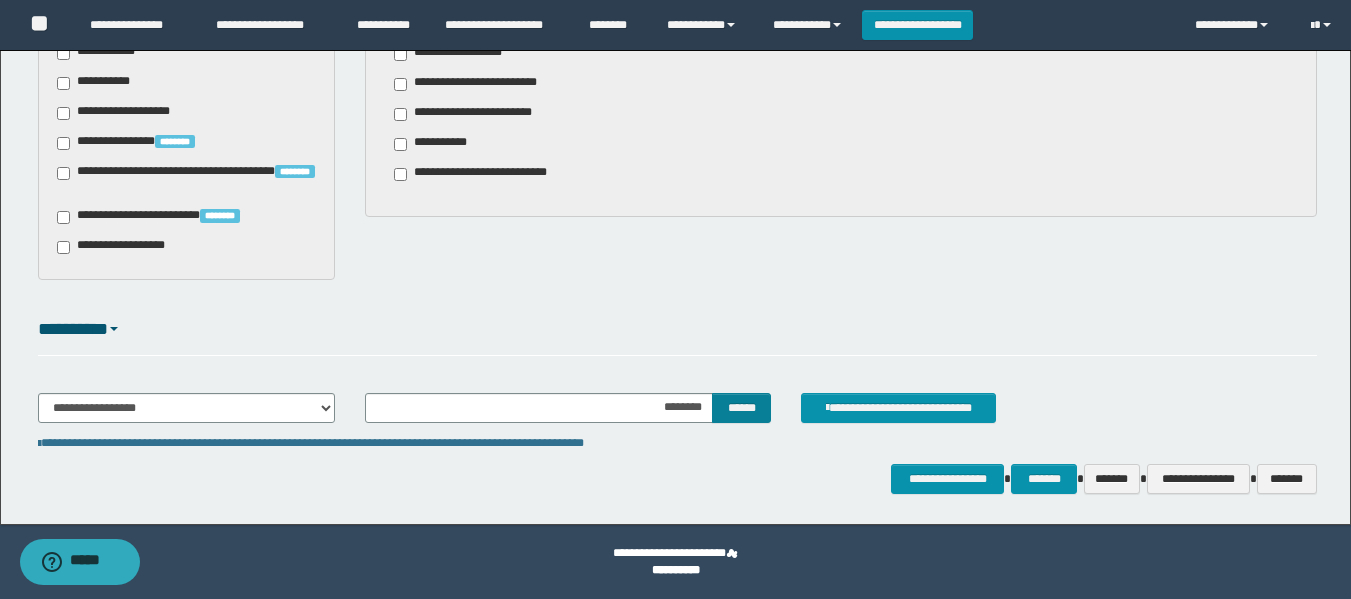 drag, startPoint x: 752, startPoint y: 422, endPoint x: 746, endPoint y: 410, distance: 13.416408 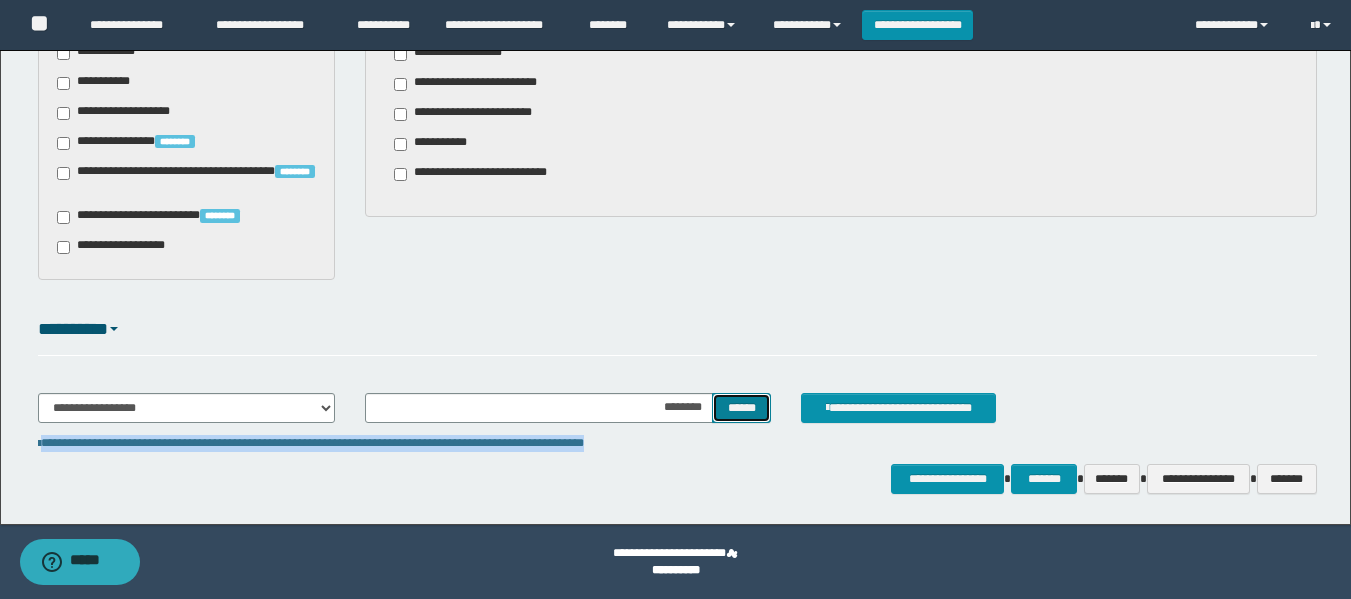 click on "******" at bounding box center (741, 408) 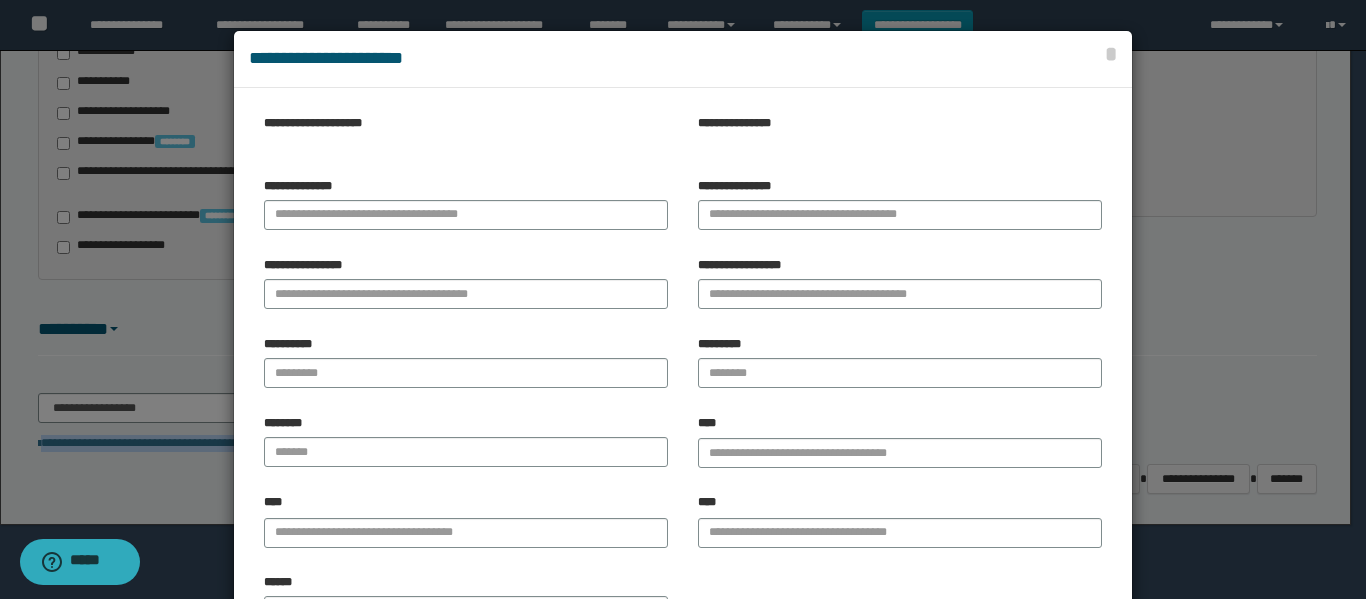 type 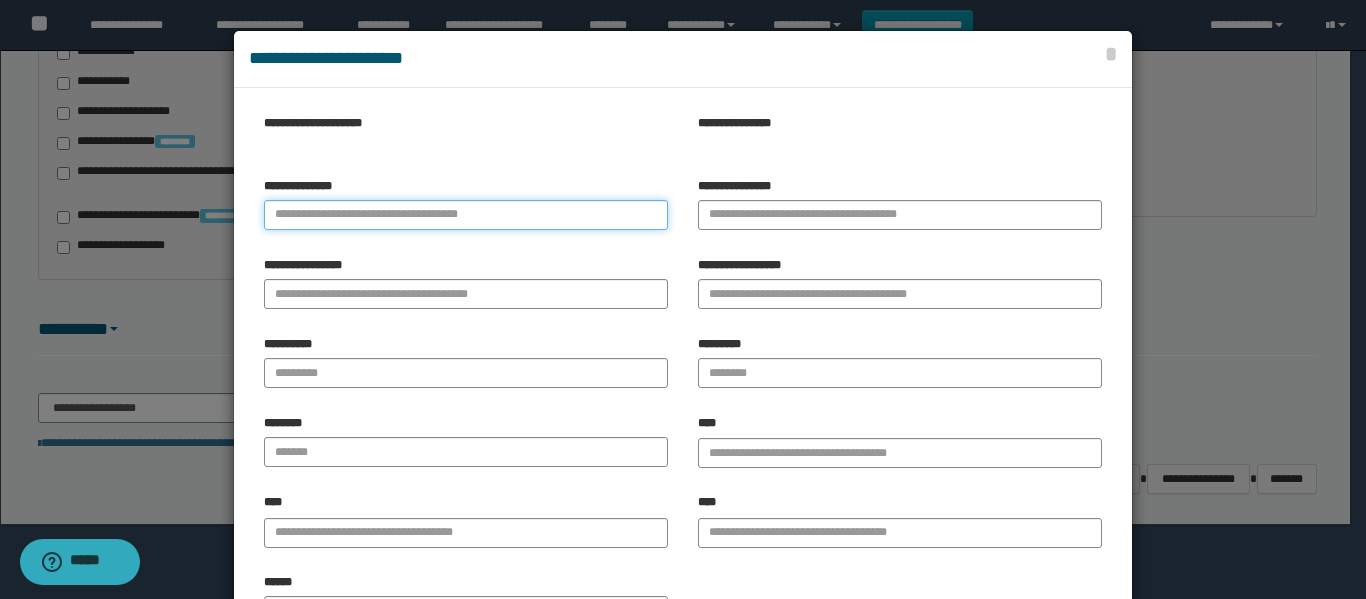 paste on "**********" 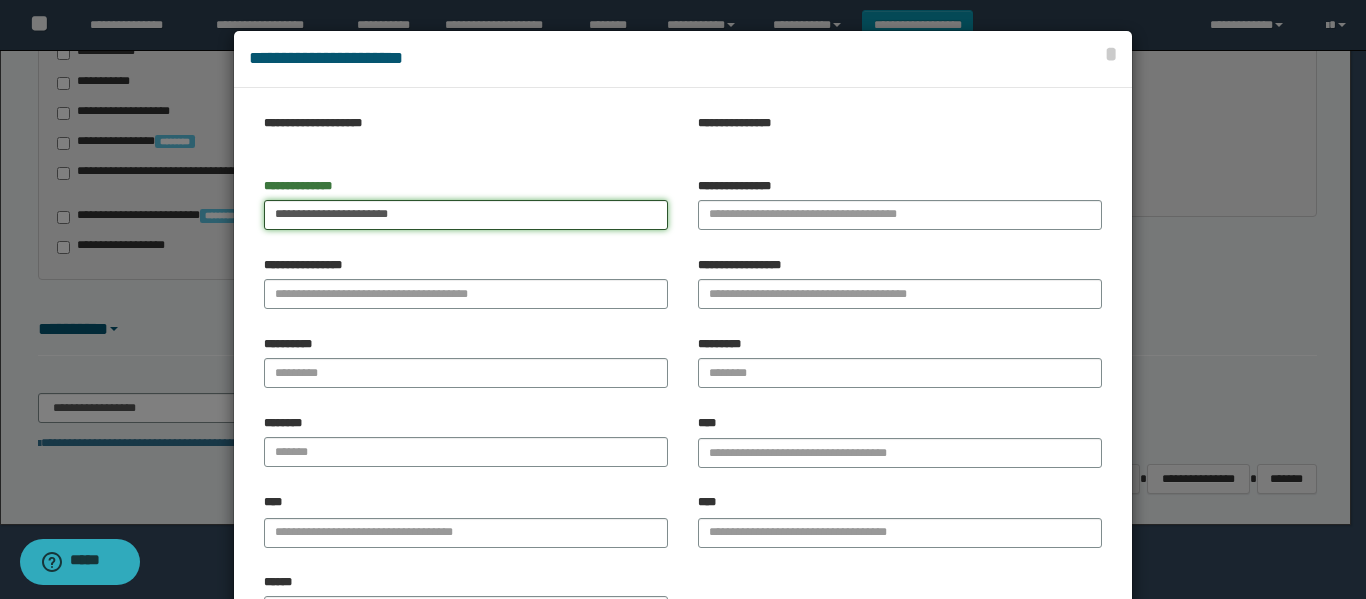 drag, startPoint x: 298, startPoint y: 209, endPoint x: 680, endPoint y: 162, distance: 384.8805 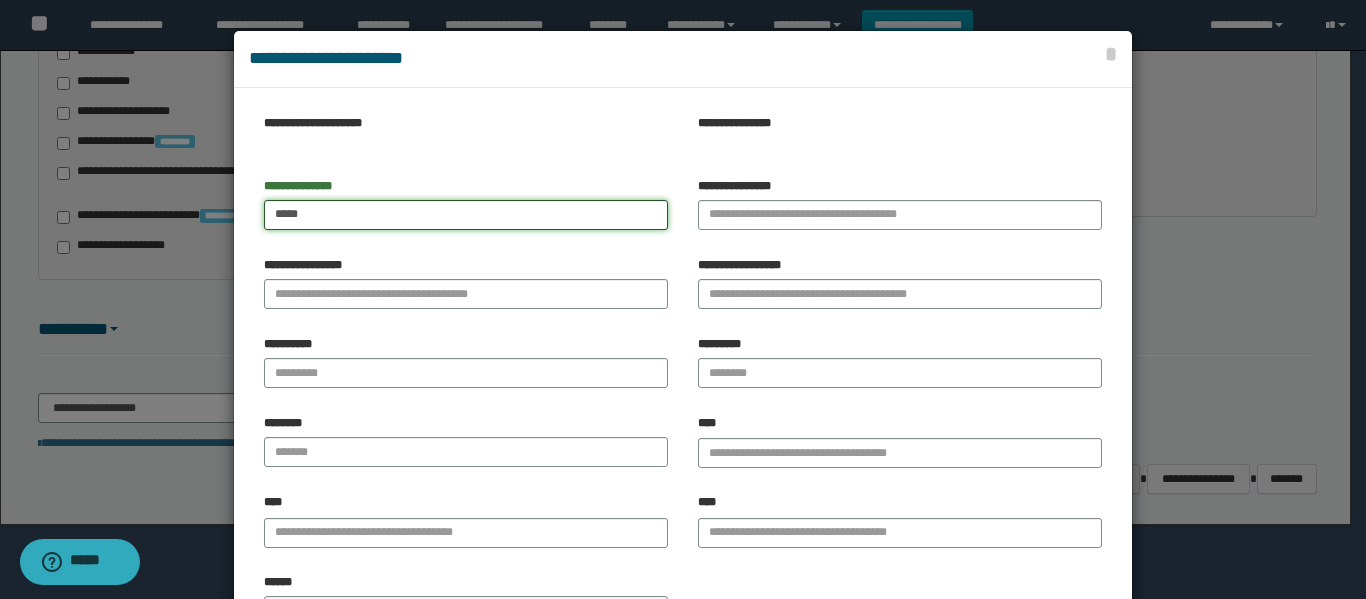 type on "****" 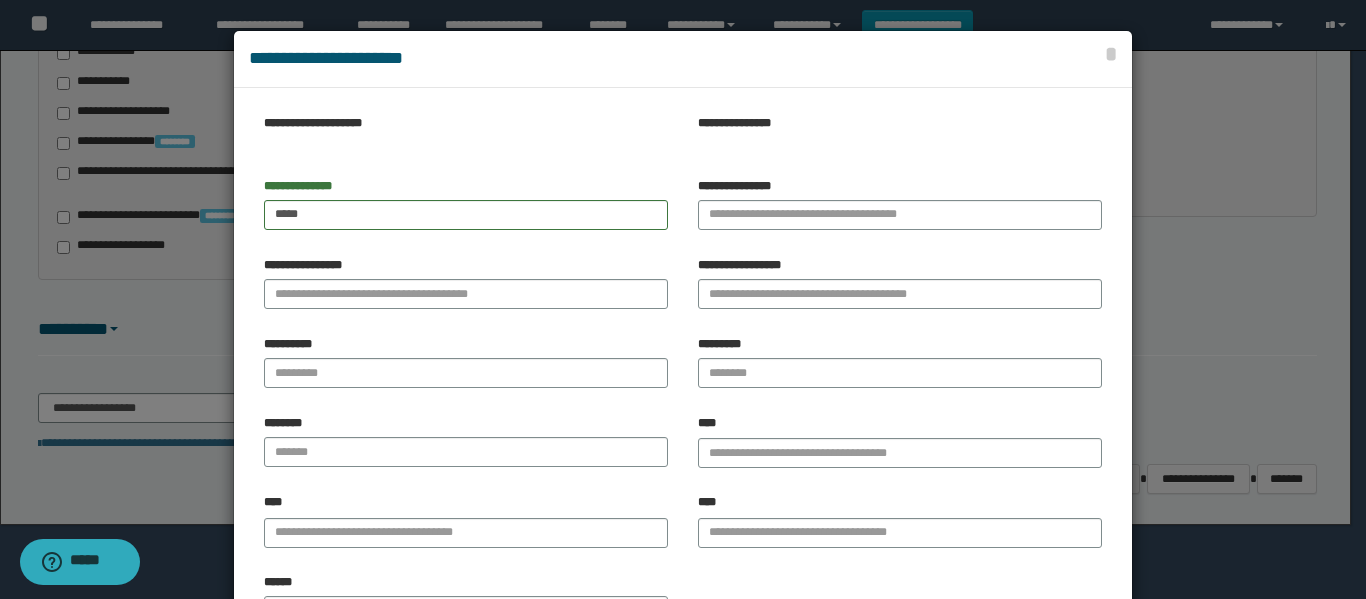 click on "**********" at bounding box center (900, 204) 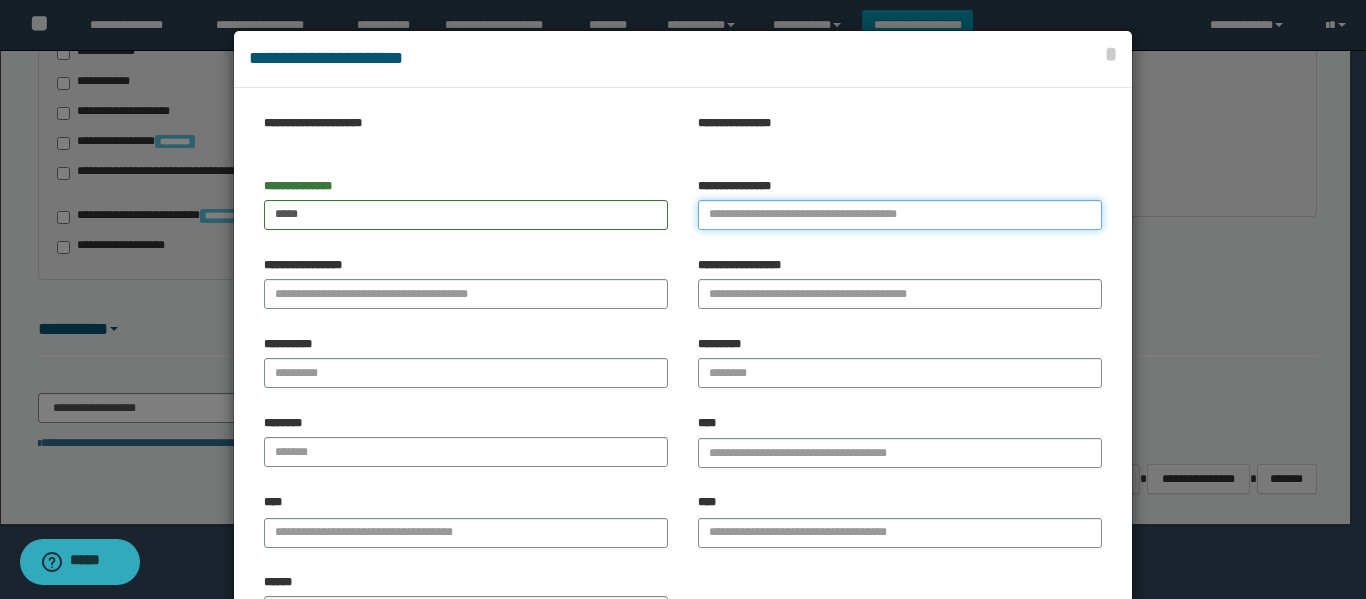 click on "**********" at bounding box center (900, 215) 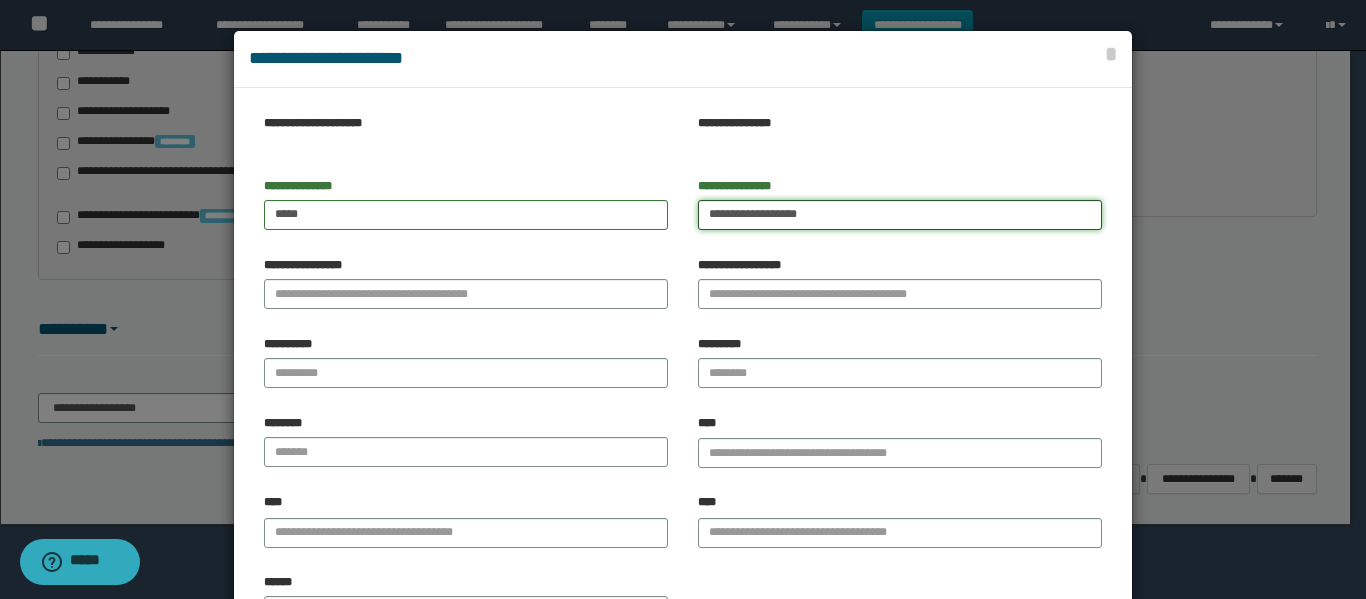 drag, startPoint x: 739, startPoint y: 214, endPoint x: 853, endPoint y: 238, distance: 116.498924 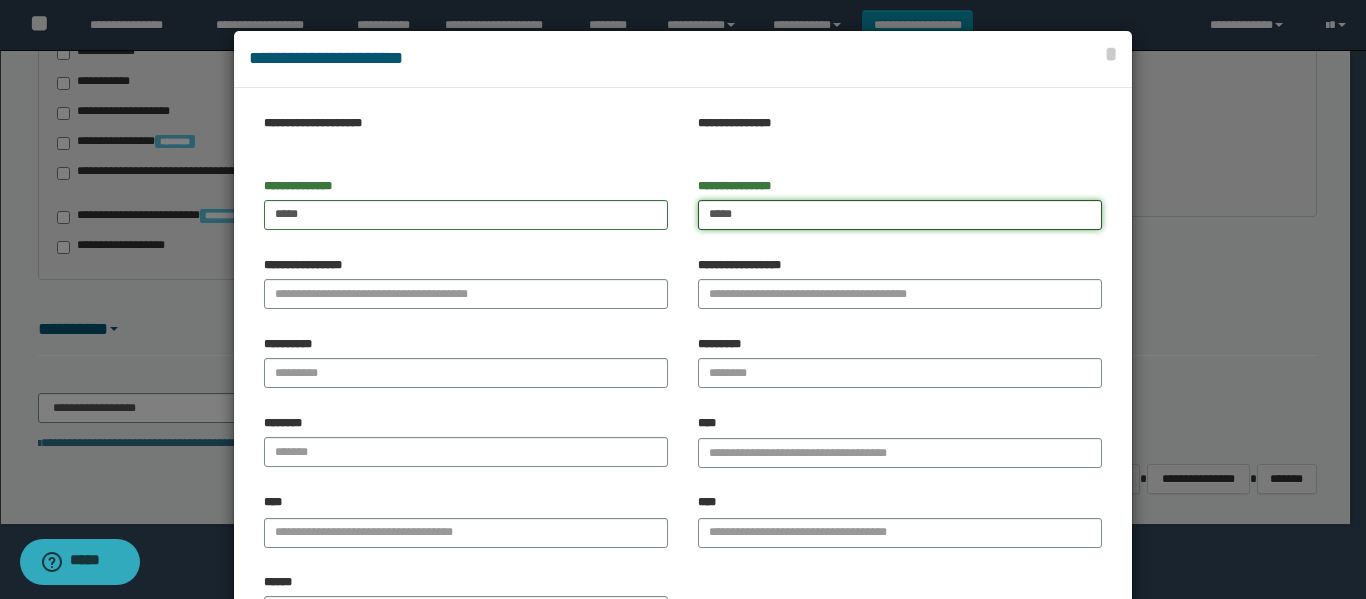 type on "****" 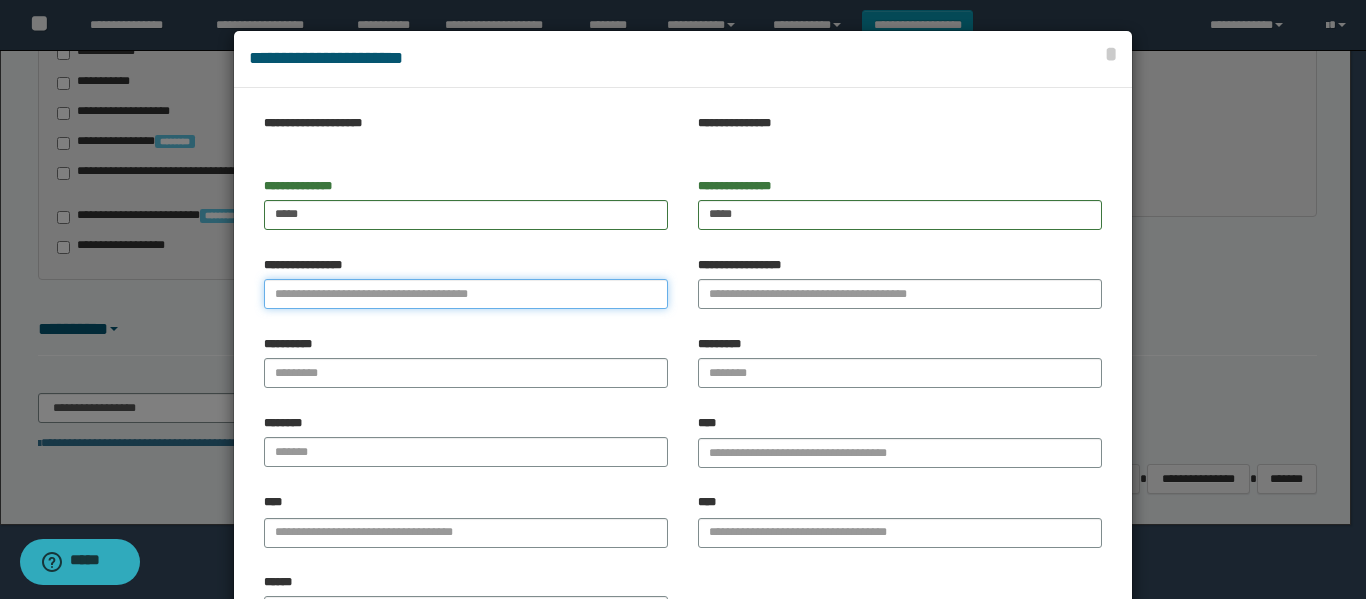 drag, startPoint x: 619, startPoint y: 281, endPoint x: 617, endPoint y: 291, distance: 10.198039 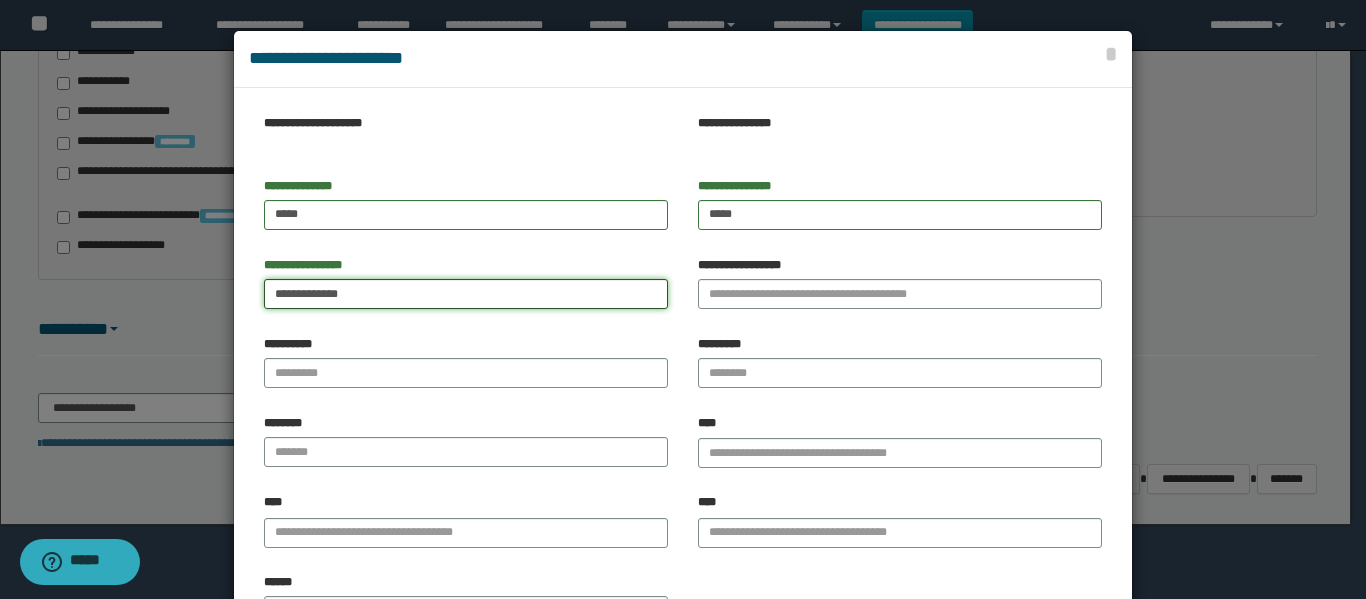 drag, startPoint x: 338, startPoint y: 292, endPoint x: 421, endPoint y: 304, distance: 83.86298 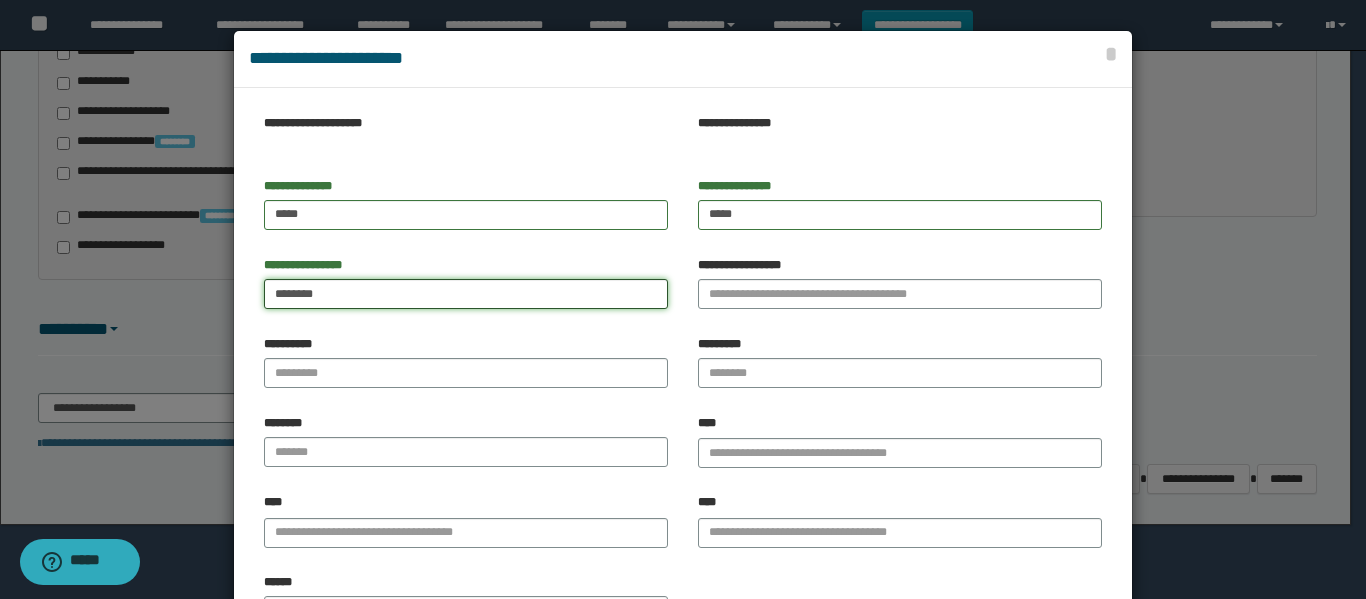 type on "*******" 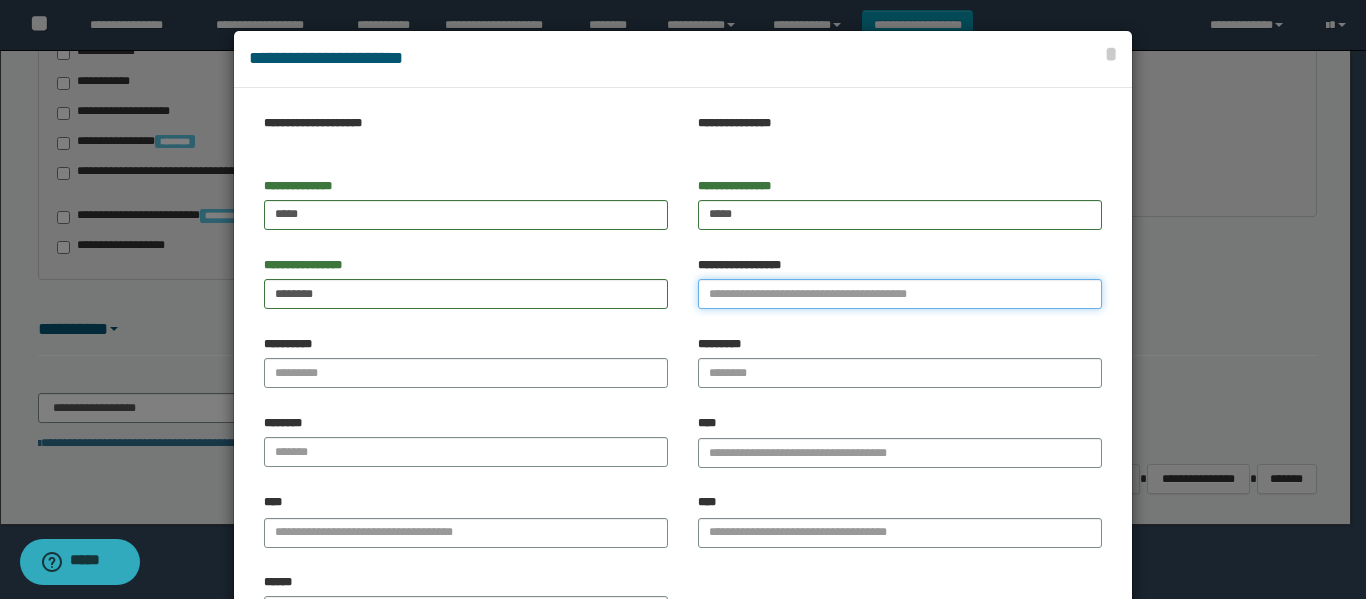 click on "**********" at bounding box center (900, 294) 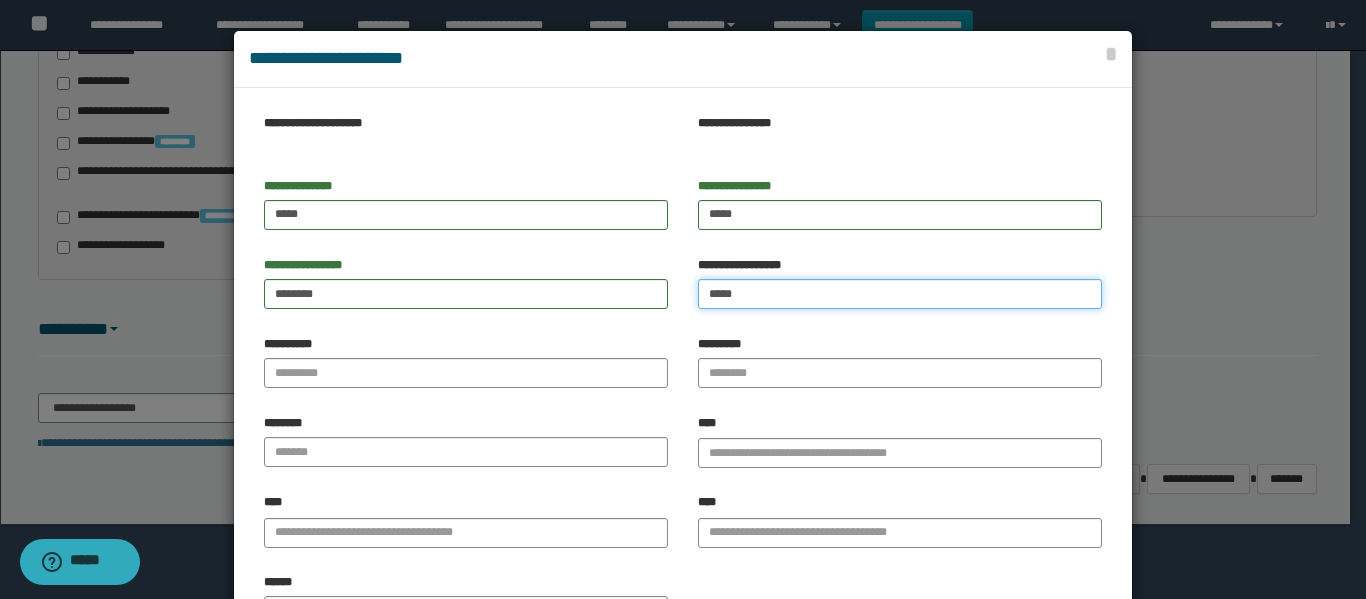 type on "*****" 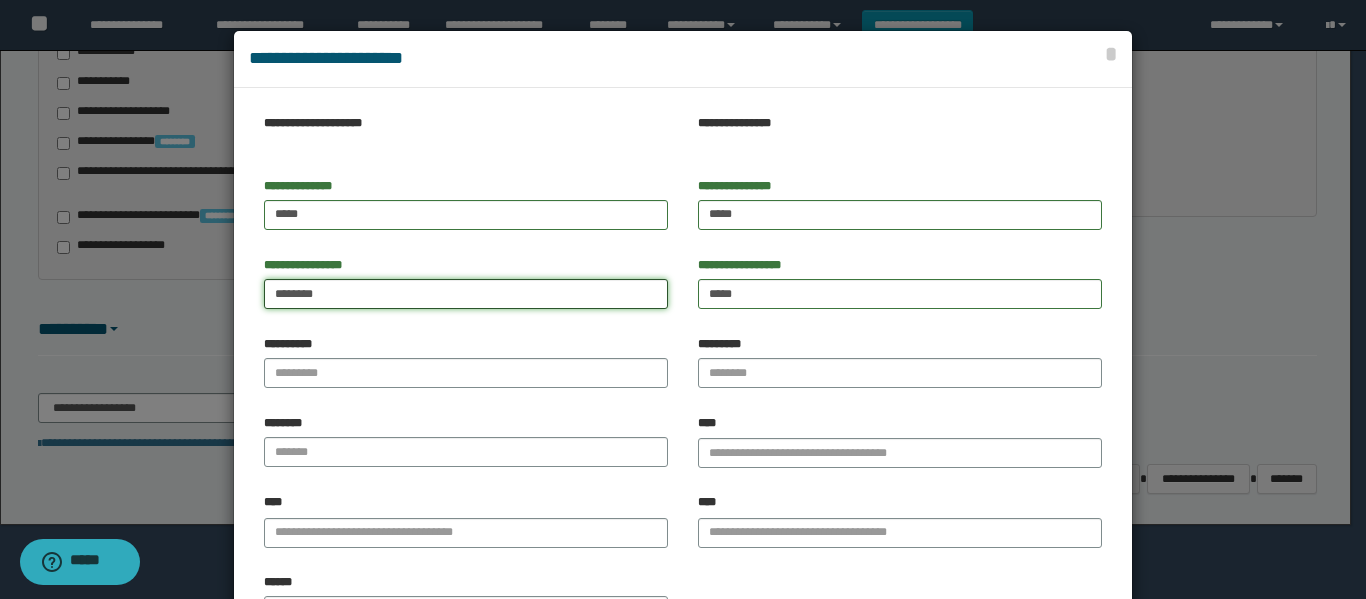 click on "*******" at bounding box center [466, 294] 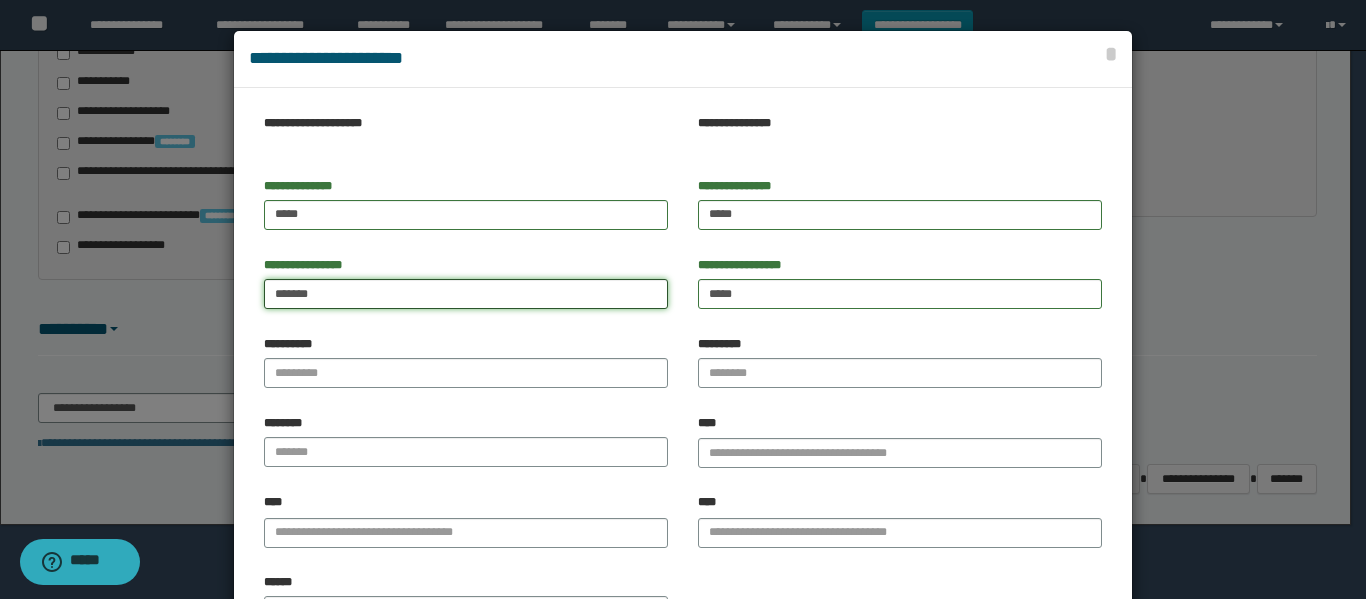 type on "*******" 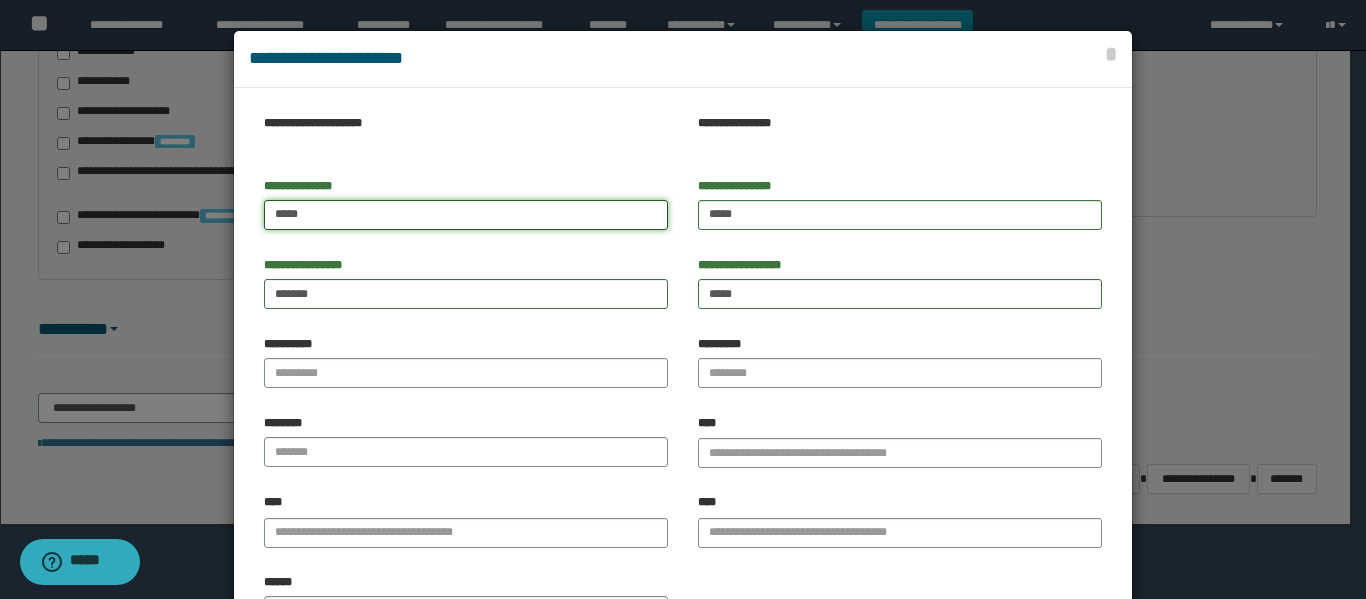 click on "****" at bounding box center (466, 215) 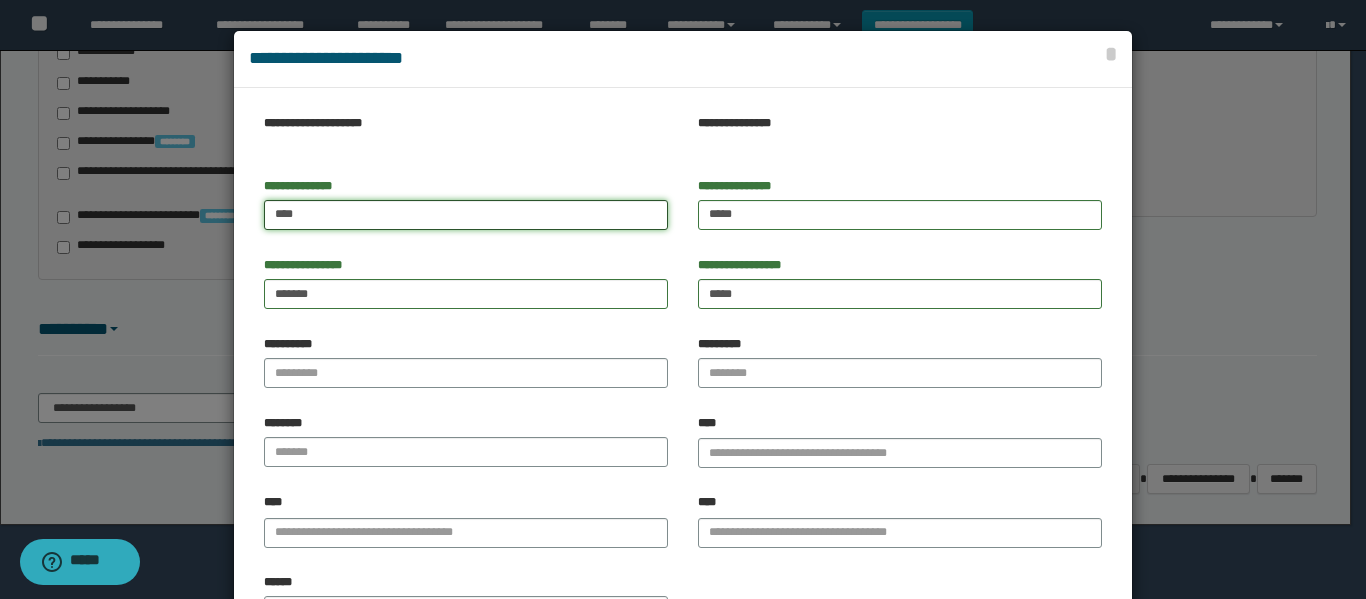 type on "****" 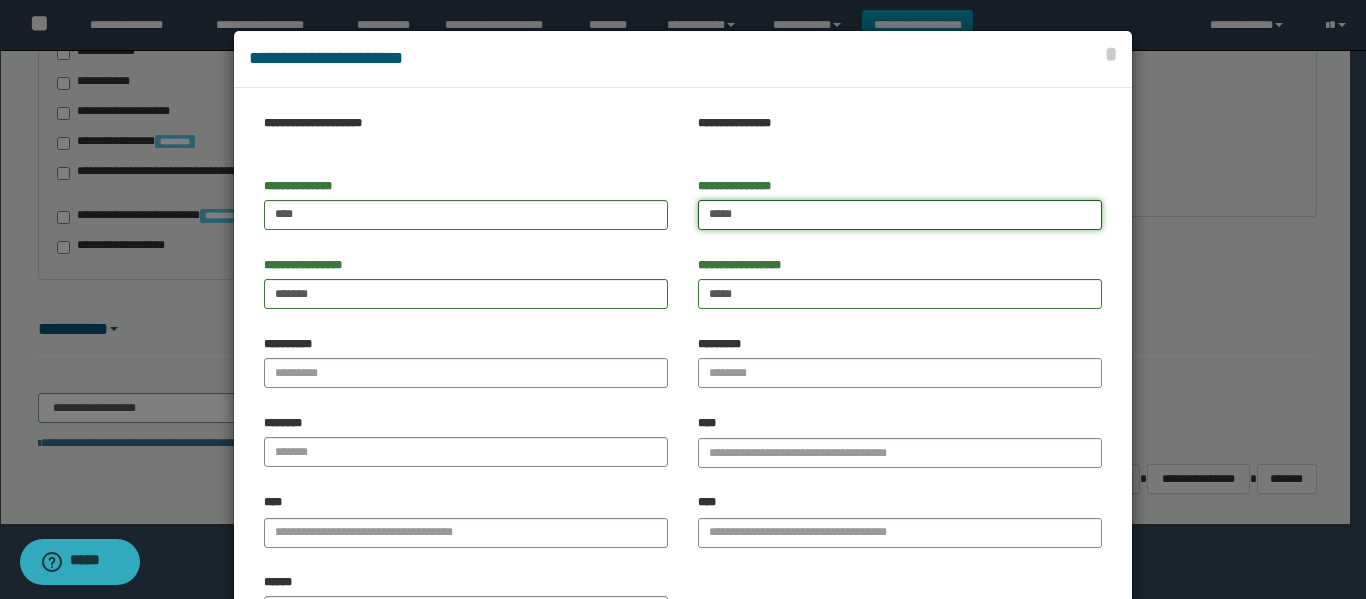 click on "****" at bounding box center [900, 215] 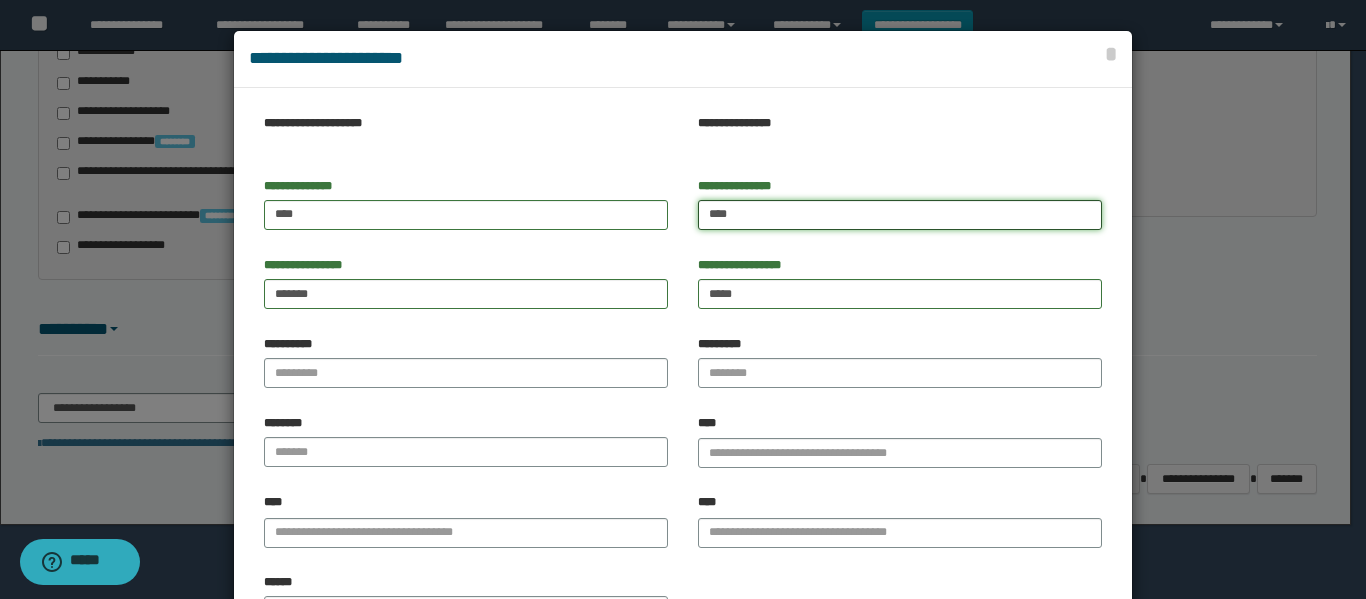 type on "****" 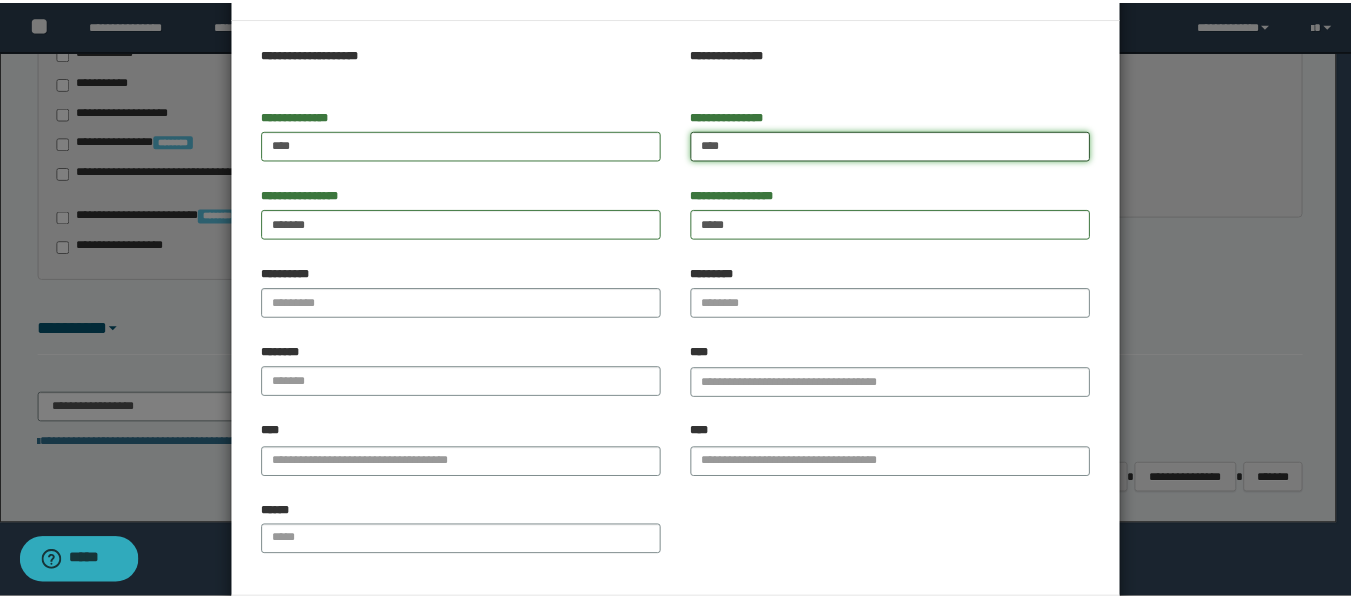 scroll, scrollTop: 161, scrollLeft: 0, axis: vertical 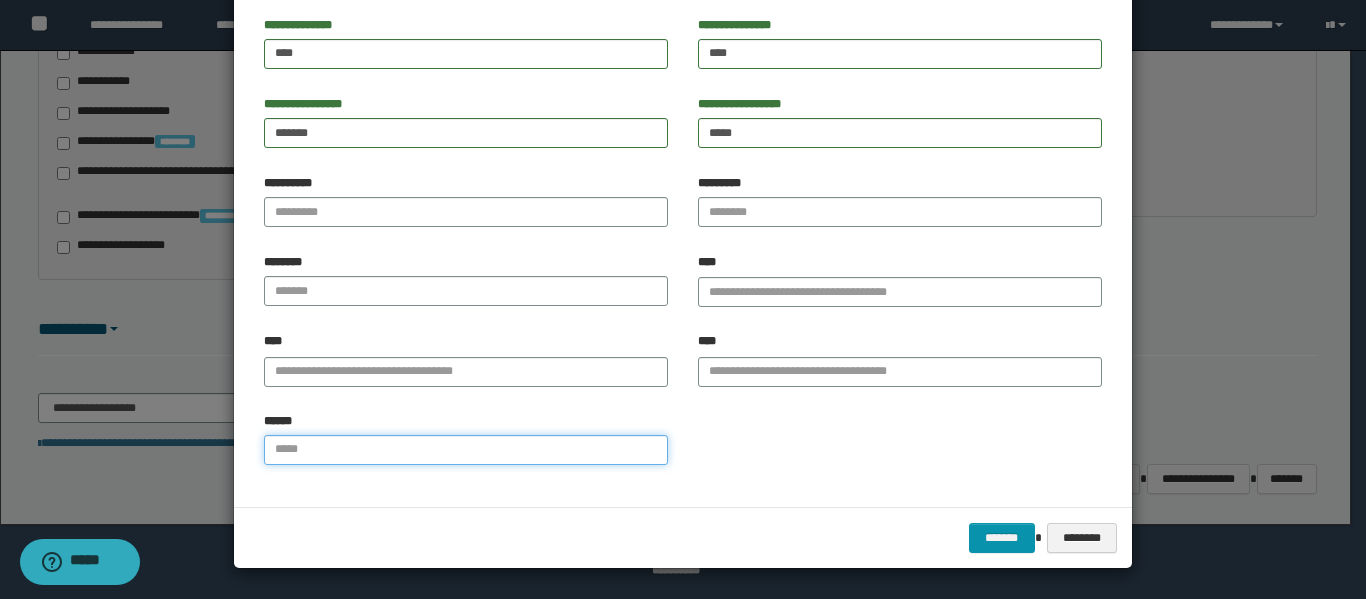 click on "******" at bounding box center [466, 450] 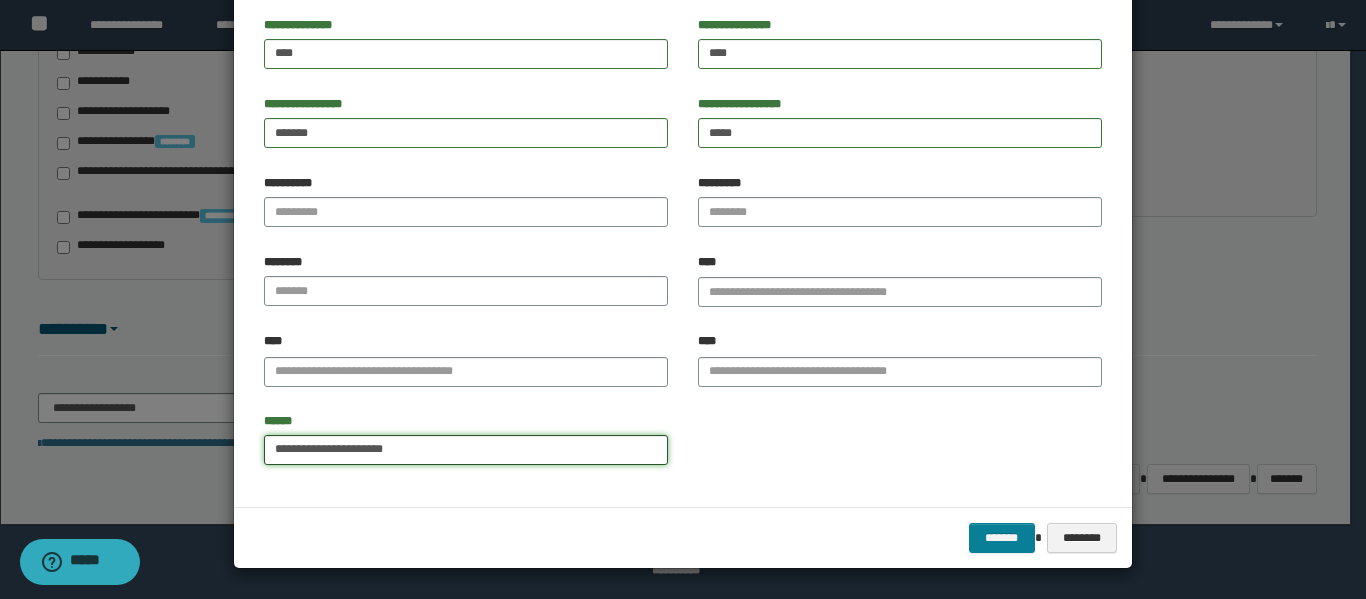 type on "**********" 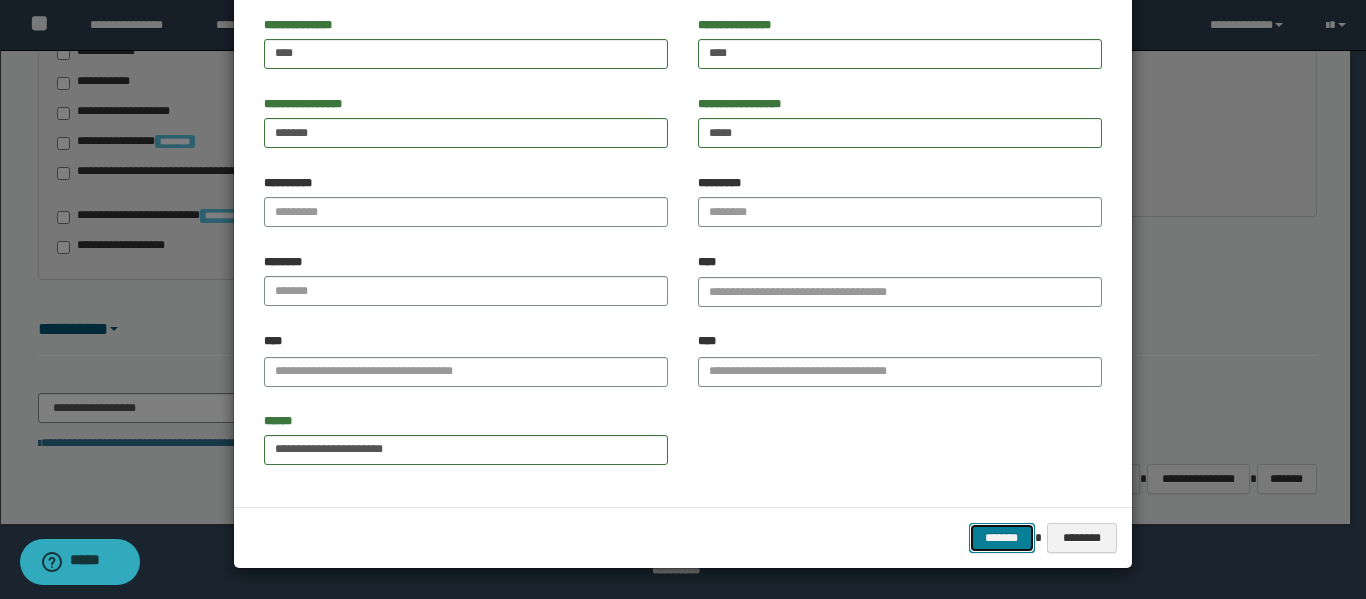 click on "*******" at bounding box center (1002, 538) 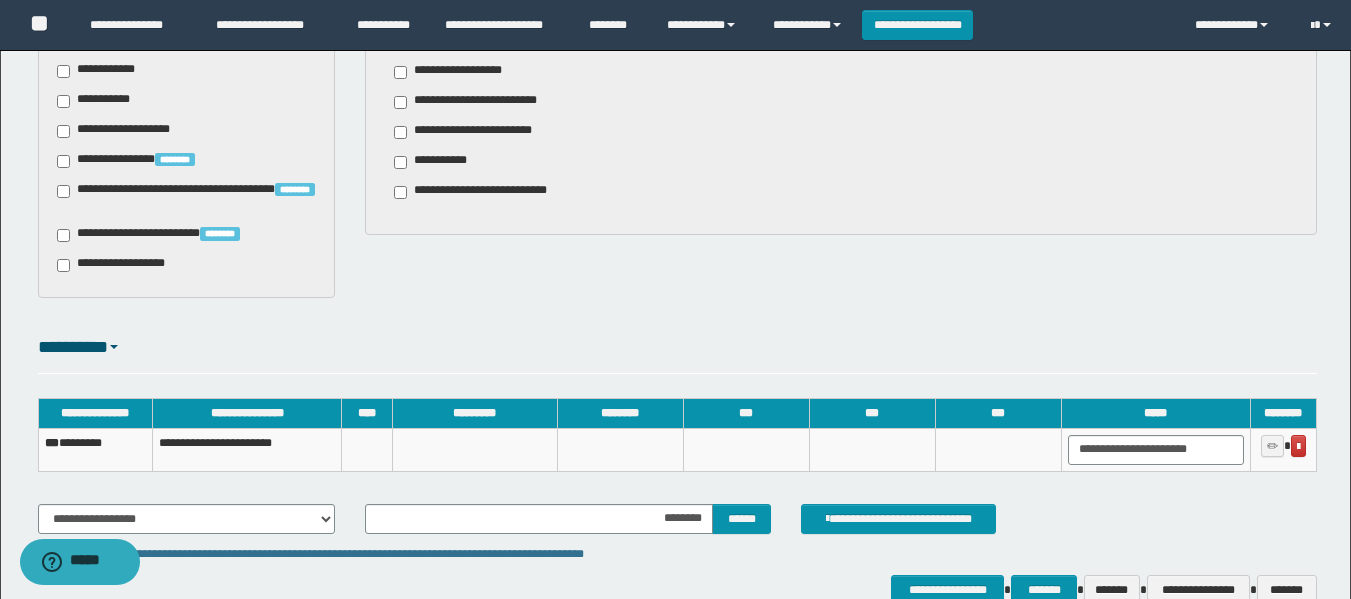 scroll, scrollTop: 1382, scrollLeft: 0, axis: vertical 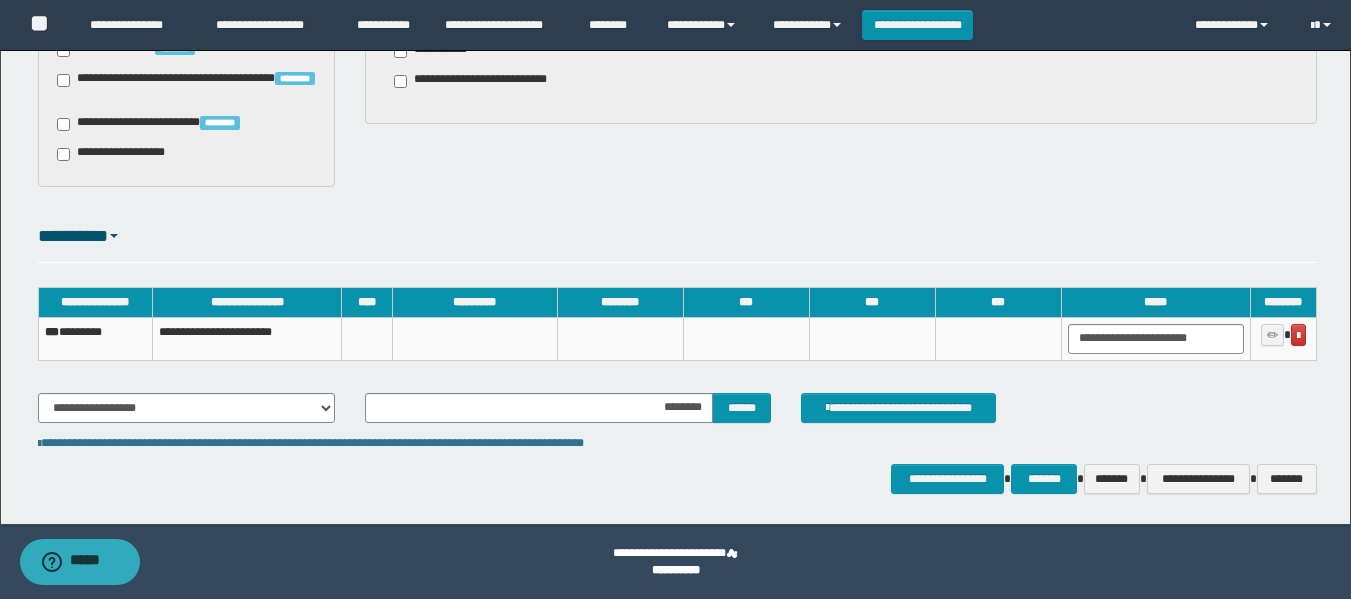click on "**********" at bounding box center (675, -409) 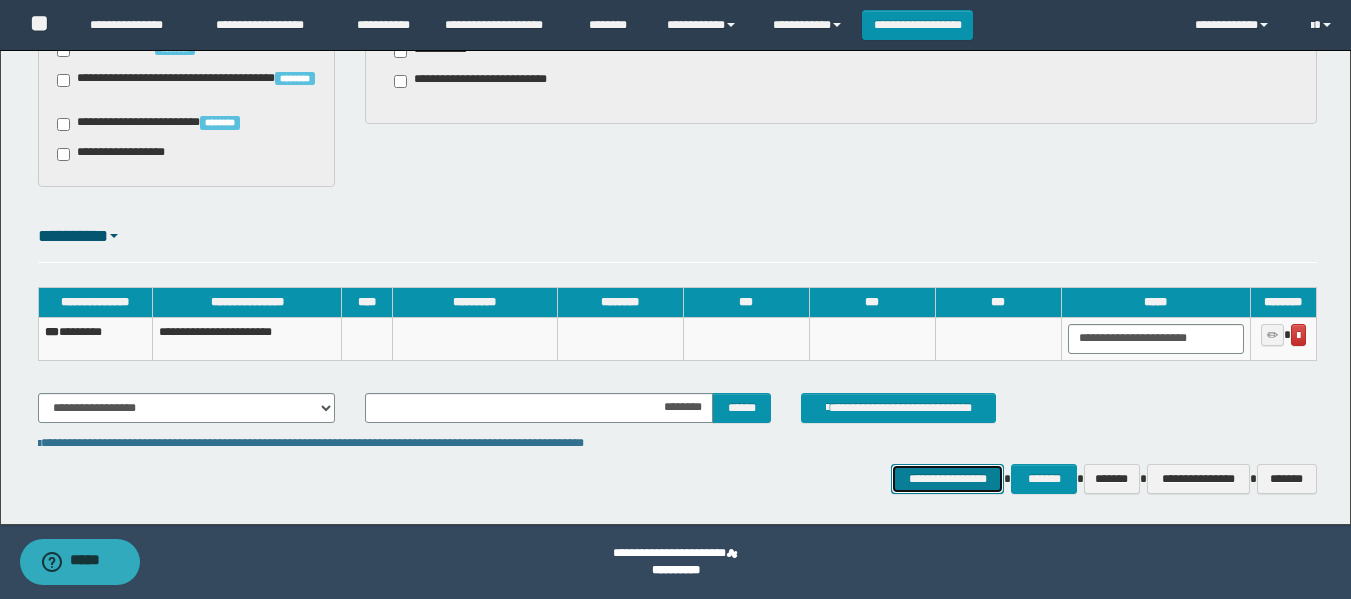 click on "**********" at bounding box center (947, 479) 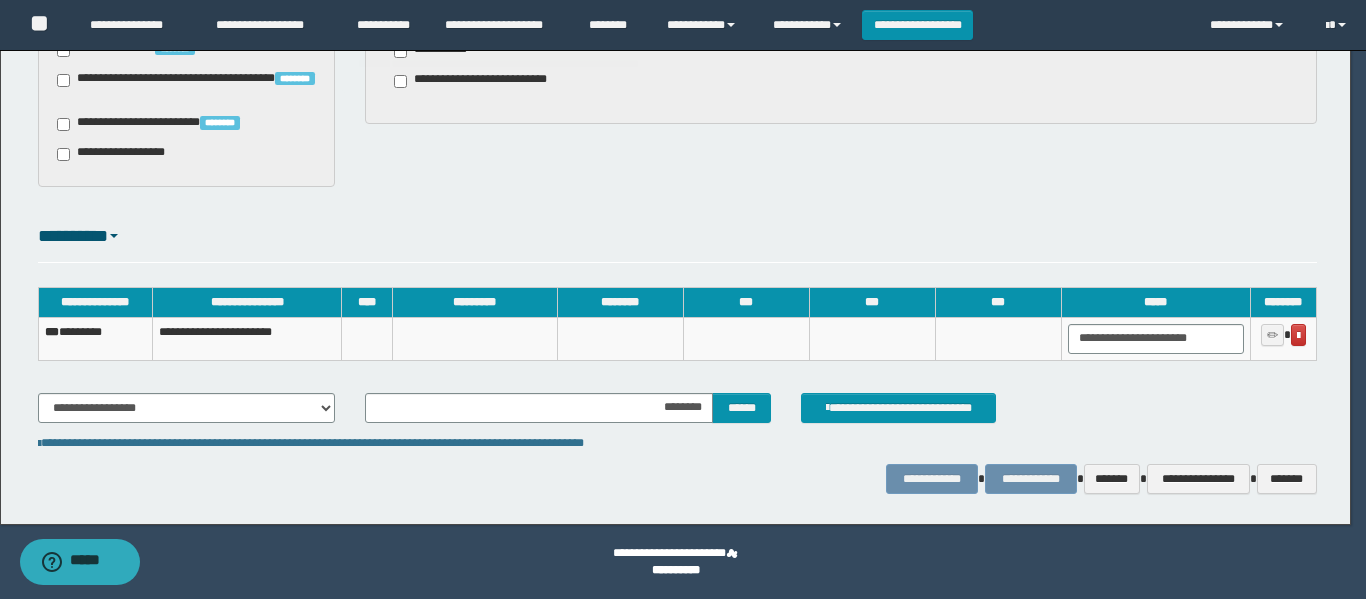 click on "**********" at bounding box center (675, -1083) 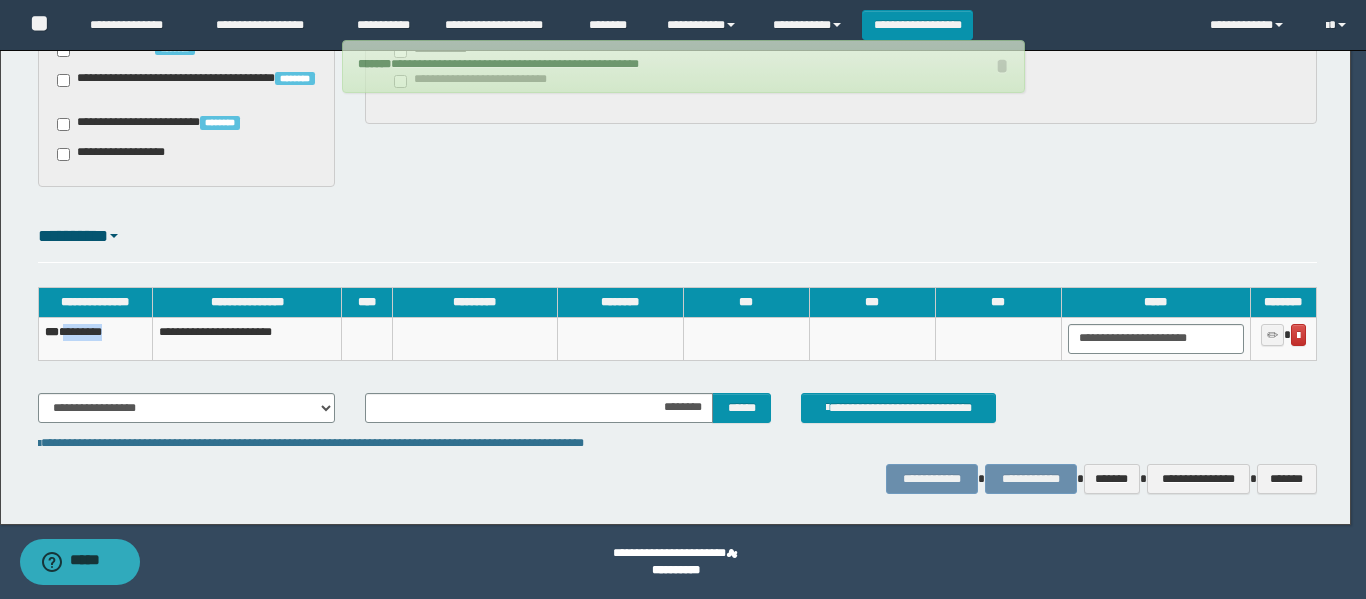 click on "*** ********" at bounding box center (95, 338) 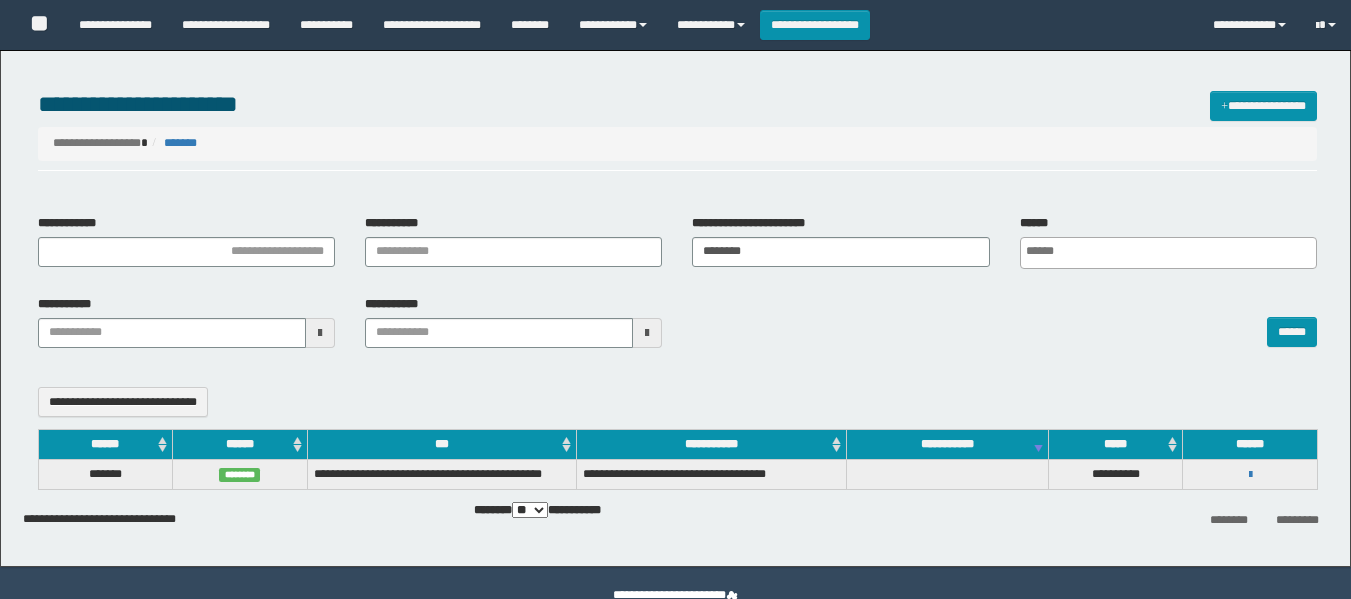 select 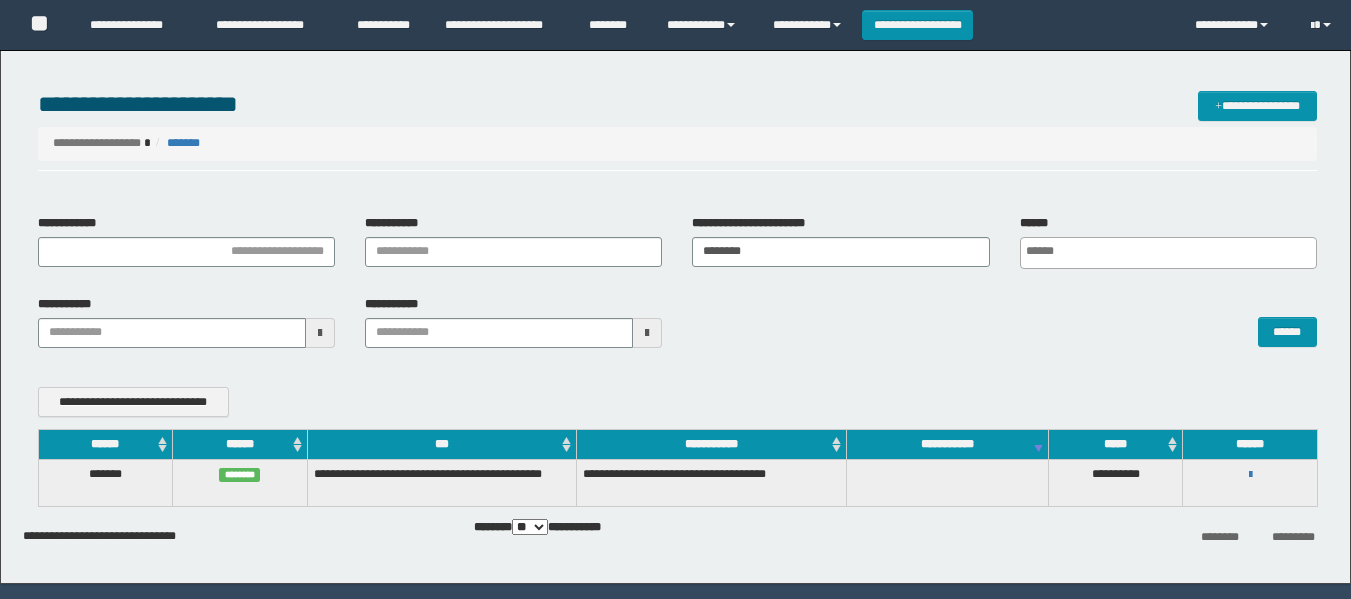 scroll, scrollTop: 0, scrollLeft: 0, axis: both 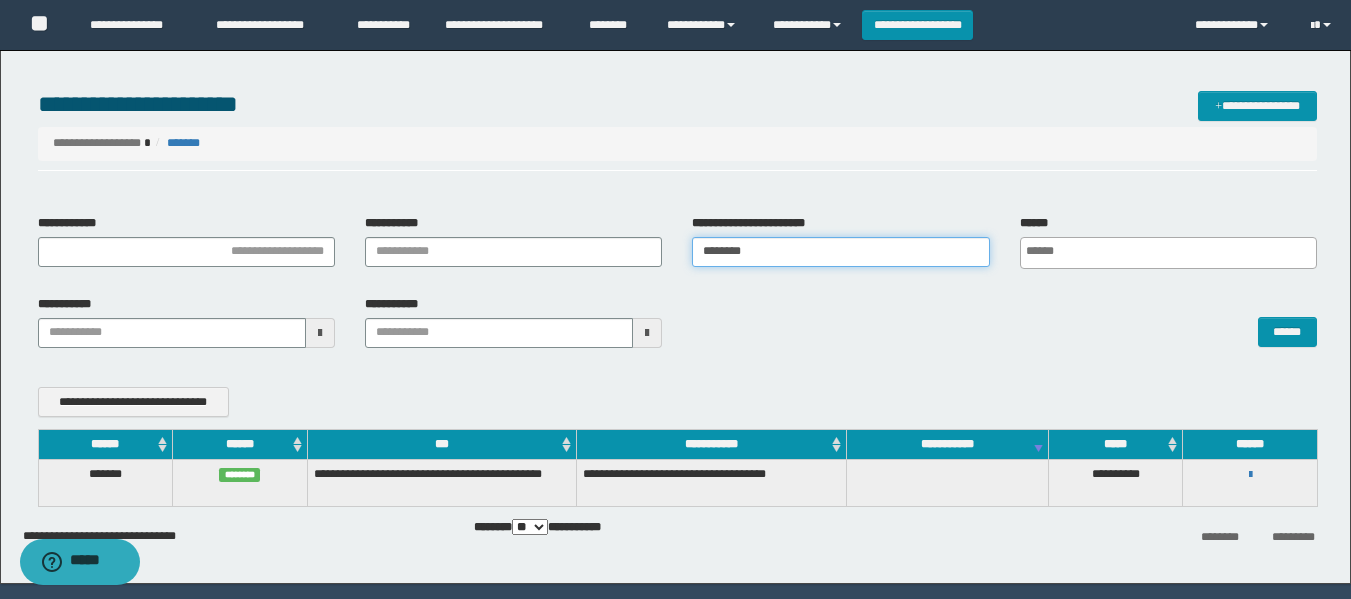 drag, startPoint x: 644, startPoint y: 289, endPoint x: 622, endPoint y: 293, distance: 22.36068 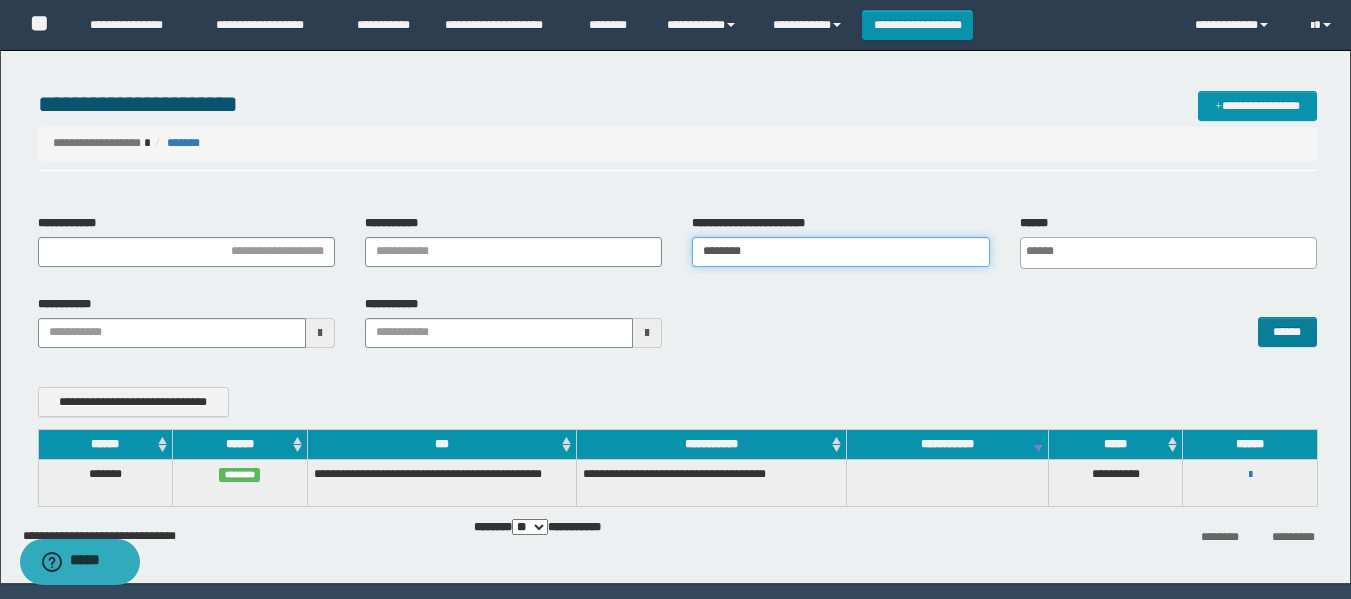 type on "********" 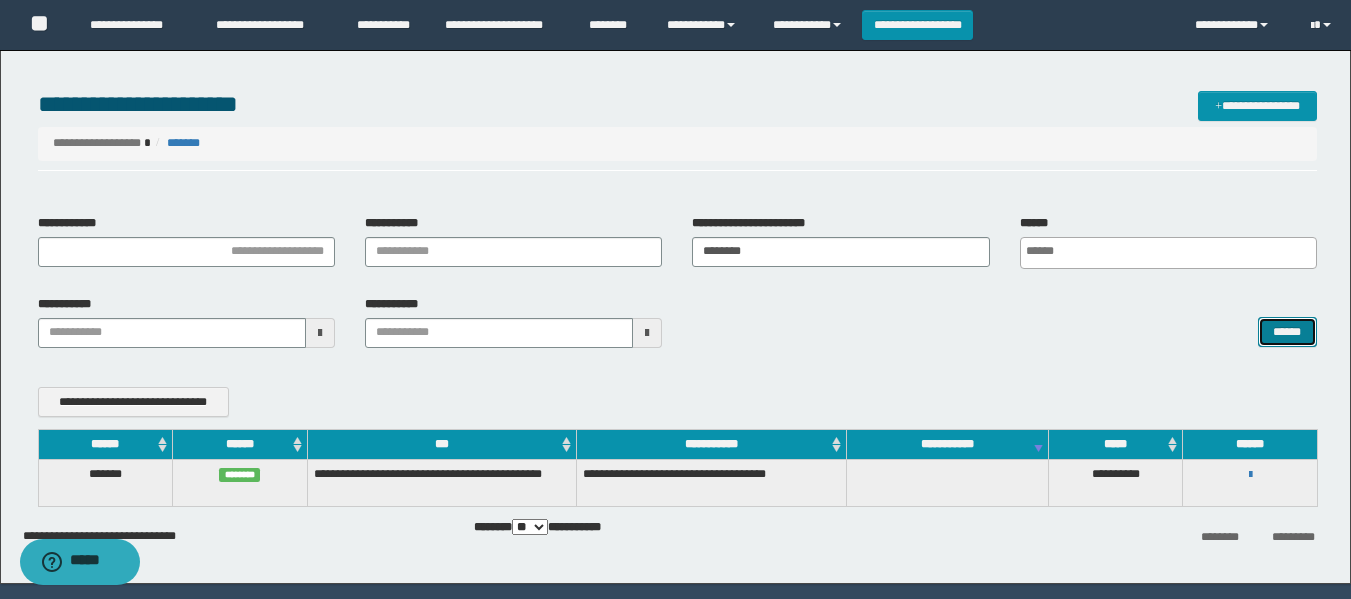 click on "******" at bounding box center (1287, 332) 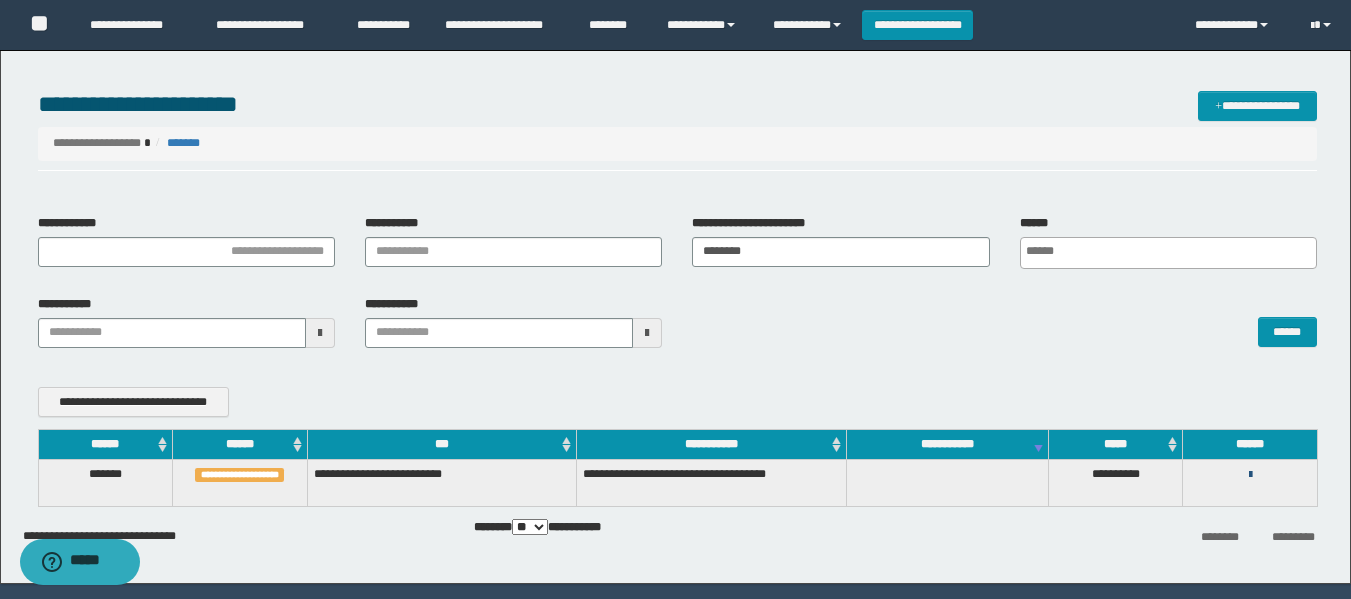 click at bounding box center [1250, 475] 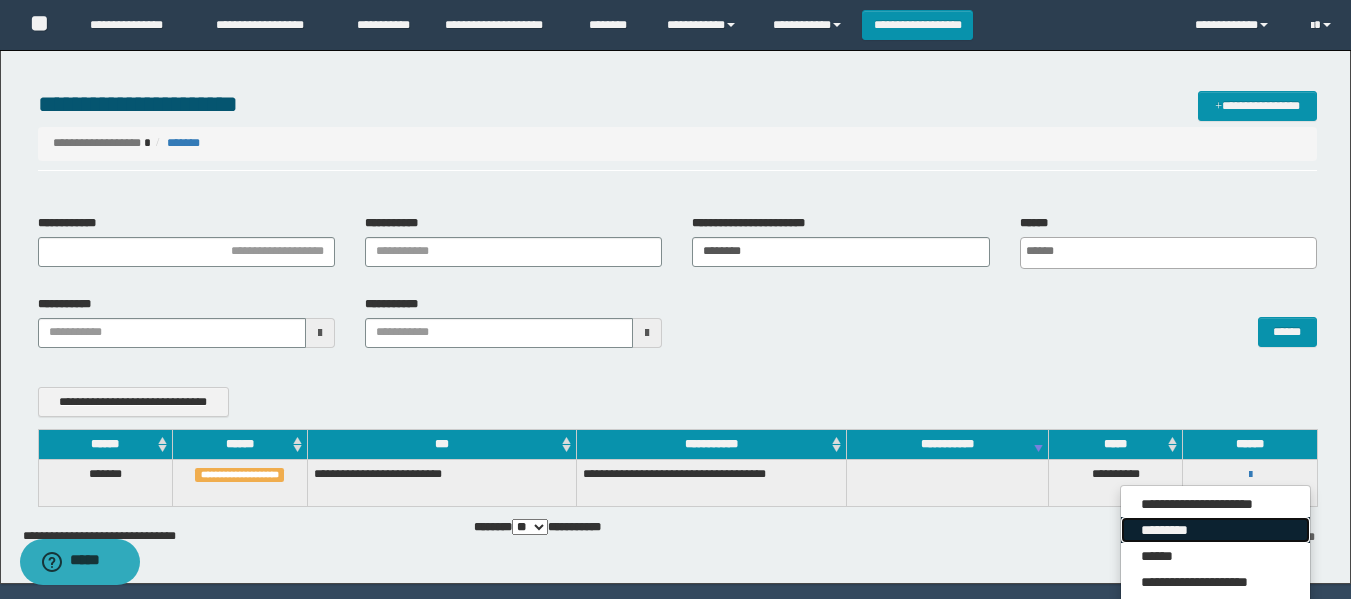 click on "*********" at bounding box center (1215, 530) 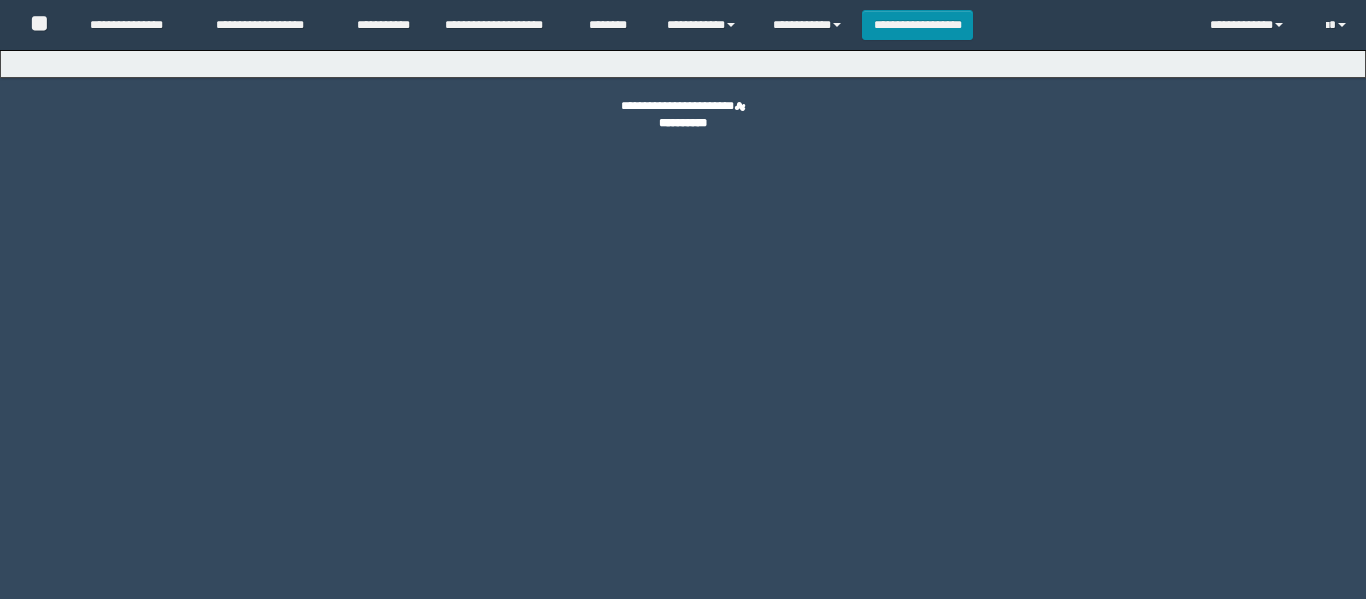 scroll, scrollTop: 0, scrollLeft: 0, axis: both 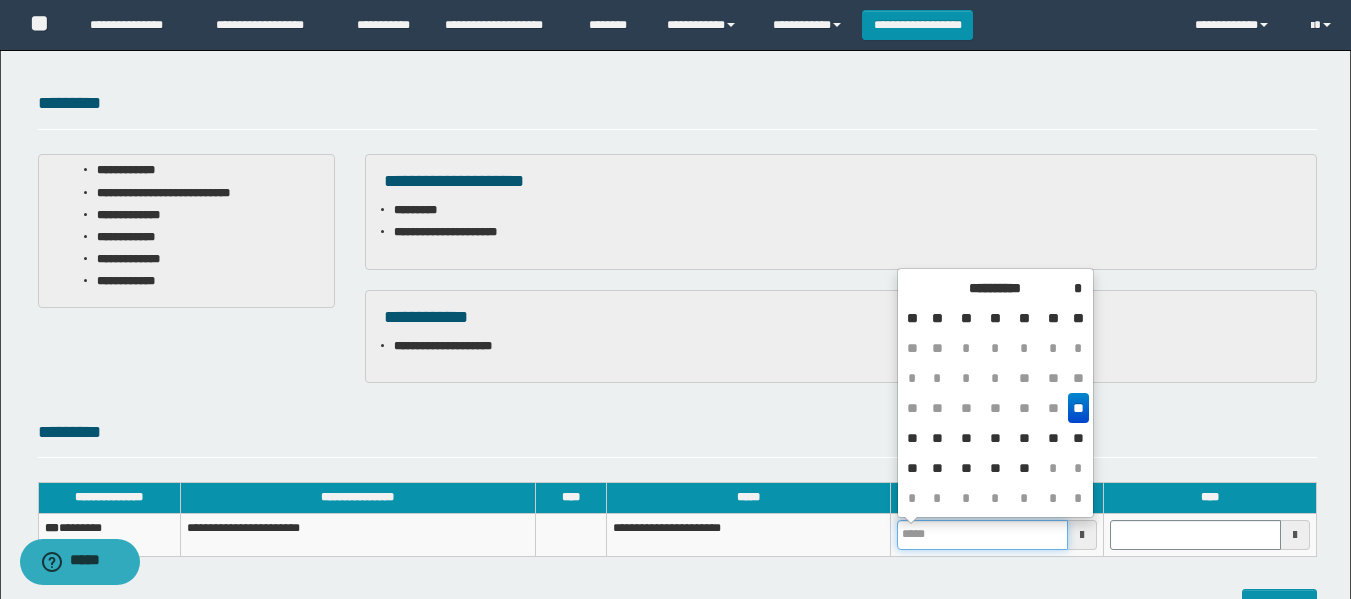 click at bounding box center [982, 535] 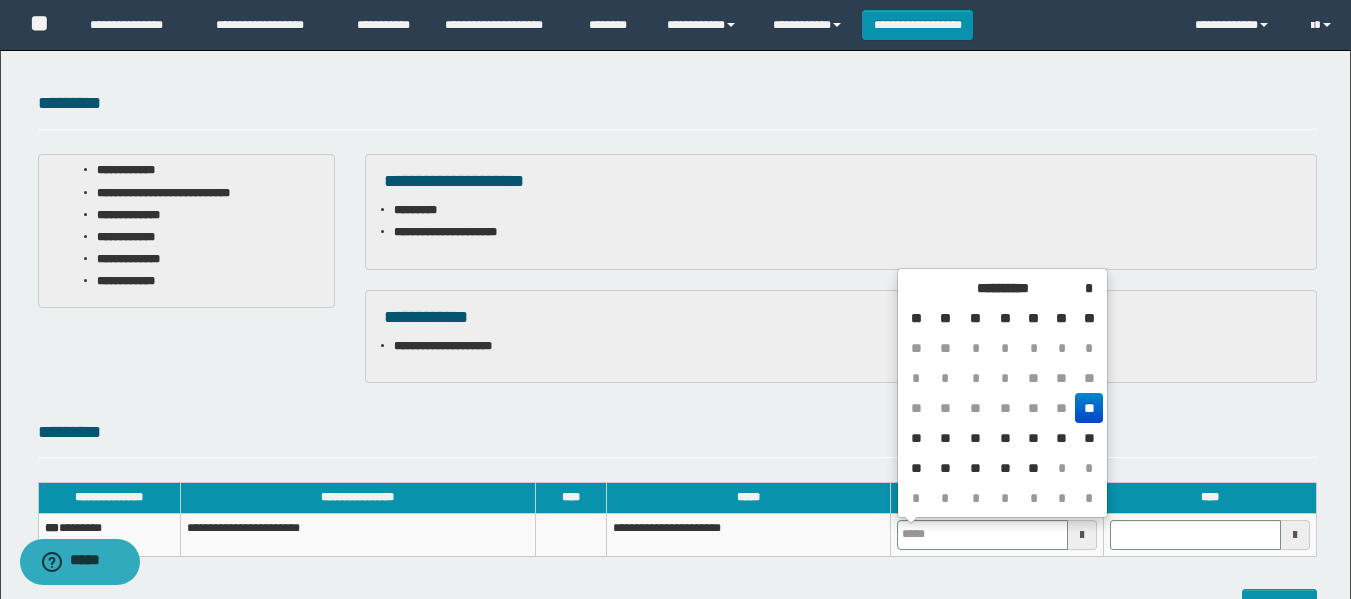 click on "**" at bounding box center (1088, 408) 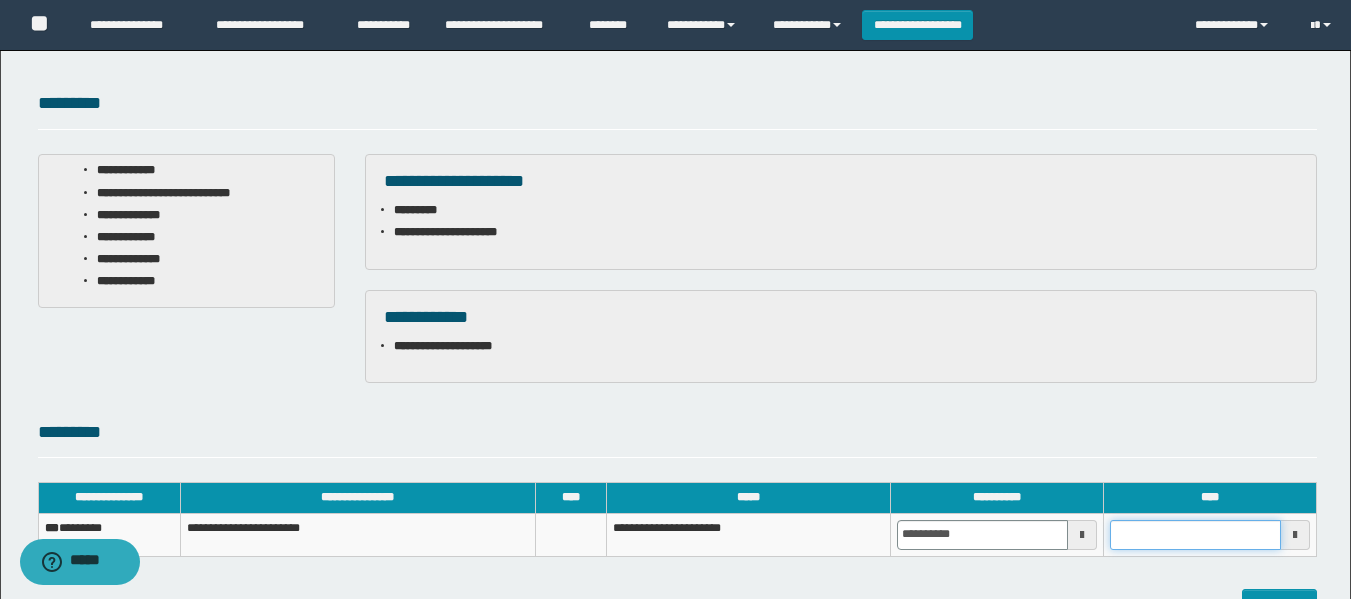 click at bounding box center (1195, 535) 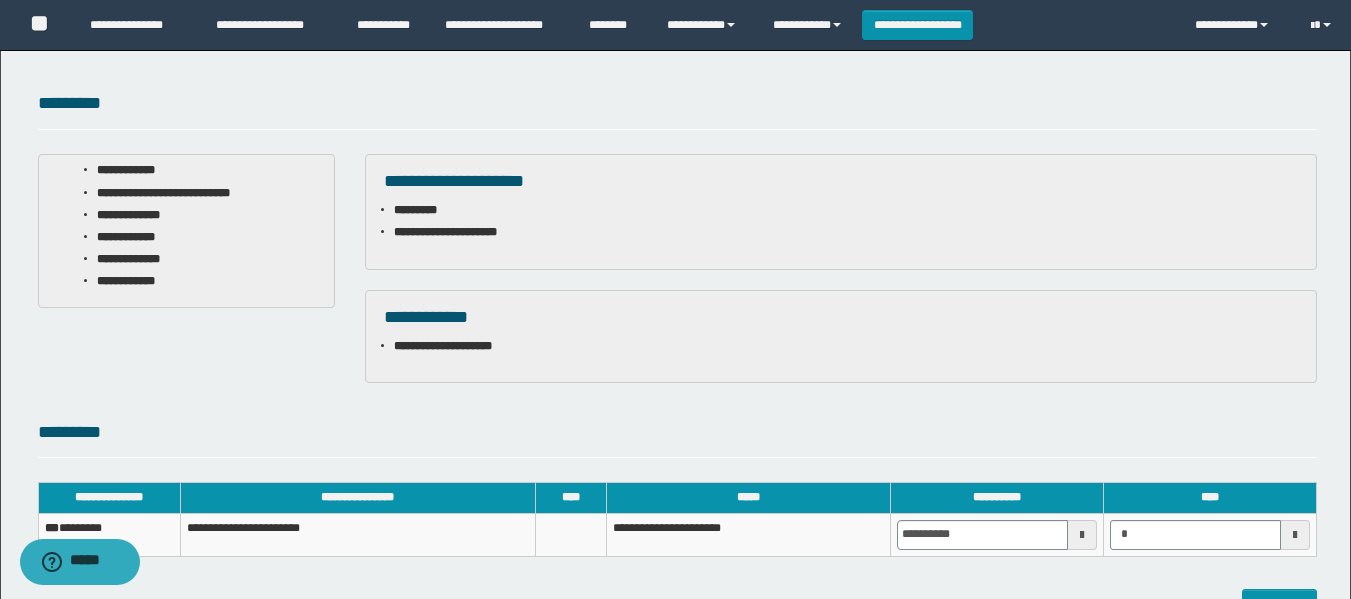 type on "*******" 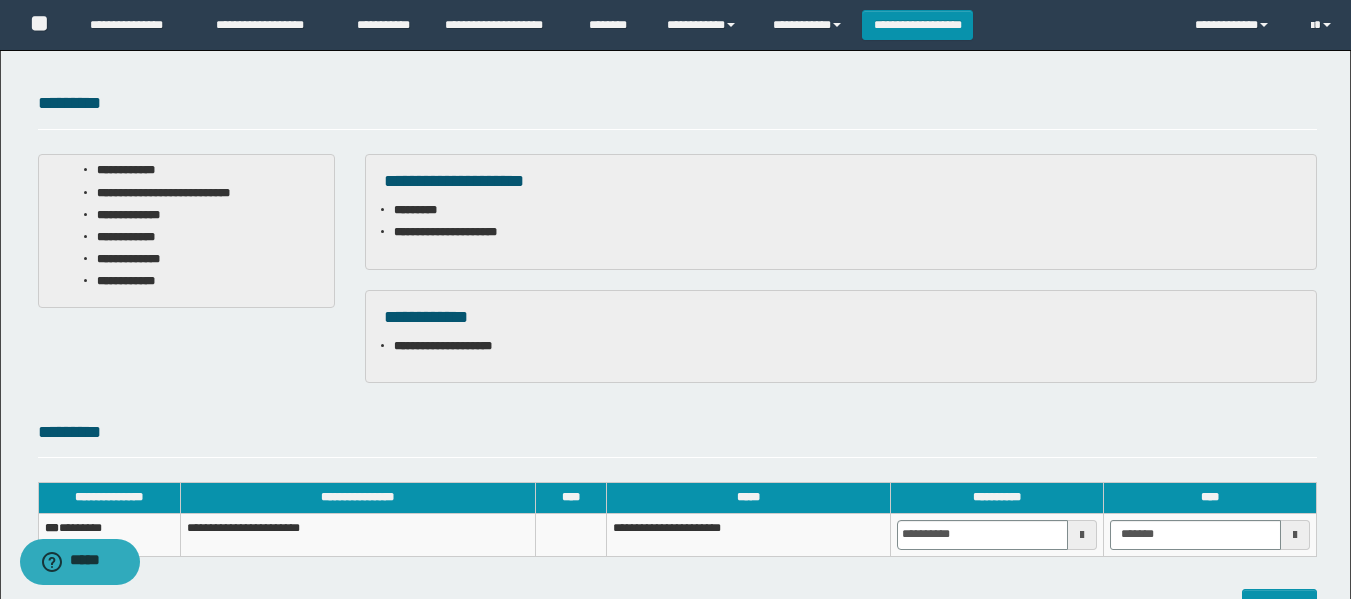 click on "**********" at bounding box center [841, 336] 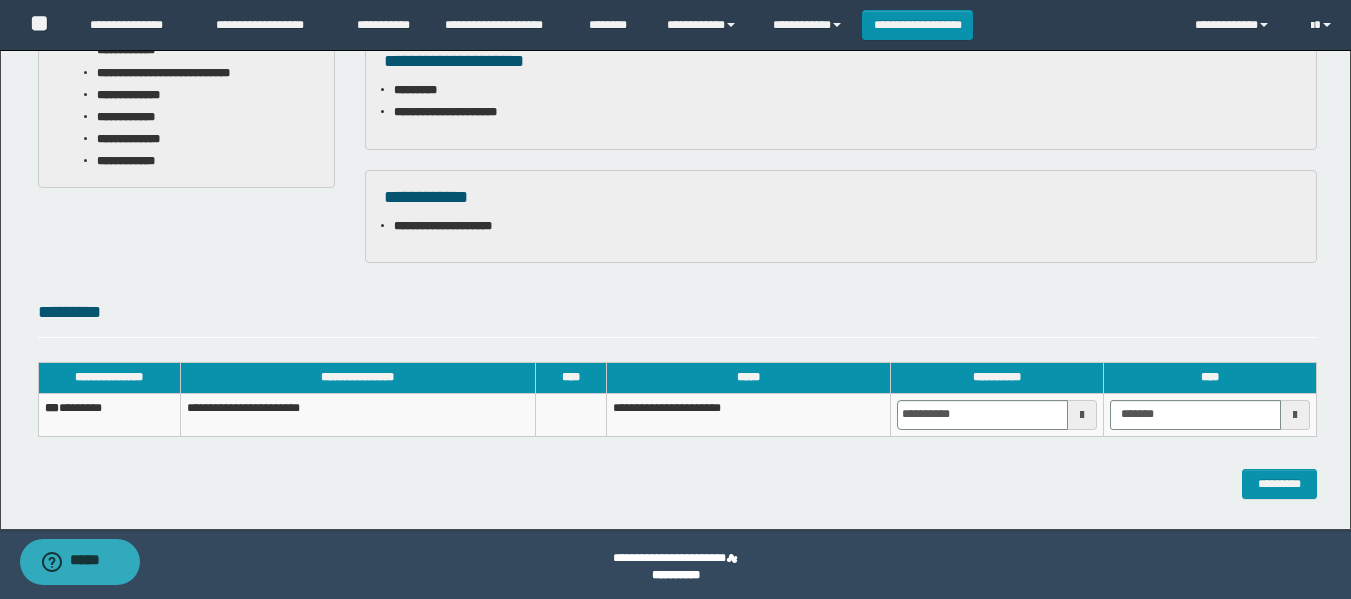scroll, scrollTop: 325, scrollLeft: 0, axis: vertical 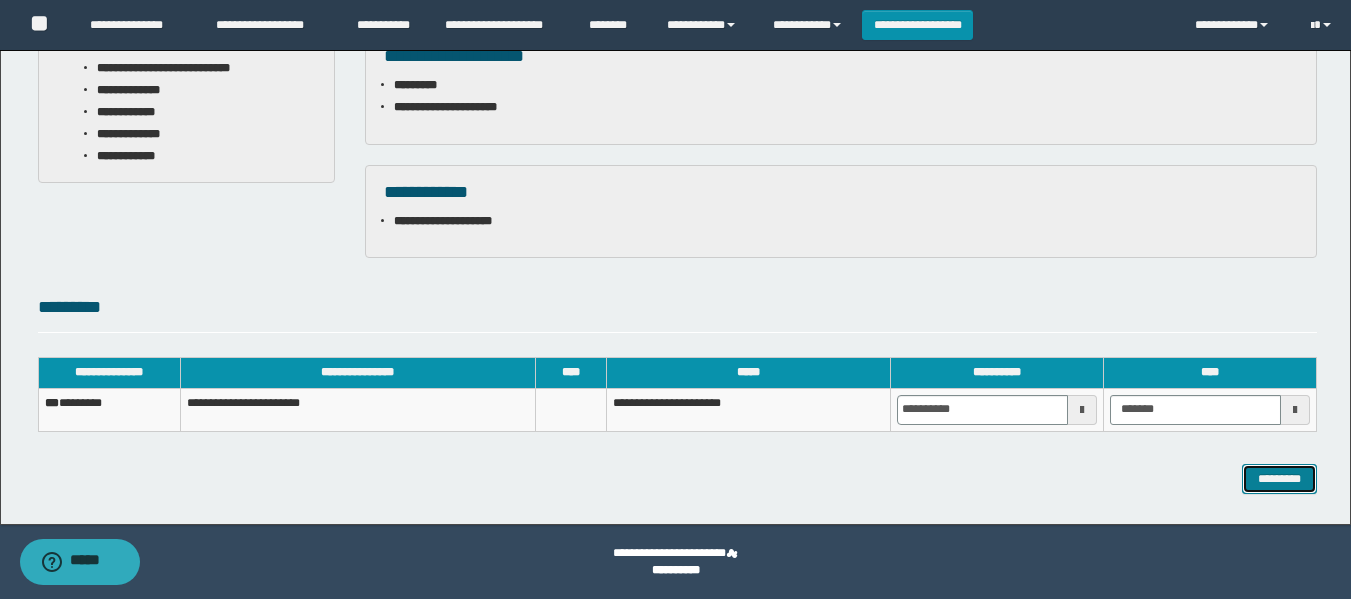 click on "*********" at bounding box center [1279, 479] 